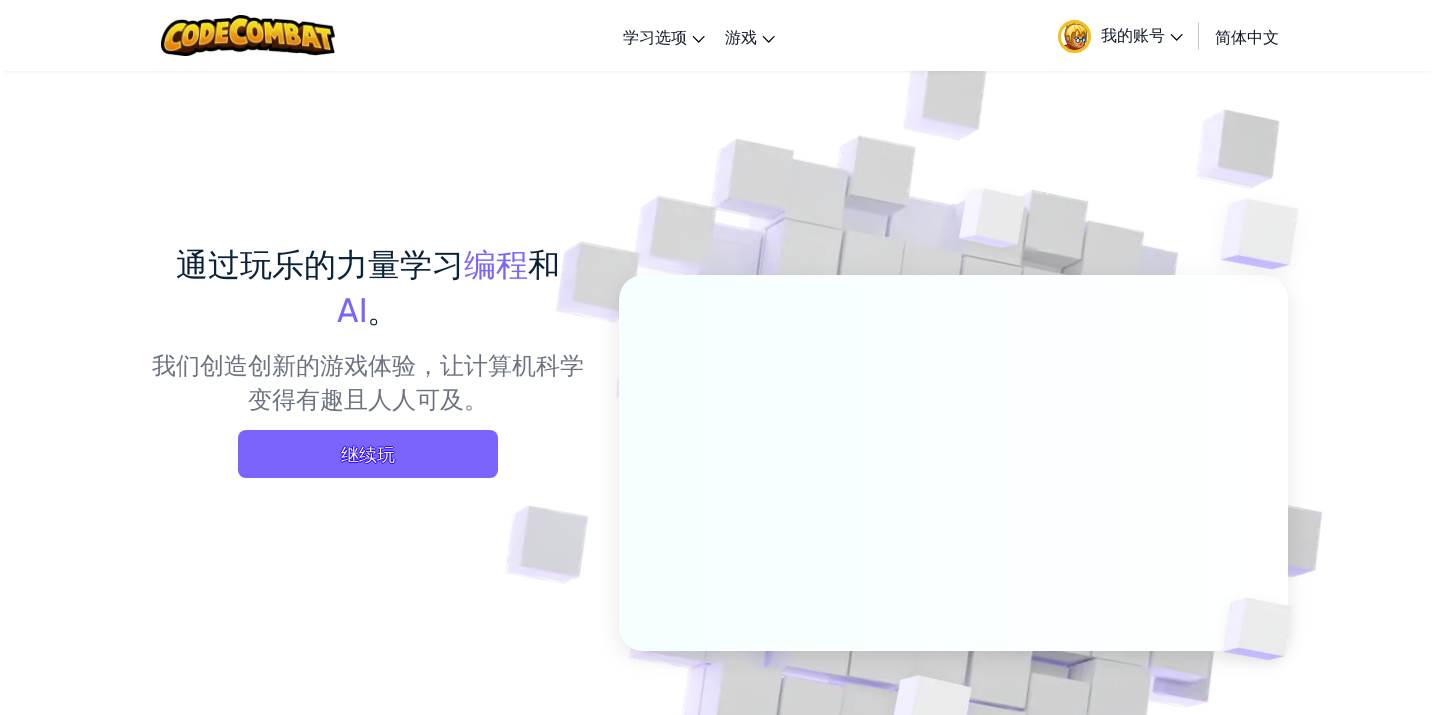 scroll, scrollTop: 0, scrollLeft: 0, axis: both 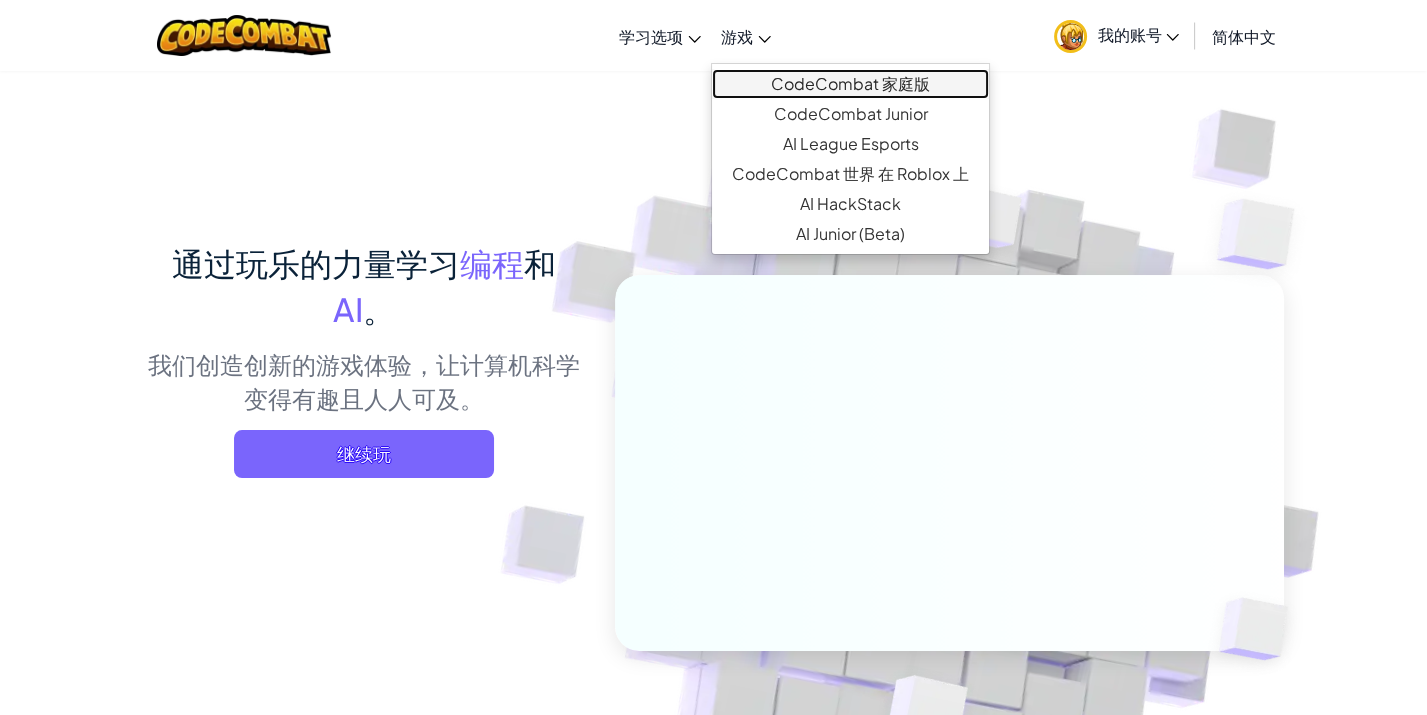 click on "CodeCombat 家庭版" at bounding box center [850, 84] 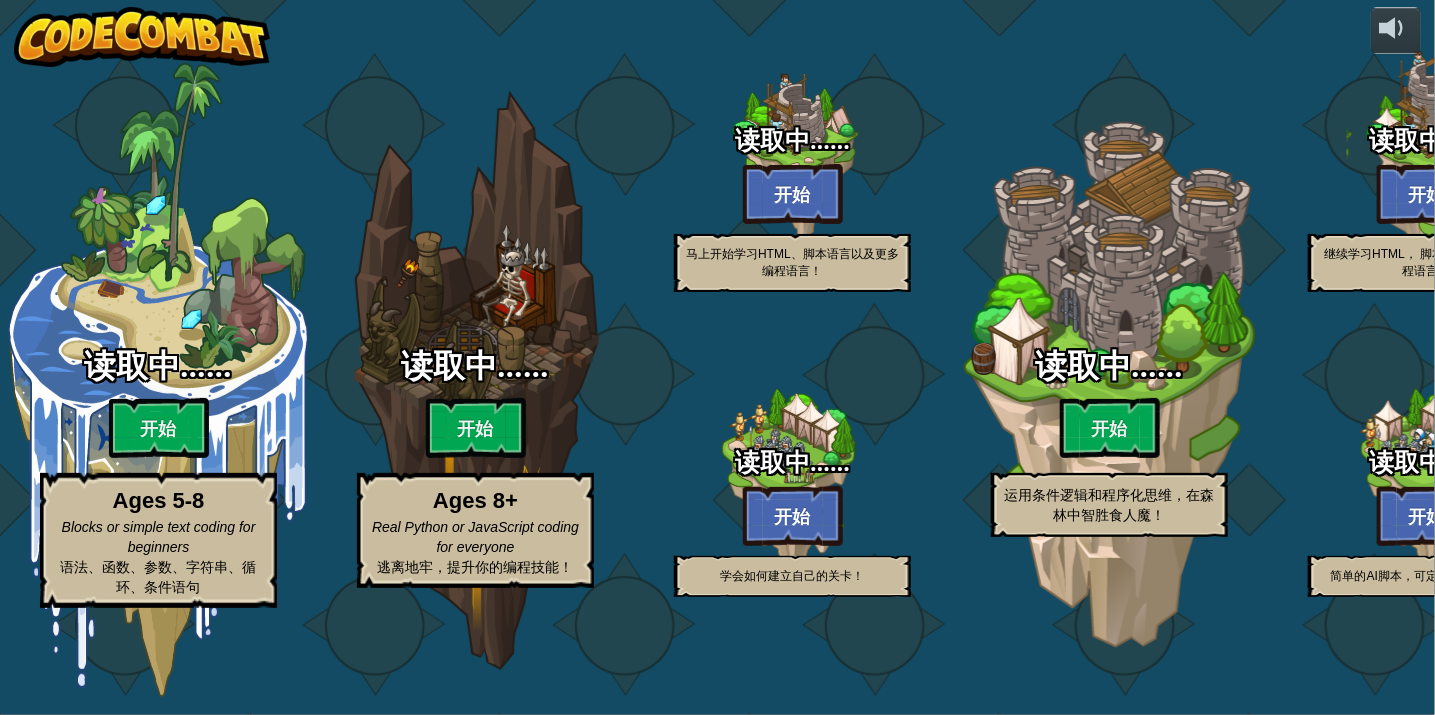 select on "zh-HANS" 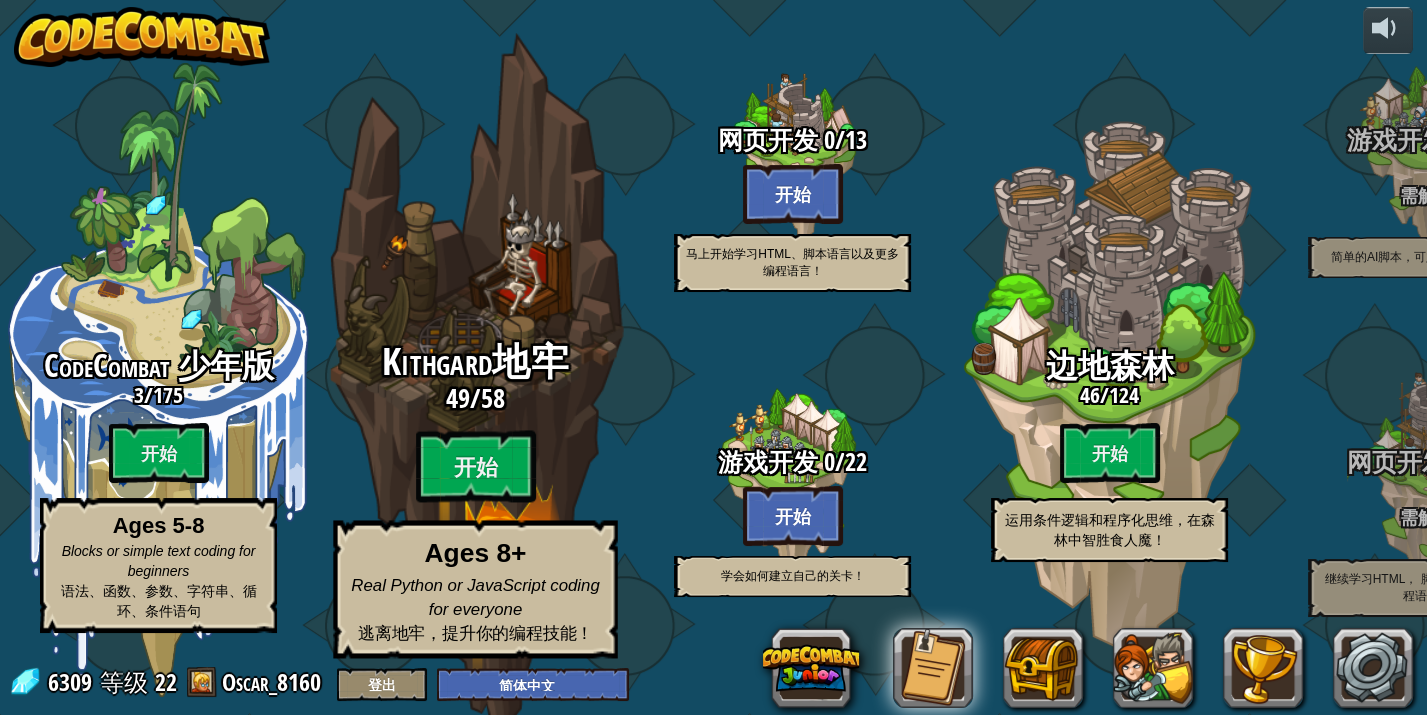 click on "Kithgard地牢 49 / 58 开始 Ages 8+ Real Python or JavaScript coding for everyone 逃离地牢，提升你的编程技能！" at bounding box center (475, 500) 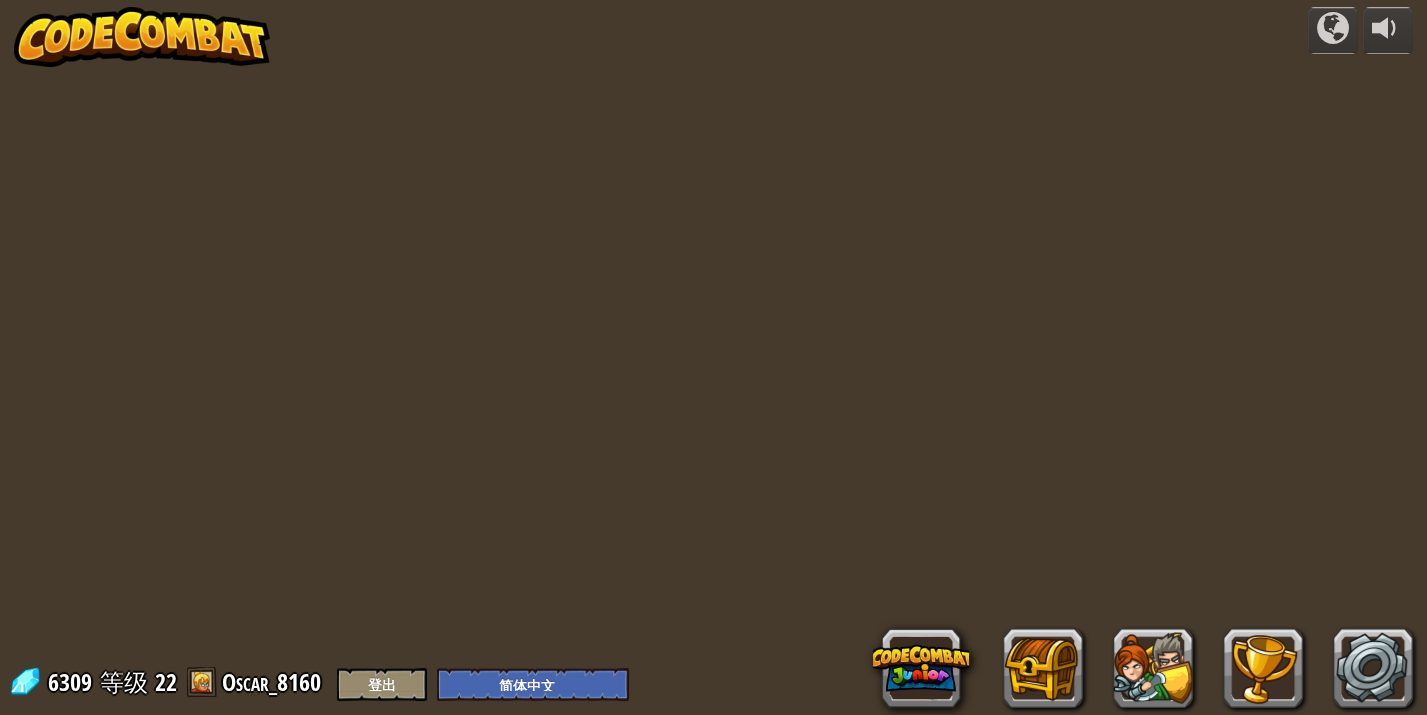 select on "zh-HANS" 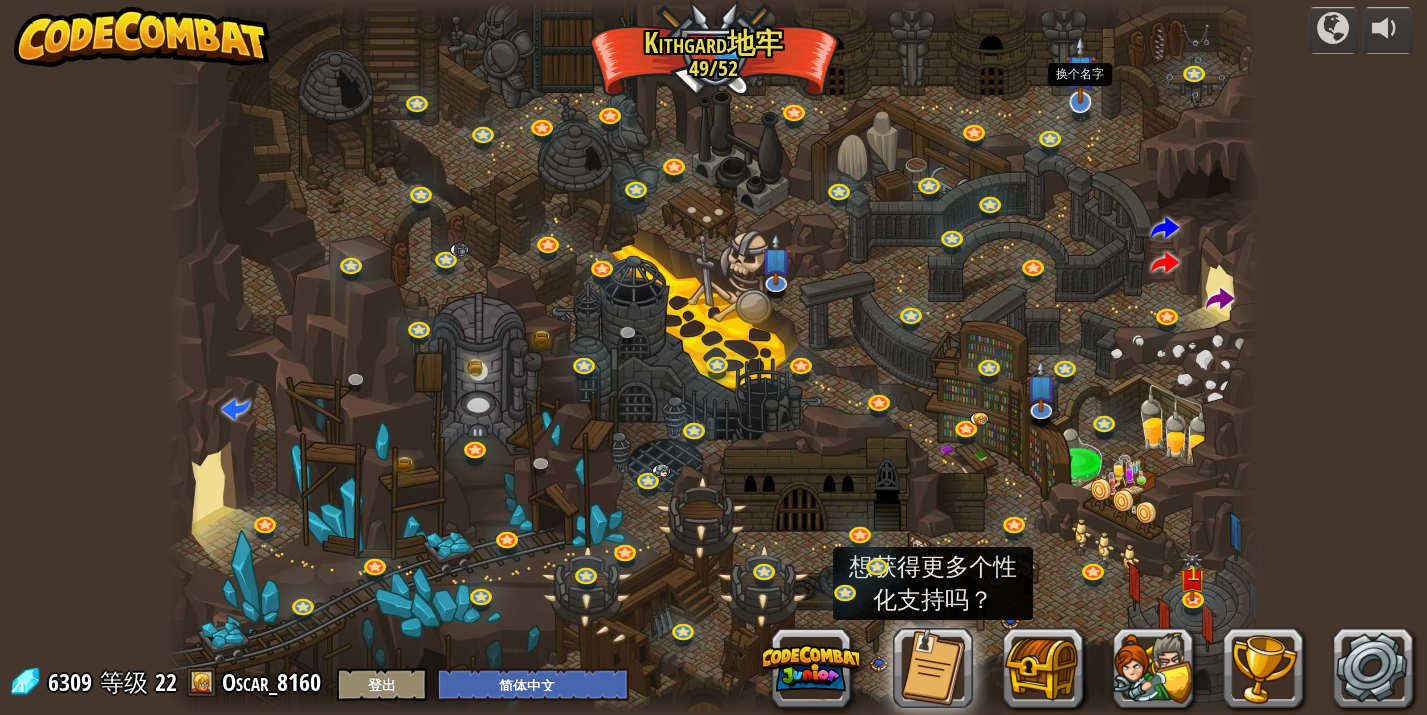 click at bounding box center [1080, 70] 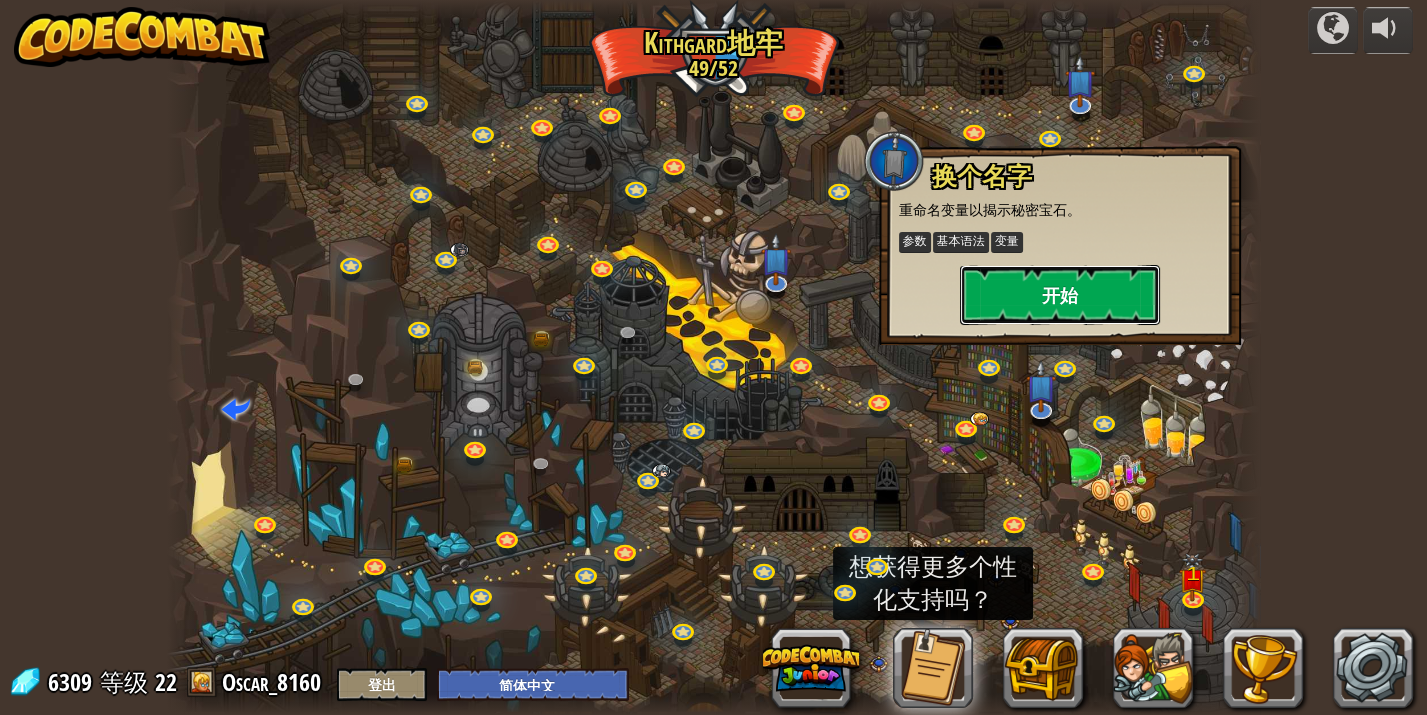 click on "开始" at bounding box center (1060, 295) 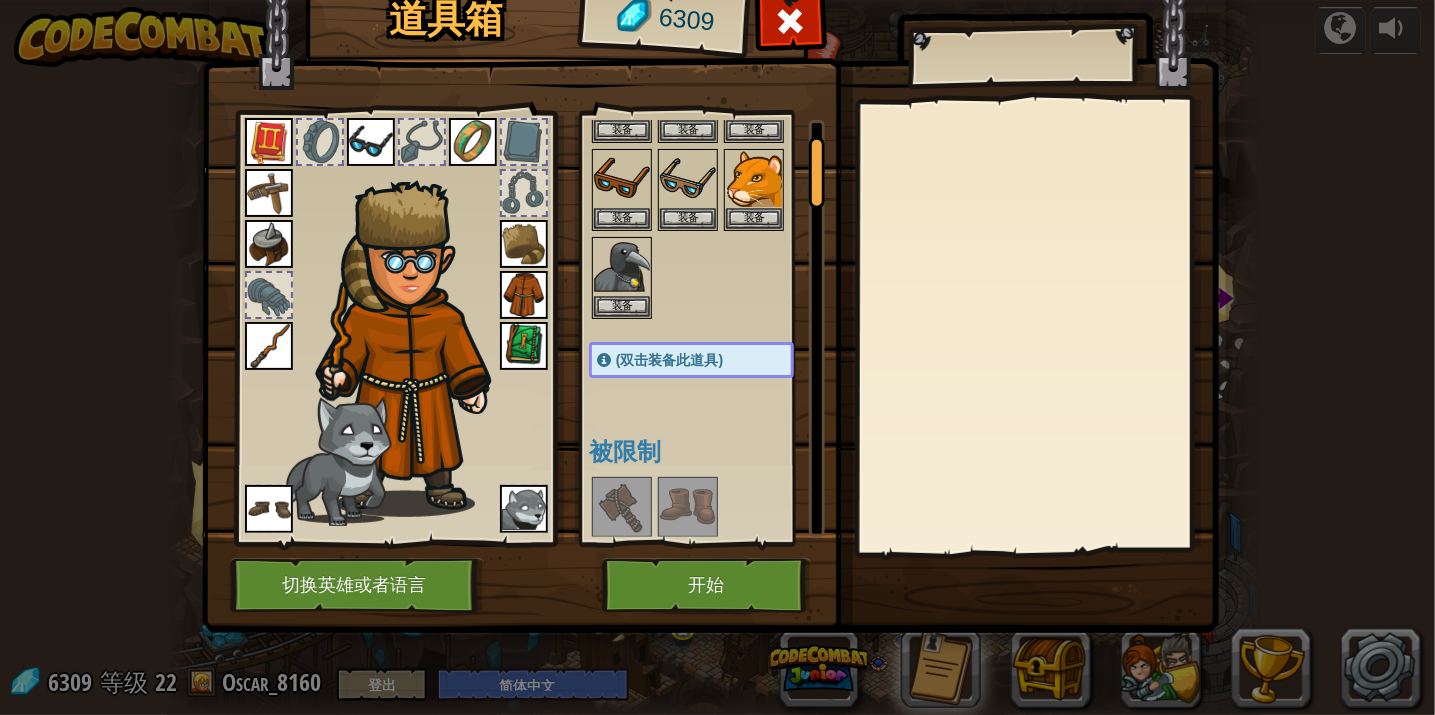 scroll, scrollTop: 0, scrollLeft: 0, axis: both 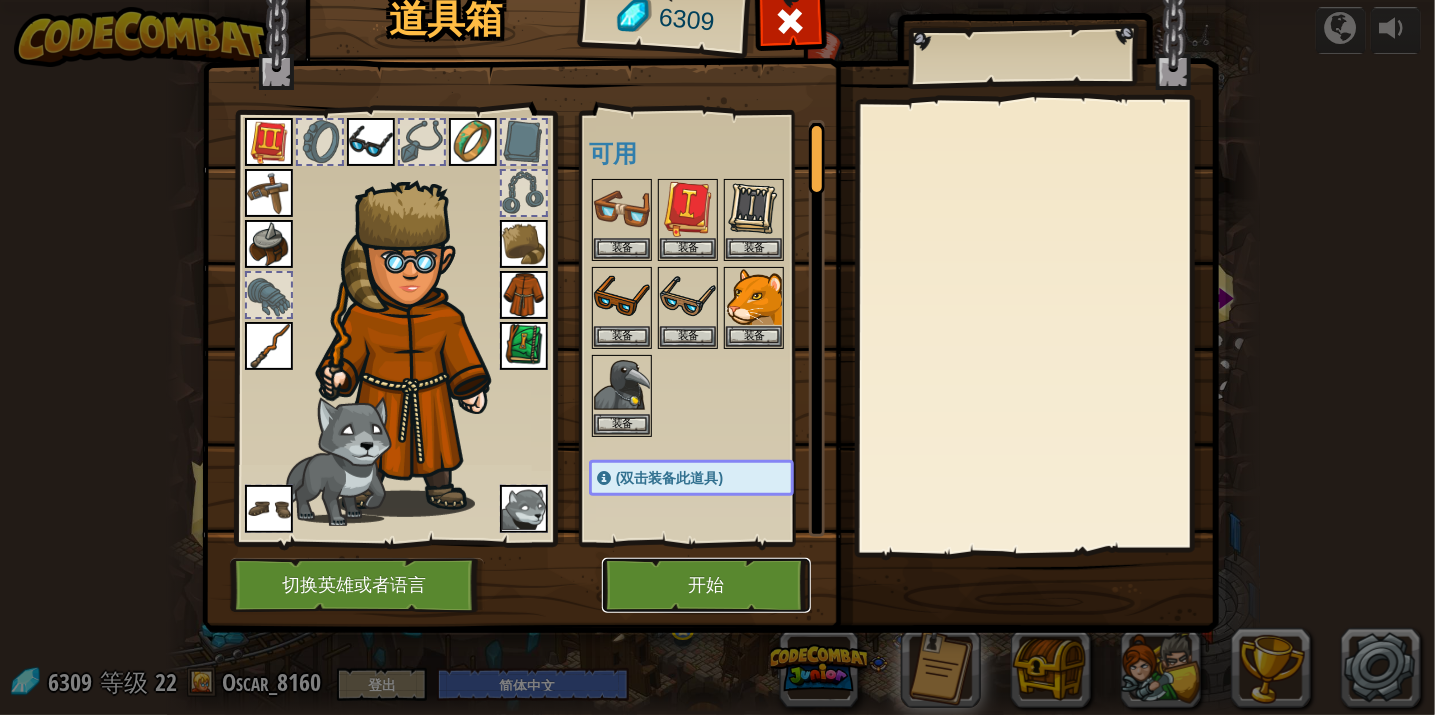 click on "开始" at bounding box center [706, 585] 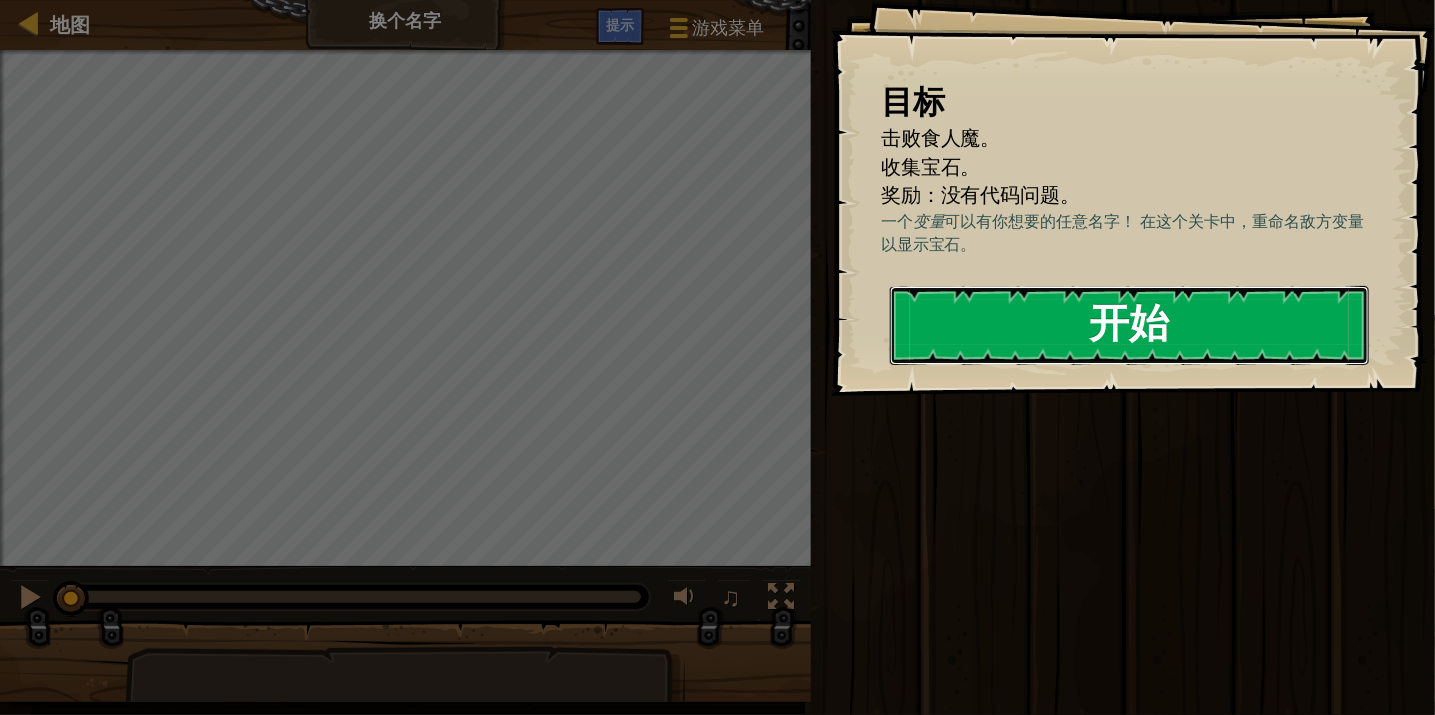 click on "开始" at bounding box center (1129, 325) 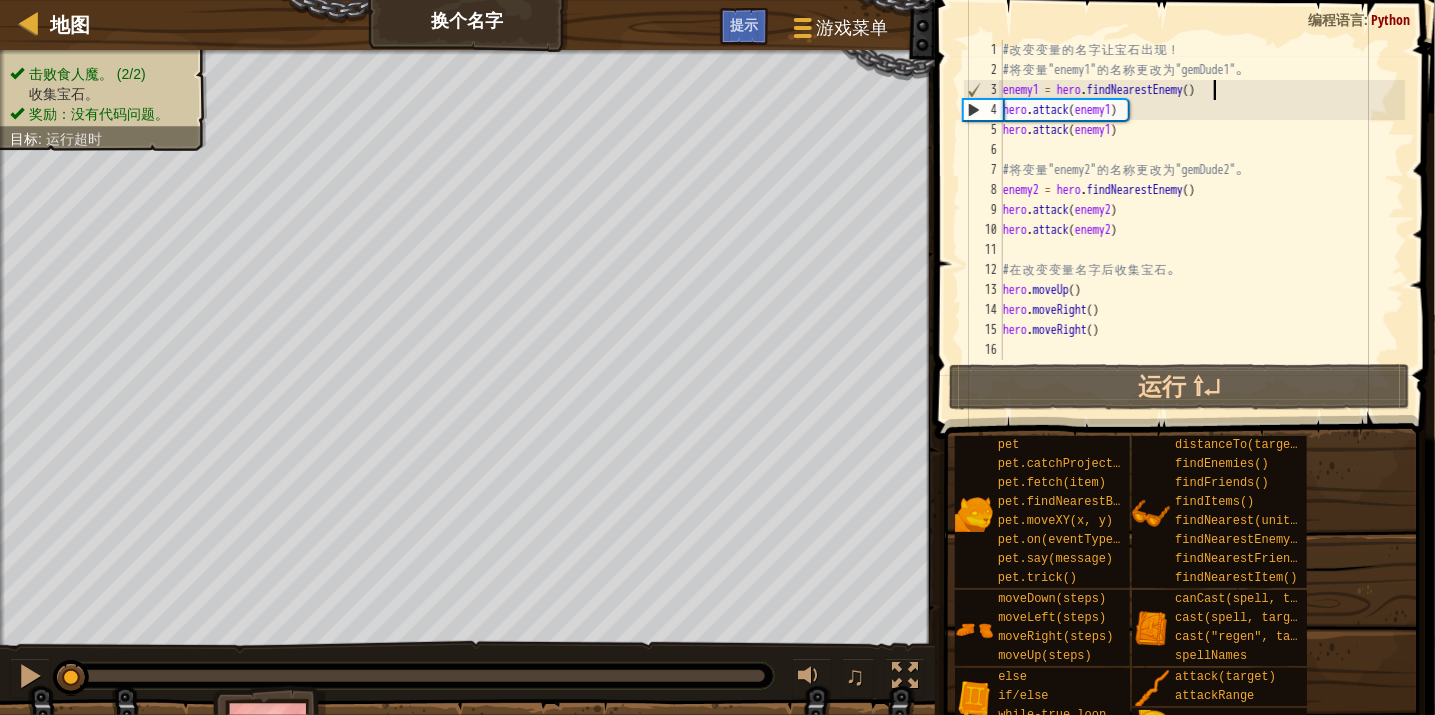 click on "#  改 变 变 量 的 名 字 让 宝 石 出 现 ！ #  将 变 量 "enemy1" 的 名 称 更 改 为 "gemDude1" 。 enemy1   =   hero . findNearestEnemy ( ) hero . attack ( enemy1 ) hero . attack ( enemy1 ) #  将 变 量 "enemy2" 的 名 称 更 改 为 "gemDude2" 。 enemy2   =   hero . findNearestEnemy ( ) hero . attack ( enemy2 ) hero . attack ( enemy2 ) #  在 改 变 变 量 名 字 后 收 集 宝 石 。 hero . moveUp ( ) hero . moveRight ( ) hero . moveRight ( )" at bounding box center (1202, 220) 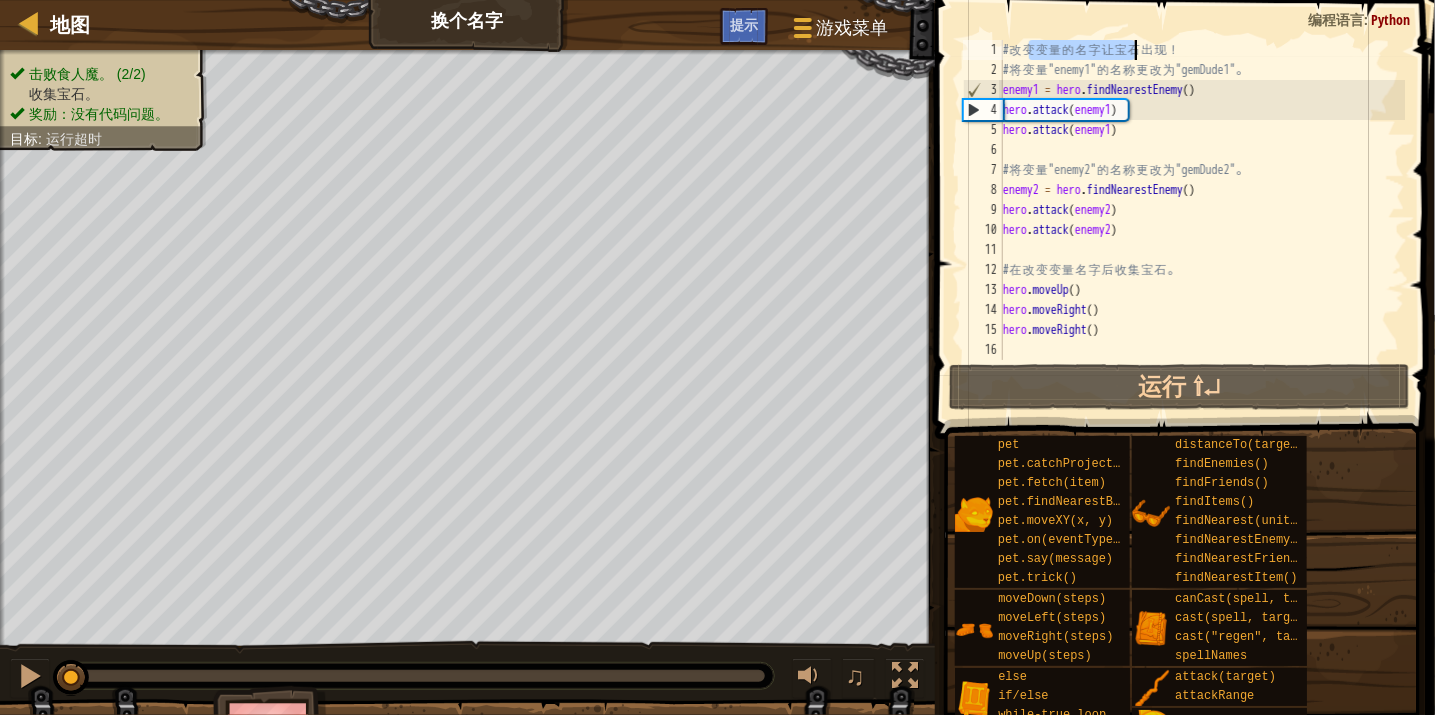 drag, startPoint x: 1037, startPoint y: 44, endPoint x: 1146, endPoint y: 44, distance: 109 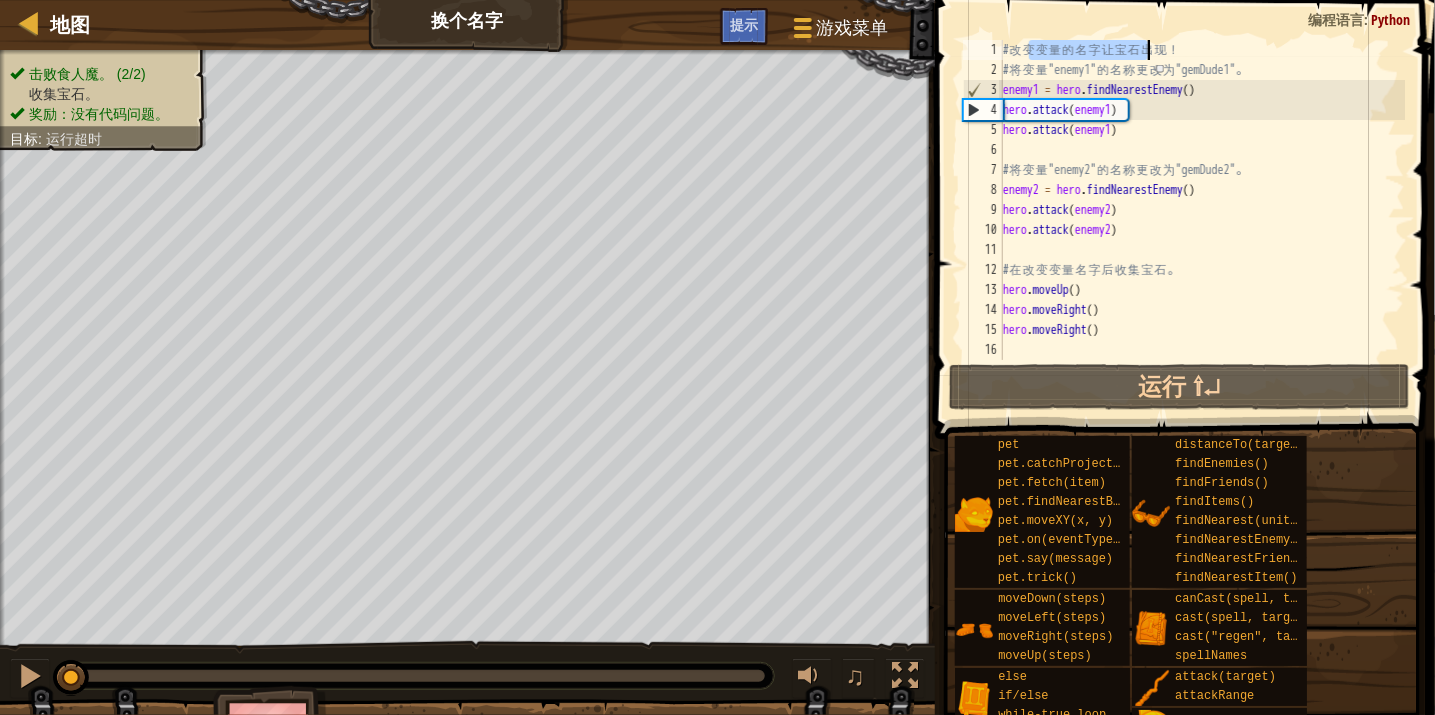 click on "#  改 变 变 量 的 名 字 让 宝 石 出 现 ！ #  将 变 量 "enemy1" 的 名 称 更 改 为 "gemDude1" 。 enemy1   =   hero . findNearestEnemy ( ) hero . attack ( enemy1 ) hero . attack ( enemy1 ) #  将 变 量 "enemy2" 的 名 称 更 改 为 "gemDude2" 。 enemy2   =   hero . findNearestEnemy ( ) hero . attack ( enemy2 ) hero . attack ( enemy2 ) #  在 改 变 变 量 名 字 后 收 集 宝 石 。 hero . moveUp ( ) hero . moveRight ( ) hero . moveRight ( )" at bounding box center (1202, 220) 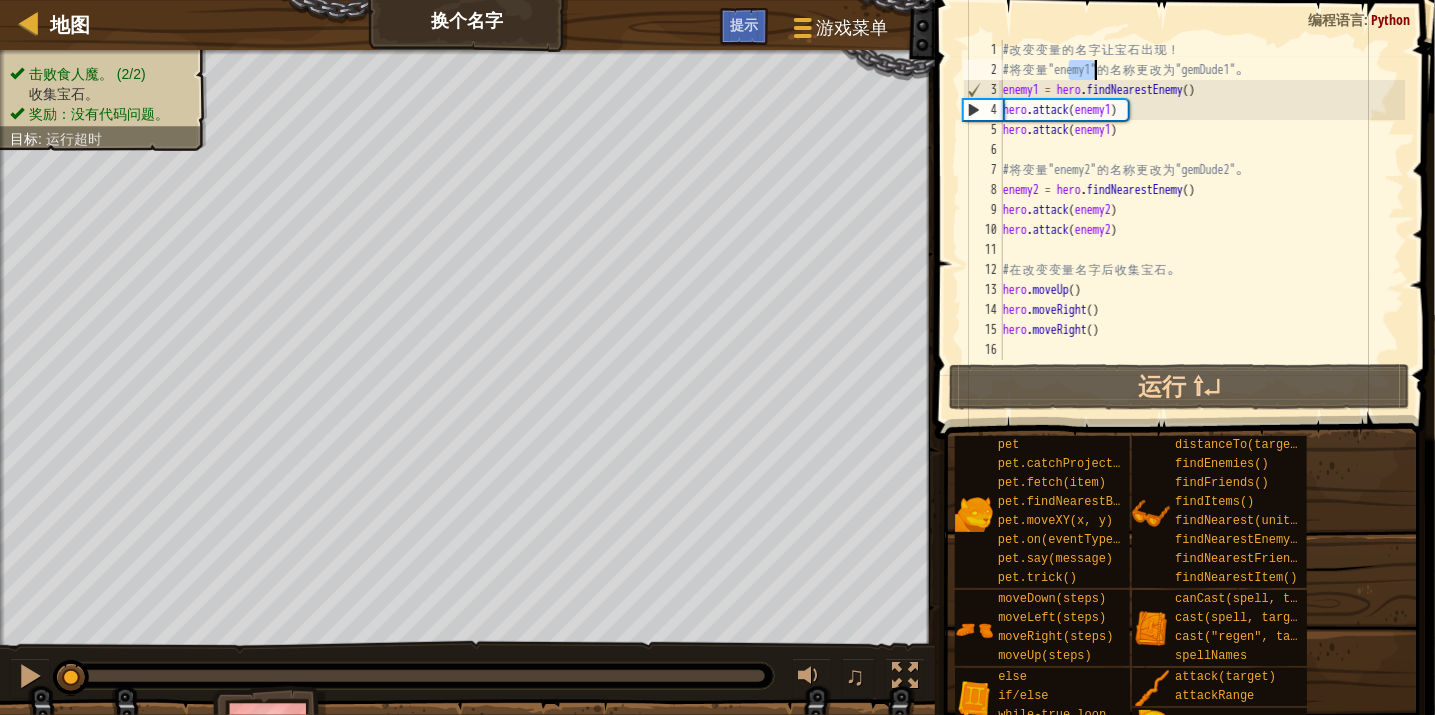drag, startPoint x: 1072, startPoint y: 69, endPoint x: 1101, endPoint y: 69, distance: 29 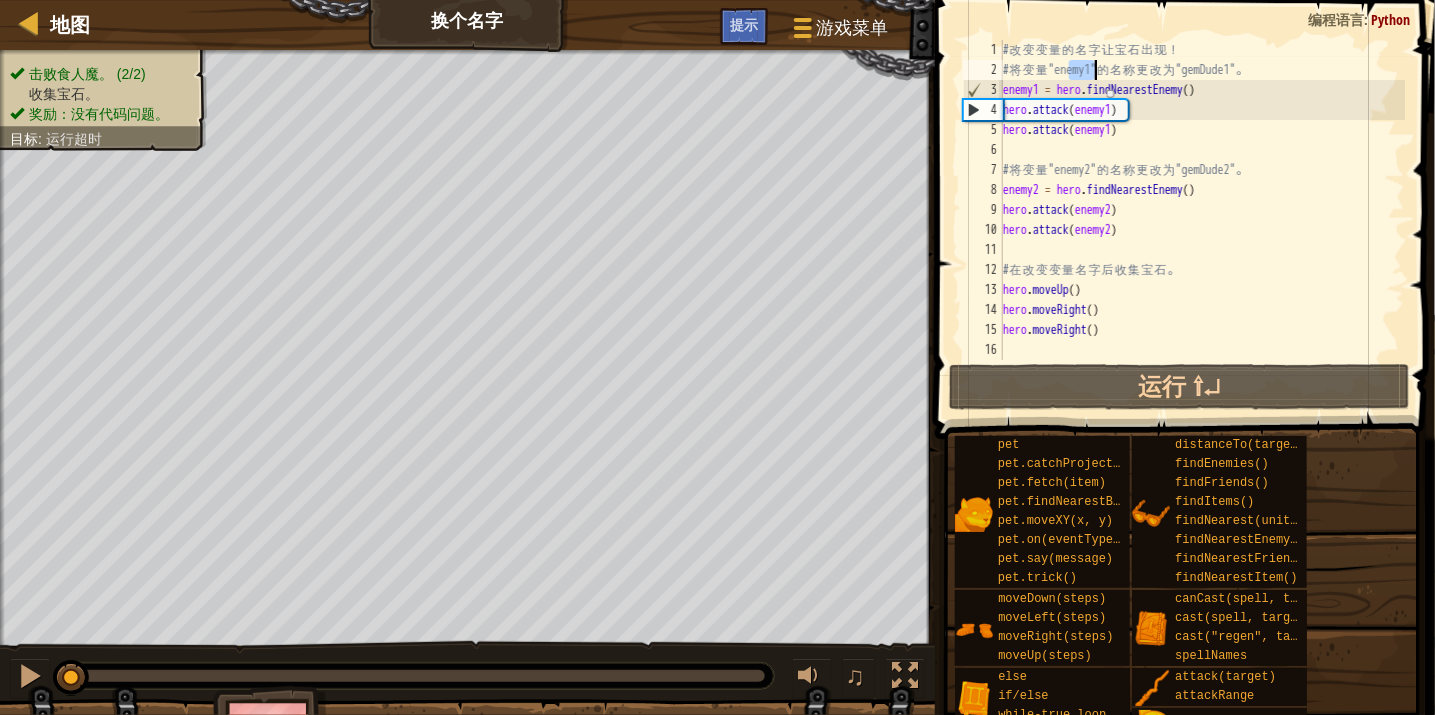 click on "#  改 变 变 量 的 名 字 让 宝 石 出 现 ！ #  将 变 量 "enemy1" 的 名 称 更 改 为 "gemDude1" 。 enemy1   =   hero . findNearestEnemy ( ) hero . attack ( enemy1 ) hero . attack ( enemy1 ) #  将 变 量 "enemy2" 的 名 称 更 改 为 "gemDude2" 。 enemy2   =   hero . findNearestEnemy ( ) hero . attack ( enemy2 ) hero . attack ( enemy2 ) #  在 改 变 变 量 名 字 后 收 集 宝 石 。 hero . moveUp ( ) hero . moveRight ( ) hero . moveRight ( )" at bounding box center (1202, 220) 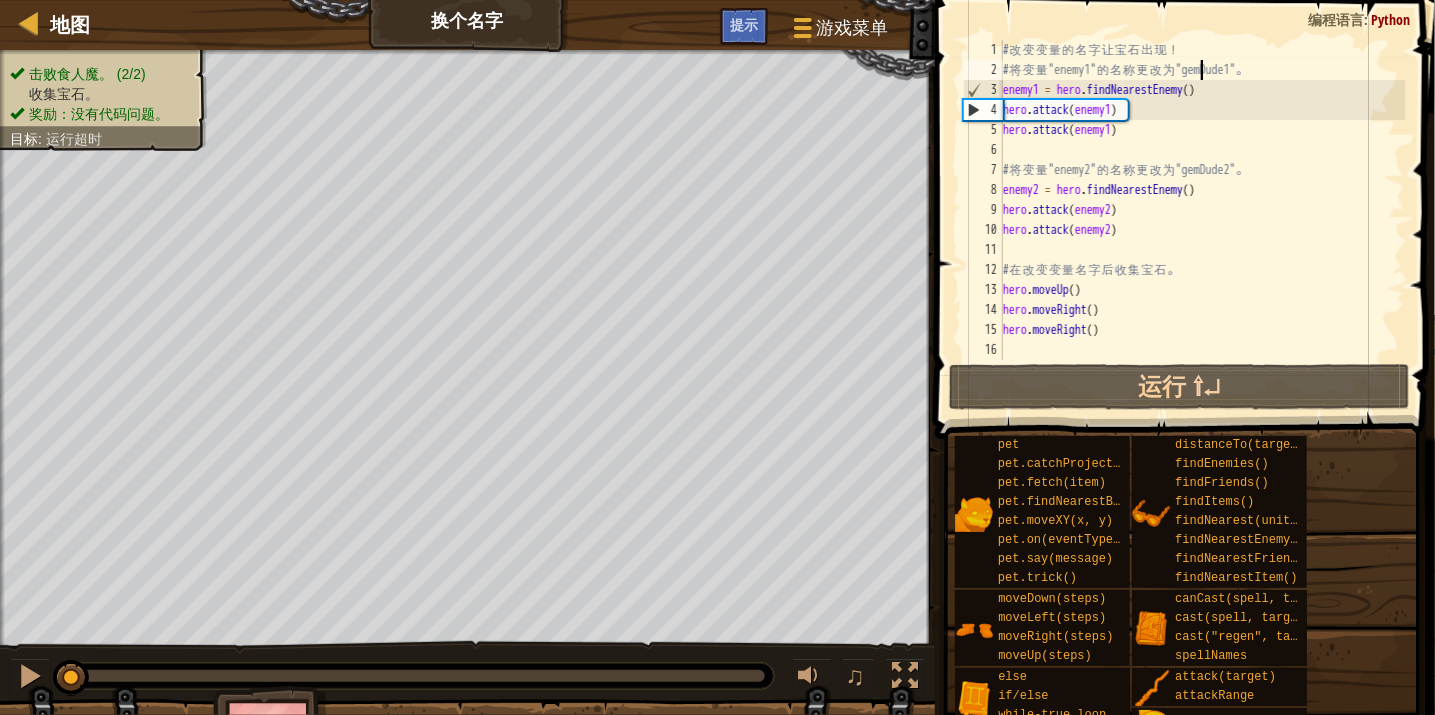 click on "#  改 变 变 量 的 名 字 让 宝 石 出 现 ！ #  将 变 量 "enemy1" 的 名 称 更 改 为 "gemDude1" 。 enemy1   =   hero . findNearestEnemy ( ) hero . attack ( enemy1 ) hero . attack ( enemy1 ) #  将 变 量 "enemy2" 的 名 称 更 改 为 "gemDude2" 。 enemy2   =   hero . findNearestEnemy ( ) hero . attack ( enemy2 ) hero . attack ( enemy2 ) #  在 改 变 变 量 名 字 后 收 集 宝 石 。 hero . moveUp ( ) hero . moveRight ( ) hero . moveRight ( )" at bounding box center (1202, 220) 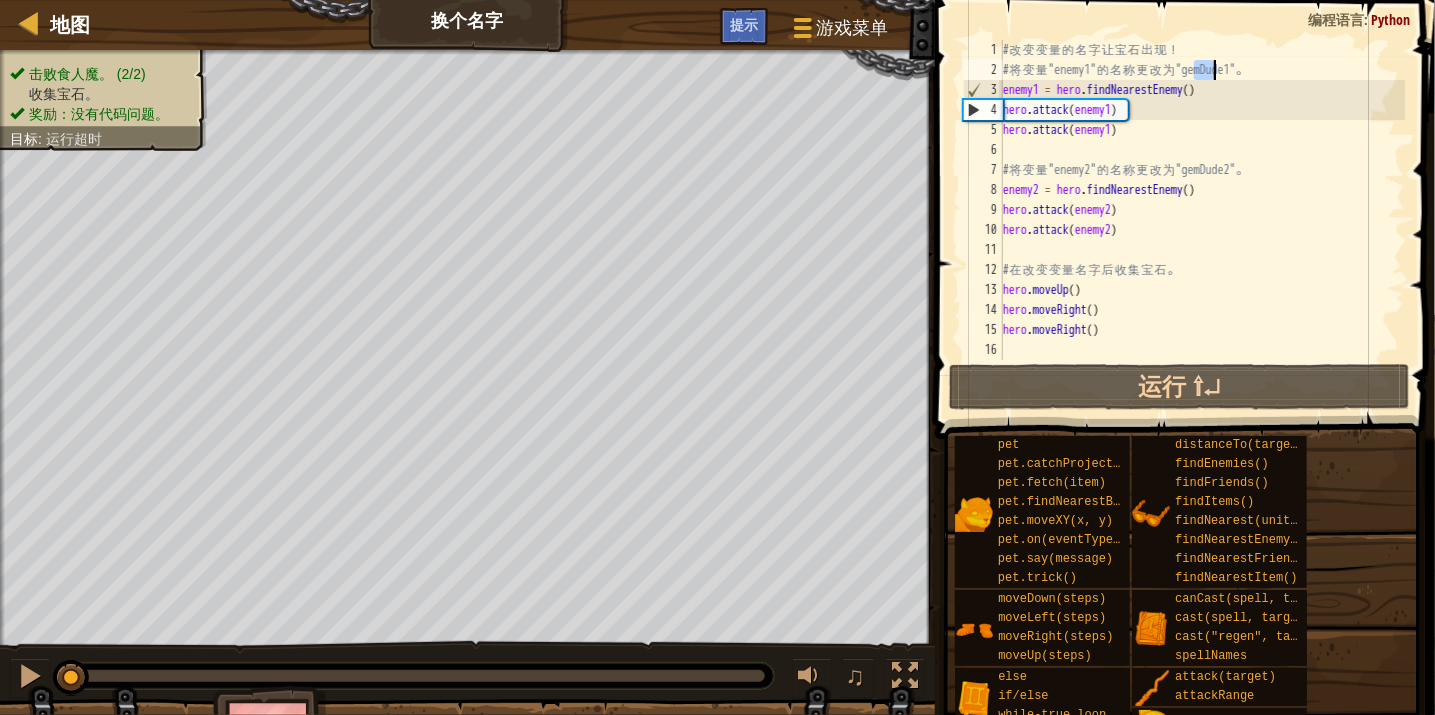 drag, startPoint x: 1193, startPoint y: 67, endPoint x: 1213, endPoint y: 68, distance: 20.024984 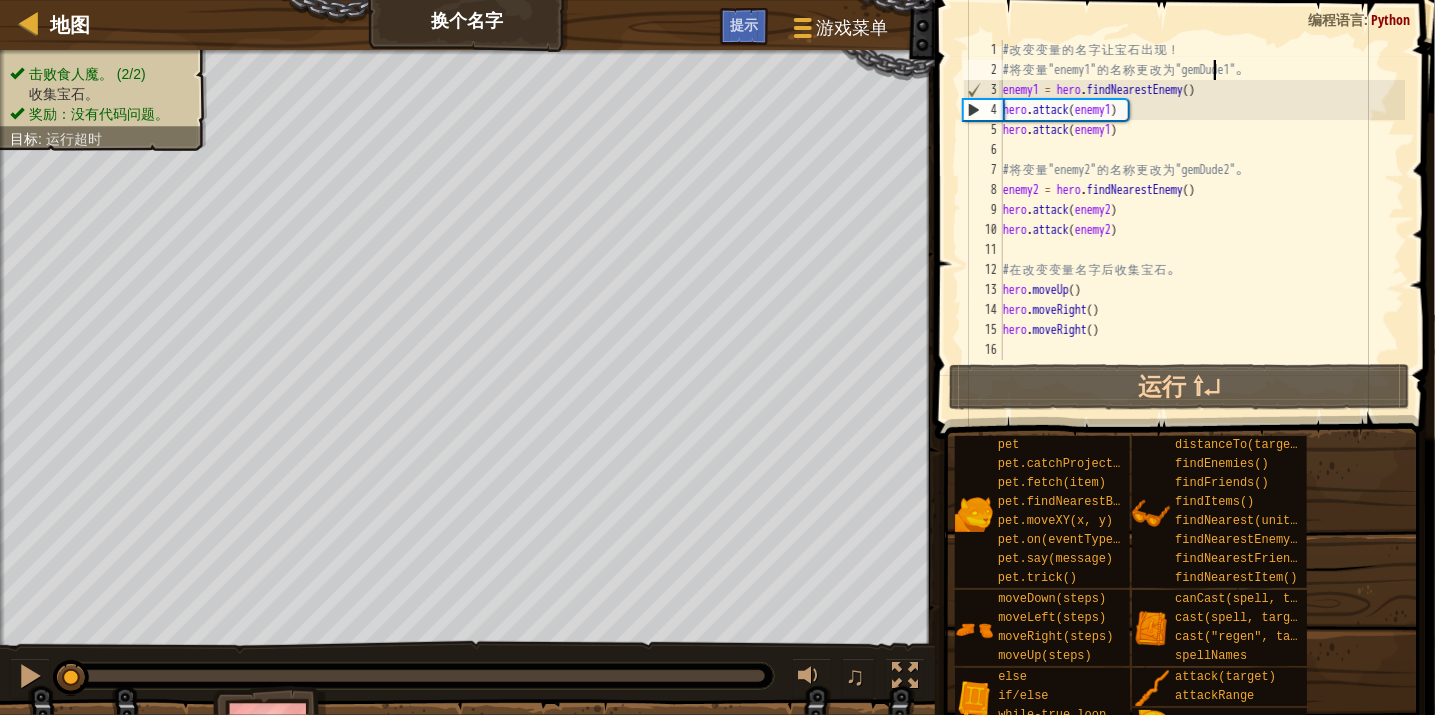 click on "#  改 变 变 量 的 名 字 让 宝 石 出 现 ！ #  将 变 量 "enemy1" 的 名 称 更 改 为 "gemDude1" 。 enemy1   =   hero . findNearestEnemy ( ) hero . attack ( enemy1 ) hero . attack ( enemy1 ) #  将 变 量 "enemy2" 的 名 称 更 改 为 "gemDude2" 。 enemy2   =   hero . findNearestEnemy ( ) hero . attack ( enemy2 ) hero . attack ( enemy2 ) #  在 改 变 变 量 名 字 后 收 集 宝 石 。 hero . moveUp ( ) hero . moveRight ( ) hero . moveRight ( )" at bounding box center (1202, 220) 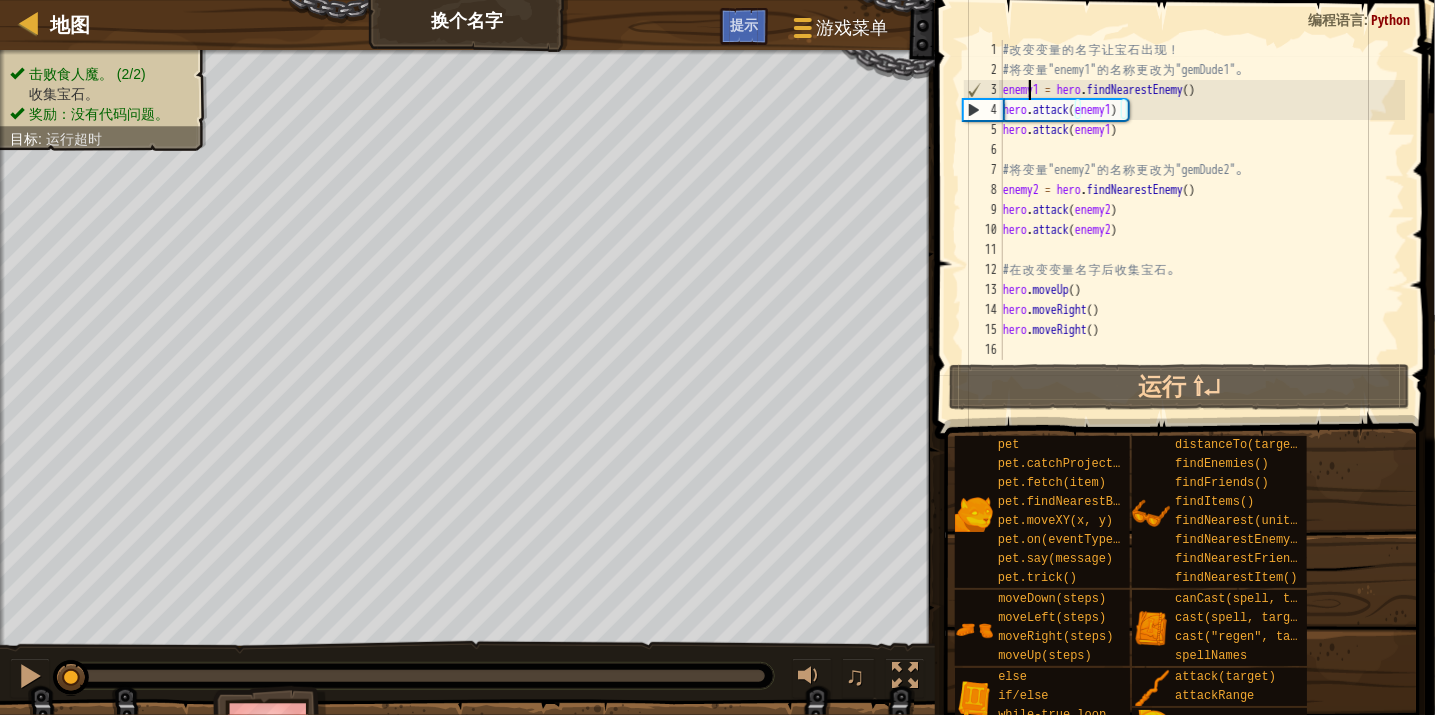 click on "#  改 变 变 量 的 名 字 让 宝 石 出 现 ！ #  将 变 量 "enemy1" 的 名 称 更 改 为 "gemDude1" 。 enemy1   =   hero . findNearestEnemy ( ) hero . attack ( enemy1 ) hero . attack ( enemy1 ) #  将 变 量 "enemy2" 的 名 称 更 改 为 "gemDude2" 。 enemy2   =   hero . findNearestEnemy ( ) hero . attack ( enemy2 ) hero . attack ( enemy2 ) #  在 改 变 变 量 名 字 后 收 集 宝 石 。 hero . moveUp ( ) hero . moveRight ( ) hero . moveRight ( )" at bounding box center [1202, 220] 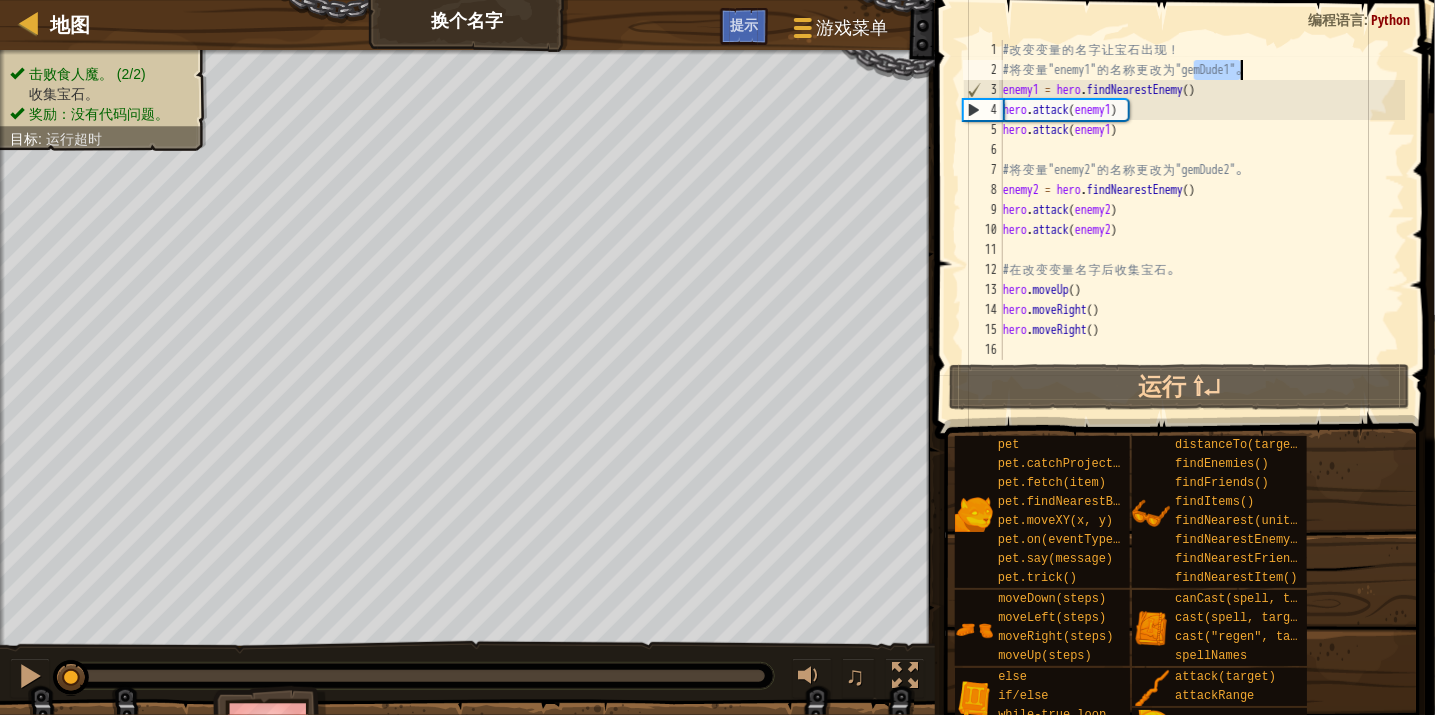 drag, startPoint x: 1193, startPoint y: 68, endPoint x: 1242, endPoint y: 70, distance: 49.0408 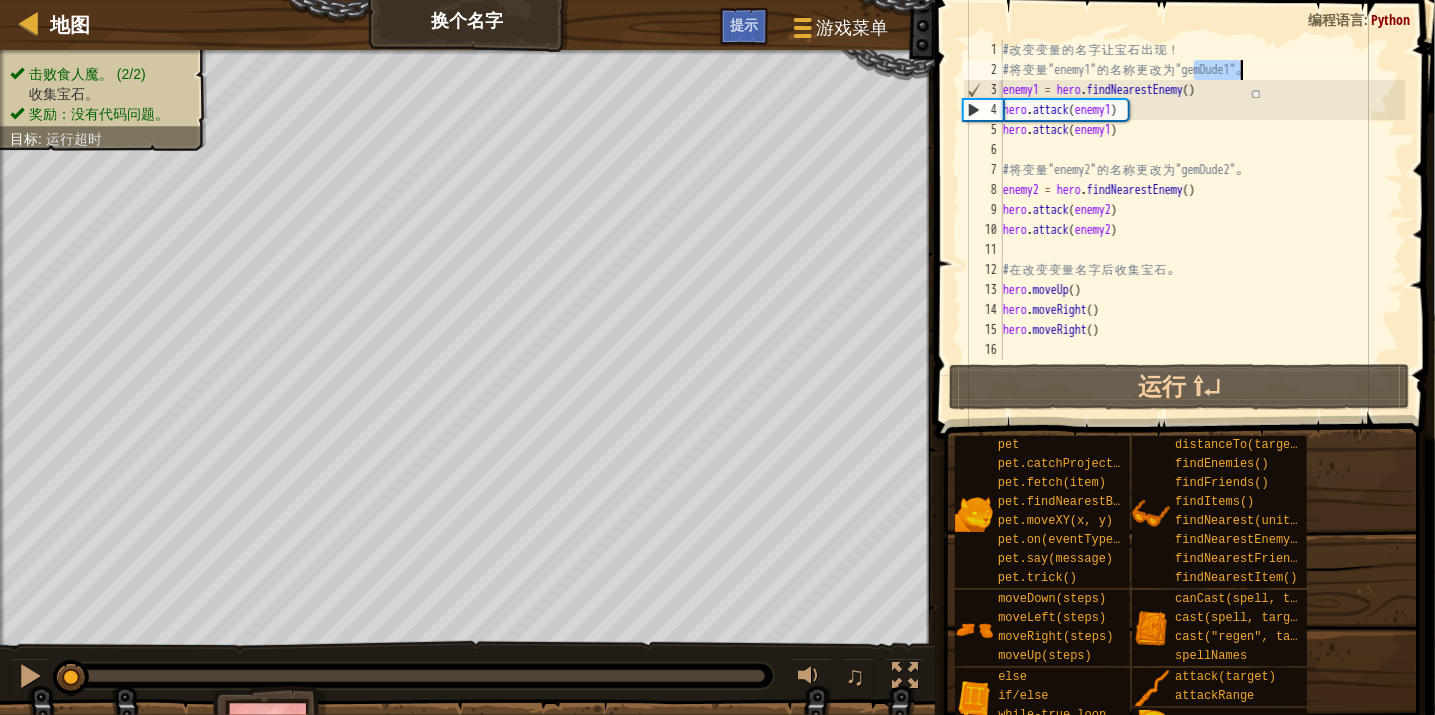 click on "#  改 变 变 量 的 名 字 让 宝 石 出 现 ！ #  将 变 量 "enemy1" 的 名 称 更 改 为 "gemDude1" 。 enemy1   =   hero . findNearestEnemy ( ) hero . attack ( enemy1 ) hero . attack ( enemy1 ) #  将 变 量 "enemy2" 的 名 称 更 改 为 "gemDude2" 。 enemy2   =   hero . findNearestEnemy ( ) hero . attack ( enemy2 ) hero . attack ( enemy2 ) #  在 改 变 变 量 名 字 后 收 集 宝 石 。 hero . moveUp ( ) hero . moveRight ( ) hero . moveRight ( )" at bounding box center [1202, 200] 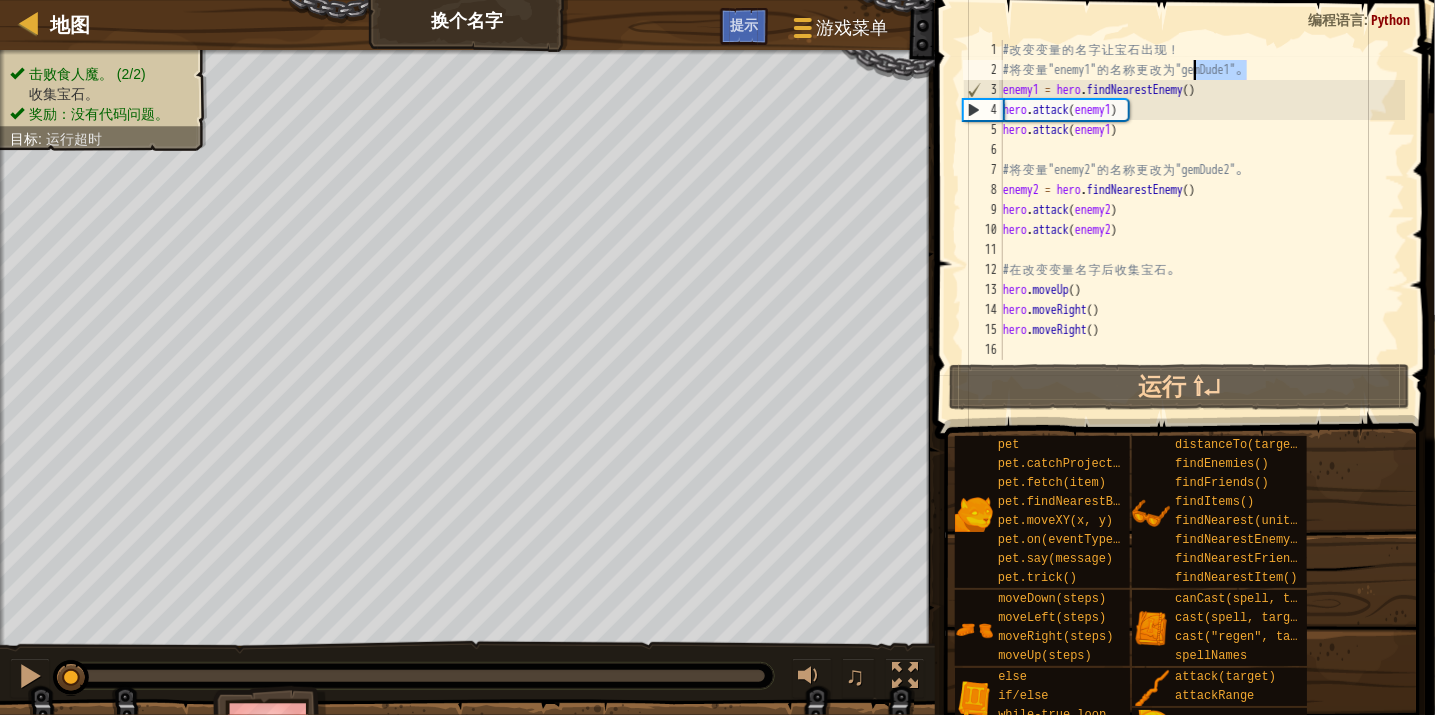 drag, startPoint x: 1246, startPoint y: 68, endPoint x: 1194, endPoint y: 70, distance: 52.03845 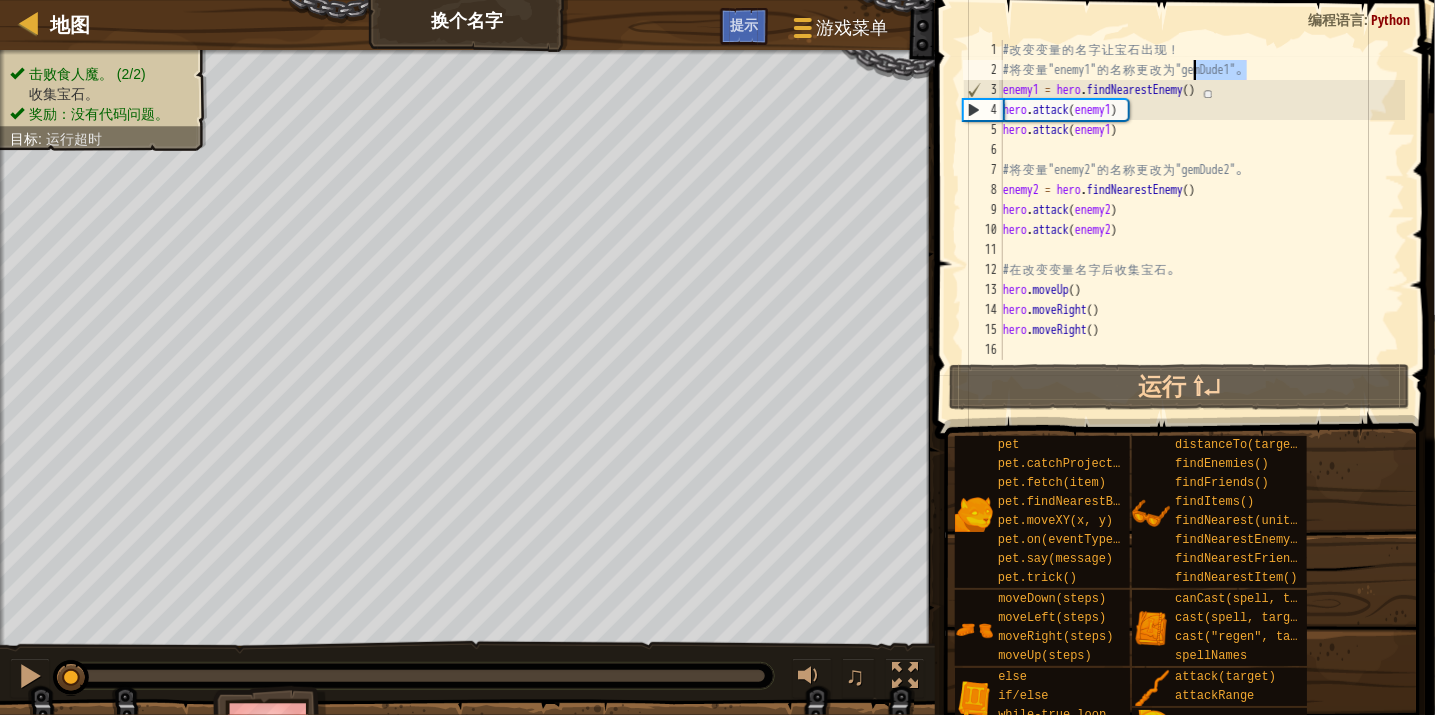 click on "#  改 变 变 量 的 名 字 让 宝 石 出 现 ！ #  将 变 量 "enemy1" 的 名 称 更 改 为 "gemDude1" 。 enemy1   =   hero . findNearestEnemy ( ) hero . attack ( enemy1 ) hero . attack ( enemy1 ) #  将 变 量 "enemy2" 的 名 称 更 改 为 "gemDude2" 。 enemy2   =   hero . findNearestEnemy ( ) hero . attack ( enemy2 ) hero . attack ( enemy2 ) #  在 改 变 变 量 名 字 后 收 集 宝 石 。 hero . moveUp ( ) hero . moveRight ( ) hero . moveRight ( )" at bounding box center [1202, 220] 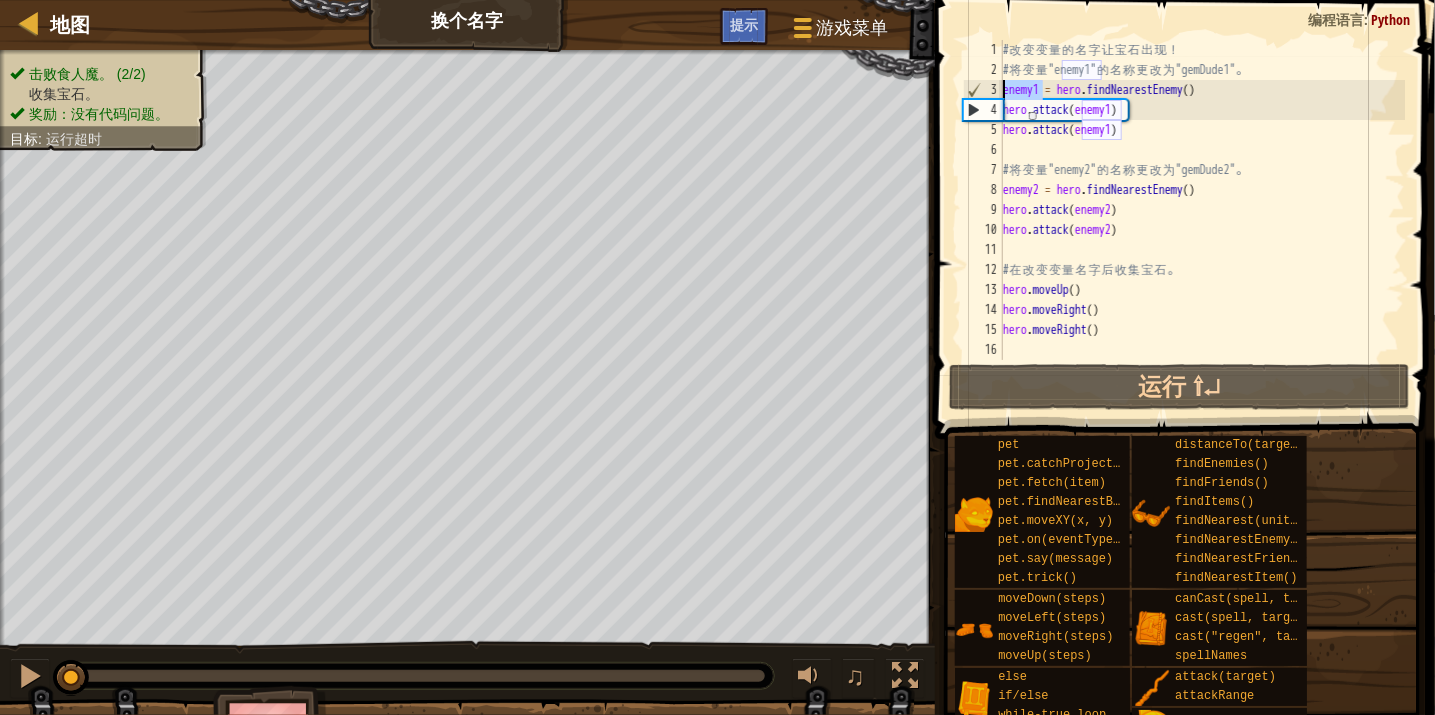 paste on "gemDude" 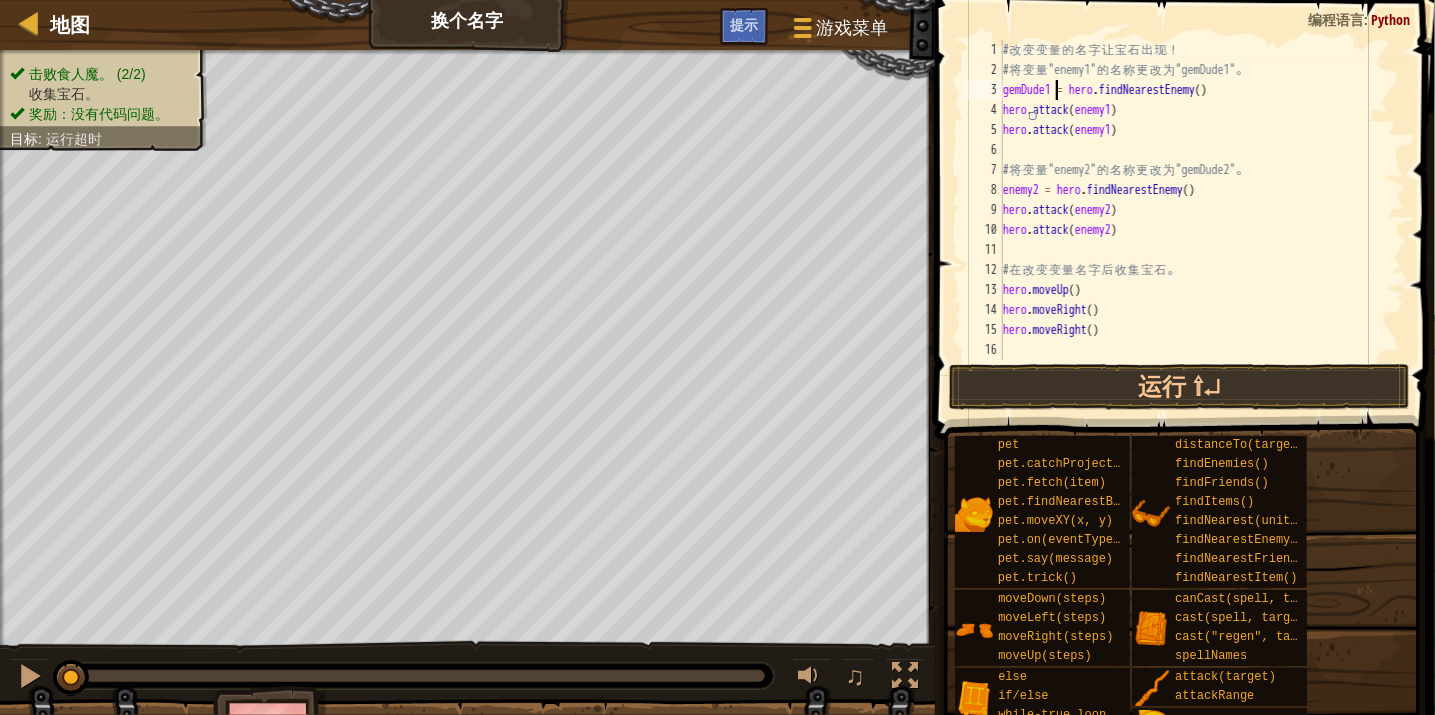 click on "#  改 变 变 量 的 名 字 让 宝 石 出 现 ！ #  将 变 量 "enemy1" 的 名 称 更 改 为 "gemDude1" 。 gemDude1   =   hero . findNearestEnemy ( ) hero . attack ( enemy1 ) hero . attack ( enemy1 ) #  将 变 量 "enemy2" 的 名 称 更 改 为 "gemDude2" 。 enemy2   =   hero . findNearestEnemy ( ) hero . attack ( enemy2 ) hero . attack ( enemy2 ) #  在 改 变 变 量 名 字 后 收 集 宝 石 。 hero . moveUp ( ) hero . moveRight ( ) hero . moveRight ( )" at bounding box center (1202, 220) 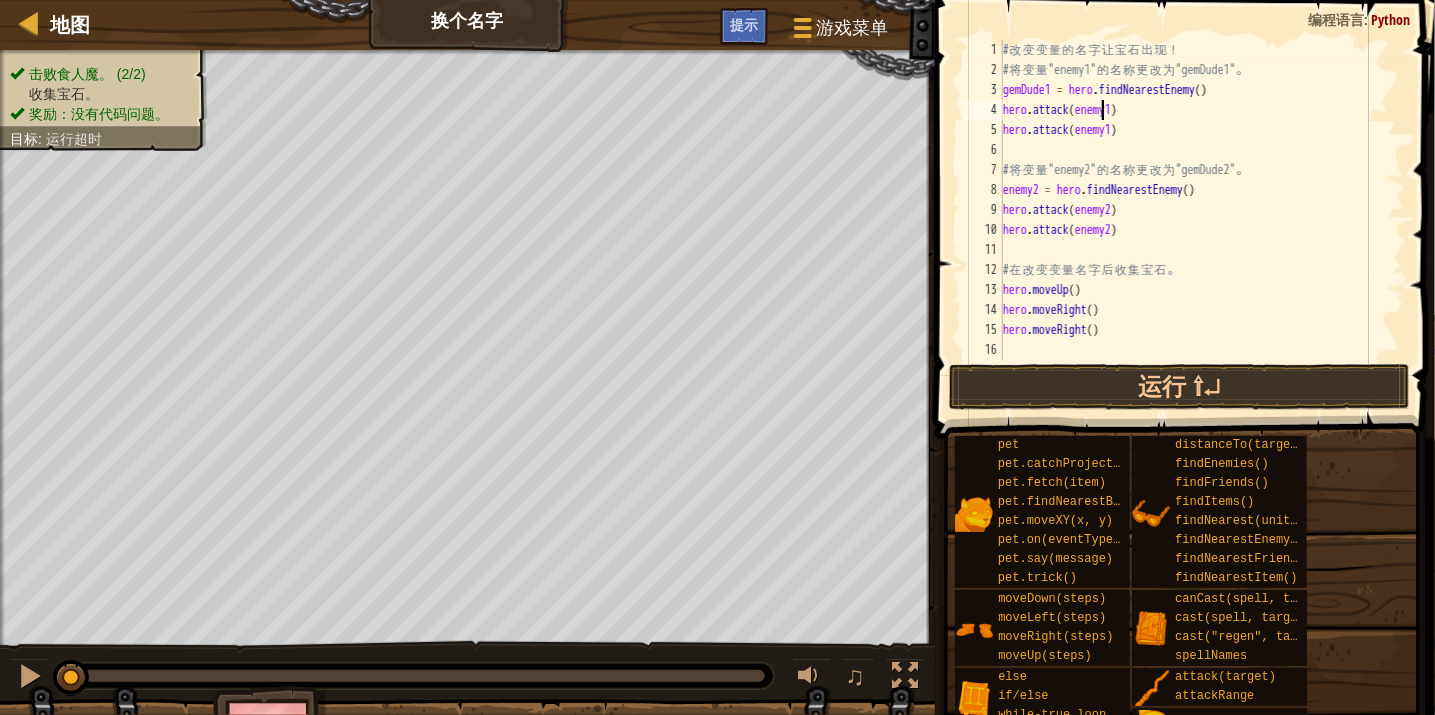 click on "#  改 变 变 量 的 名 字 让 宝 石 出 现 ！ #  将 变 量 "enemy1" 的 名 称 更 改 为 "gemDude1" 。 gemDude1   =   hero . findNearestEnemy ( ) hero . attack ( enemy1 ) hero . attack ( enemy1 ) #  将 变 量 "enemy2" 的 名 称 更 改 为 "gemDude2" 。 enemy2   =   hero . findNearestEnemy ( ) hero . attack ( enemy2 ) hero . attack ( enemy2 ) #  在 改 变 变 量 名 字 后 收 集 宝 石 。 hero . moveUp ( ) hero . moveRight ( ) hero . moveRight ( )" at bounding box center (1202, 220) 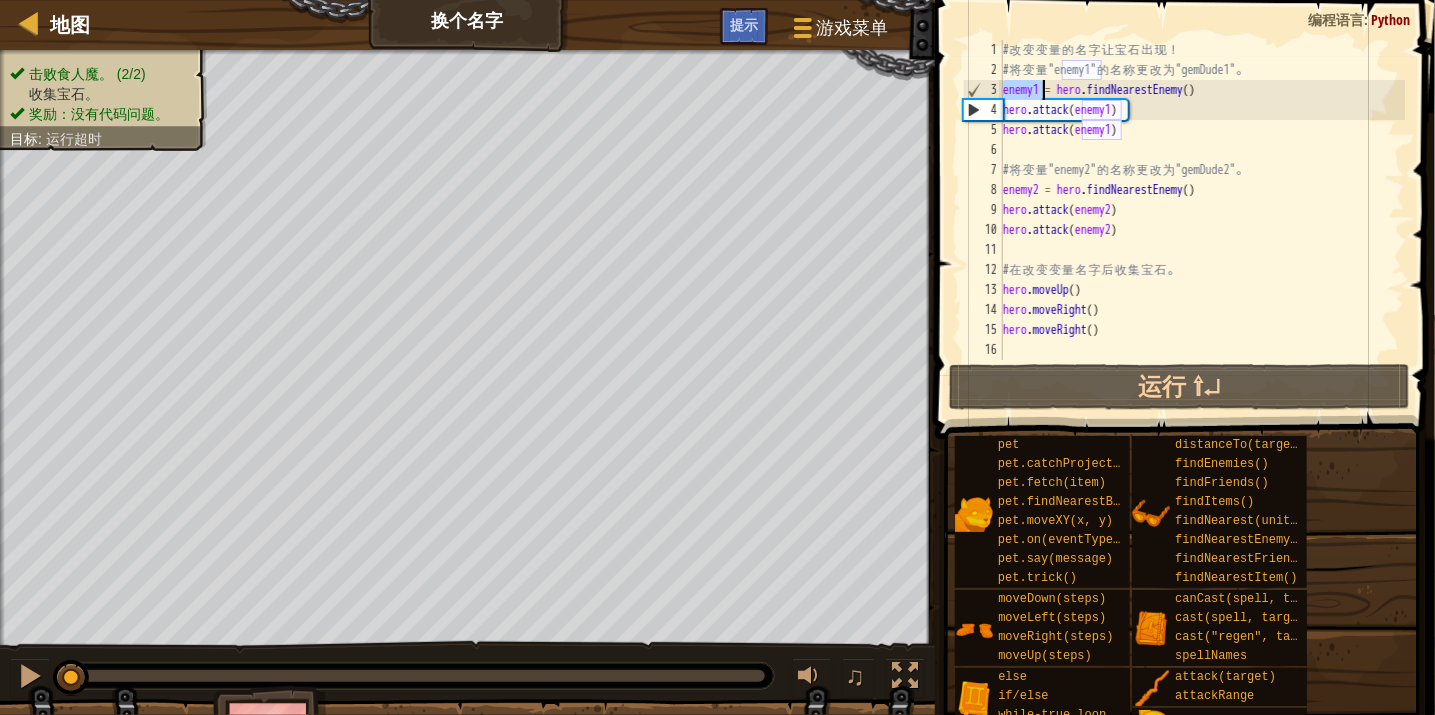 paste on "gemDude" 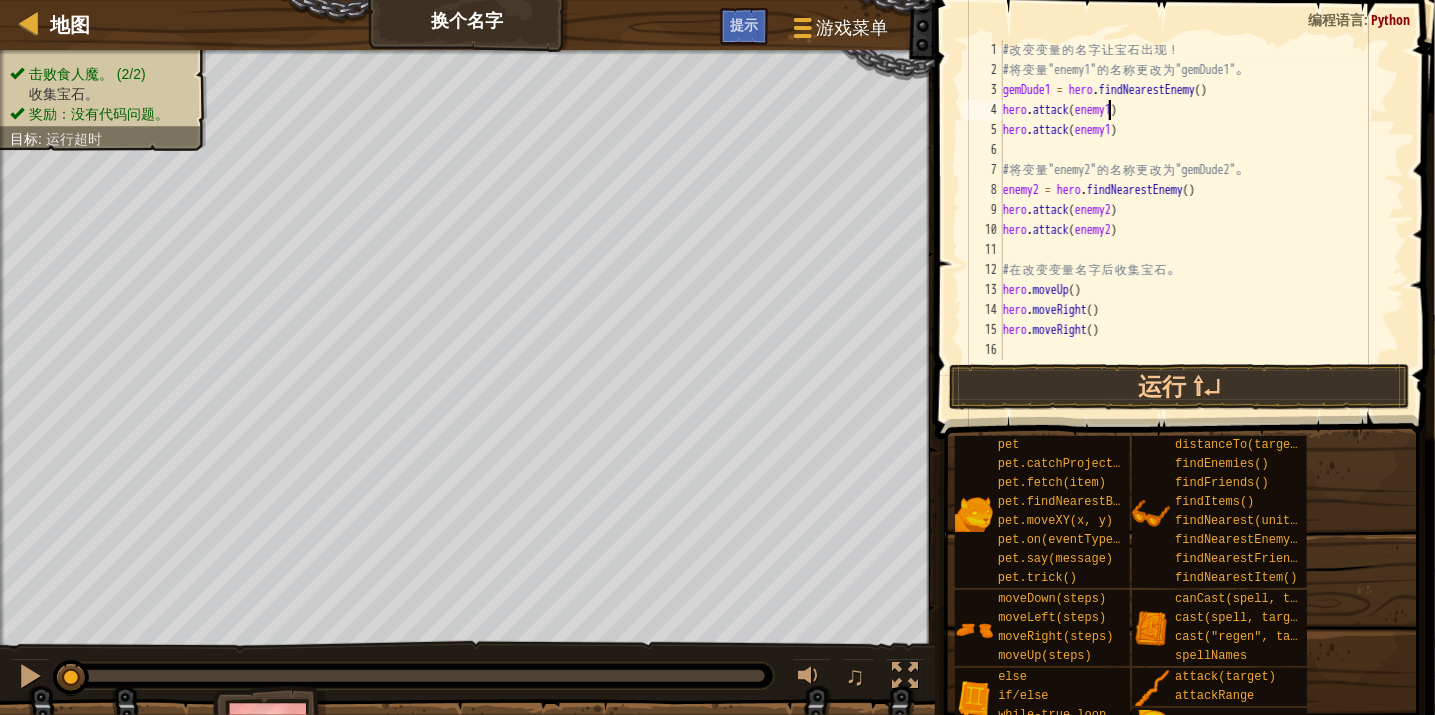 click on "#  改 变 变 量 的 名 字 让 宝 石 出 现 ！ #  将 变 量 "enemy1" 的 名 称 更 改 为 "gemDude1" 。 gemDude1   =   hero . findNearestEnemy ( ) hero . attack ( enemy1 ) hero . attack ( enemy1 ) #  将 变 量 "enemy2" 的 名 称 更 改 为 "gemDude2" 。 enemy2   =   hero . findNearestEnemy ( ) hero . attack ( enemy2 ) hero . attack ( enemy2 ) #  在 改 变 变 量 名 字 后 收 集 宝 石 。 hero . moveUp ( ) hero . moveRight ( ) hero . moveRight ( )" at bounding box center [1202, 220] 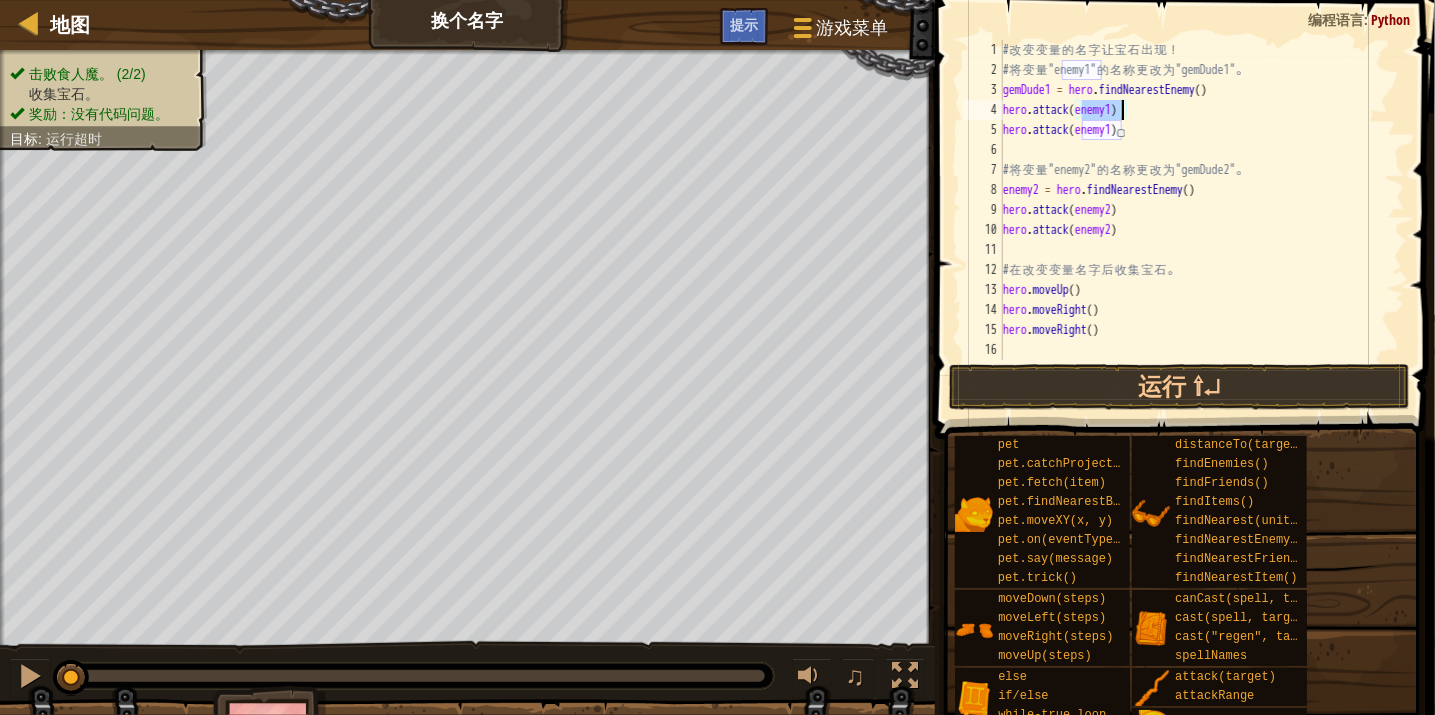 paste on "gemDude" 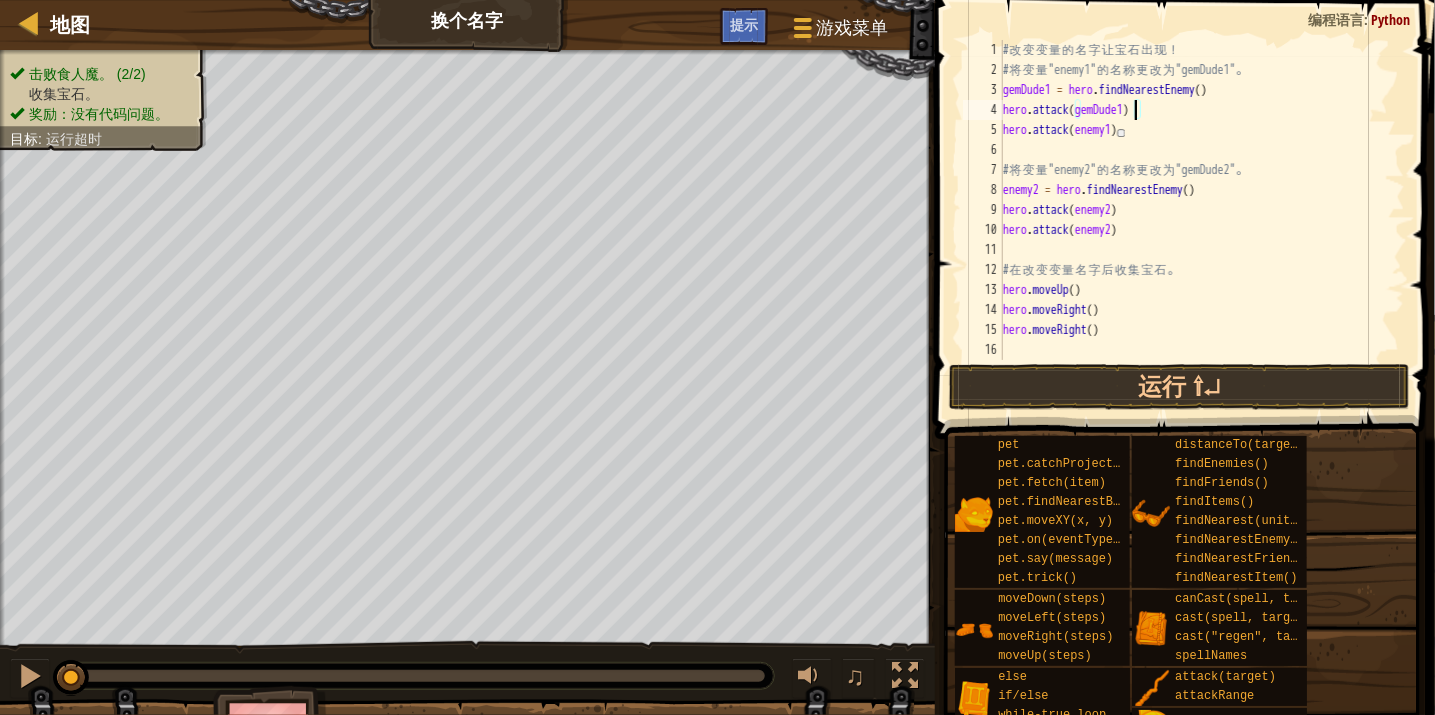 click on "#  改 变 变 量 的 名 字 让 宝 石 出 现 ！ #  将 变 量 "enemy1" 的 名 称 更 改 为 "gemDude1" 。 gemDude1   =   hero . findNearestEnemy ( ) hero . attack ( gemDude1 ) hero . attack ( gemDude1 ) #  将 变 量 "enemy2" 的 名 称 更 改 为 "gemDude2" 。 enemy2   =   hero . findNearestEnemy ( ) hero . attack ( enemy2 ) hero . attack ( enemy2 ) #  在 改 变 变 量 名 字 后 收 集 宝 石 。 hero . moveUp ( ) hero . moveRight ( ) hero . moveRight ( )" at bounding box center [1202, 220] 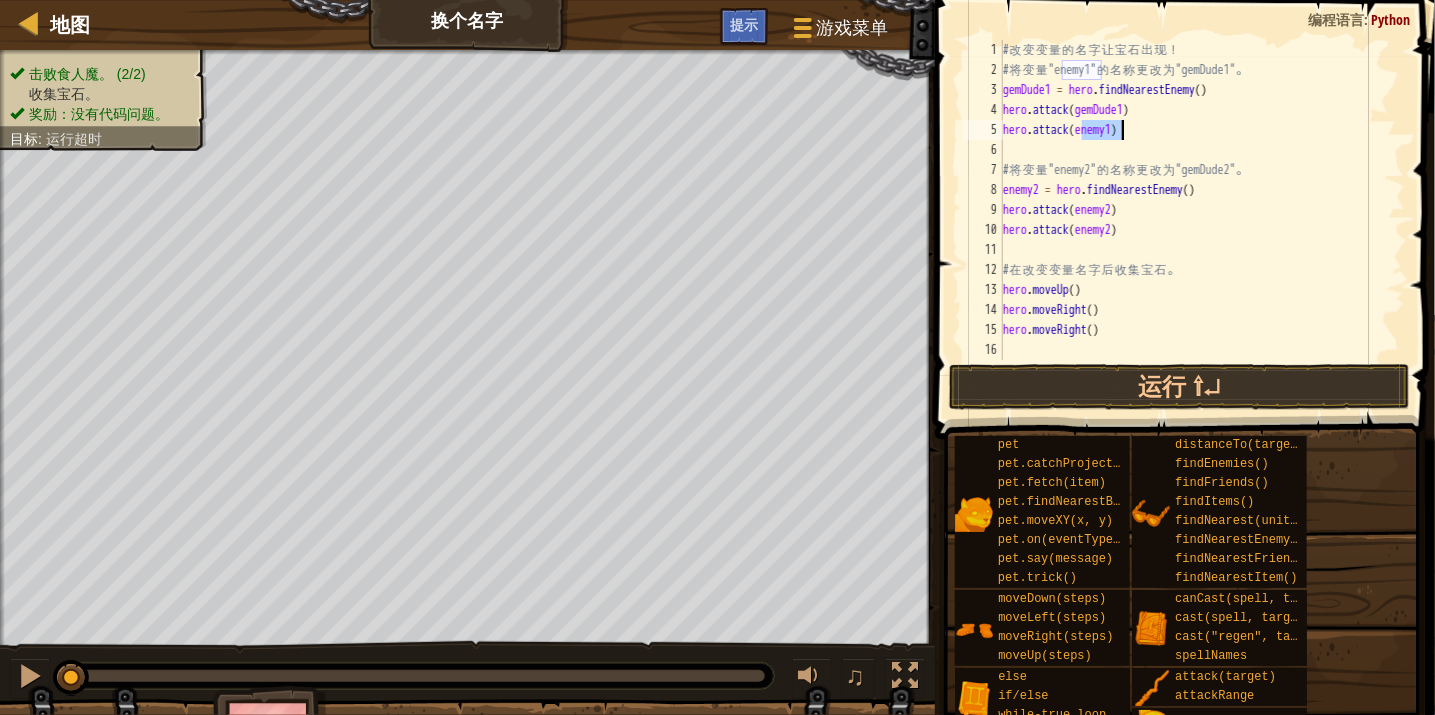 click on "#  改 变 变 量 的 名 字 让 宝 石 出 现 ！ #  将 变 量 "enemy1" 的 名 称 更 改 为 "gemDude1" 。 gemDude1   =   hero . findNearestEnemy ( ) hero . attack ( gemDude1 ) hero . attack ( gemDude1 ) #  将 变 量 "enemy2" 的 名 称 更 改 为 "gemDude2" 。 enemy2   =   hero . findNearestEnemy ( ) hero . attack ( enemy2 ) hero . attack ( enemy2 ) #  在 改 变 变 量 名 字 后 收 集 宝 石 。 hero . moveUp ( ) hero . moveRight ( ) hero . moveRight ( )" at bounding box center [1202, 220] 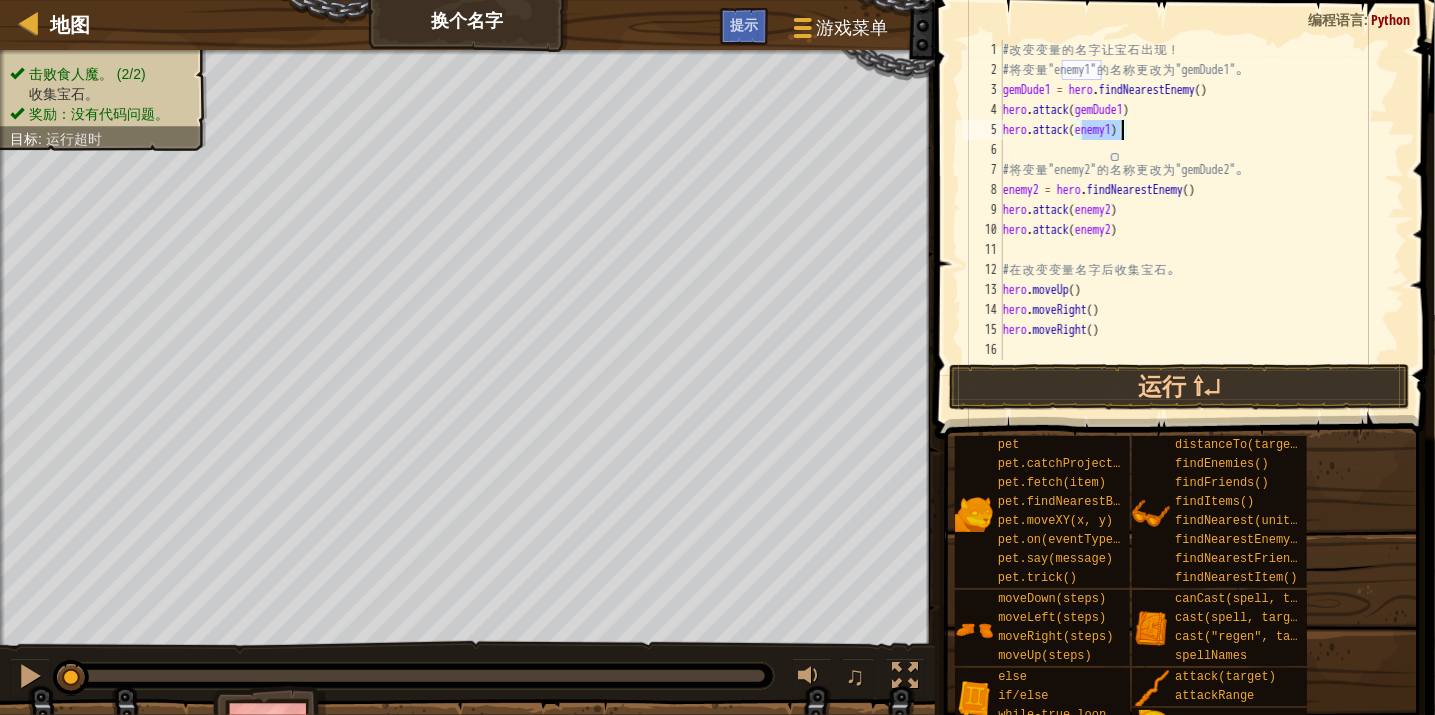 paste on "gemDude" 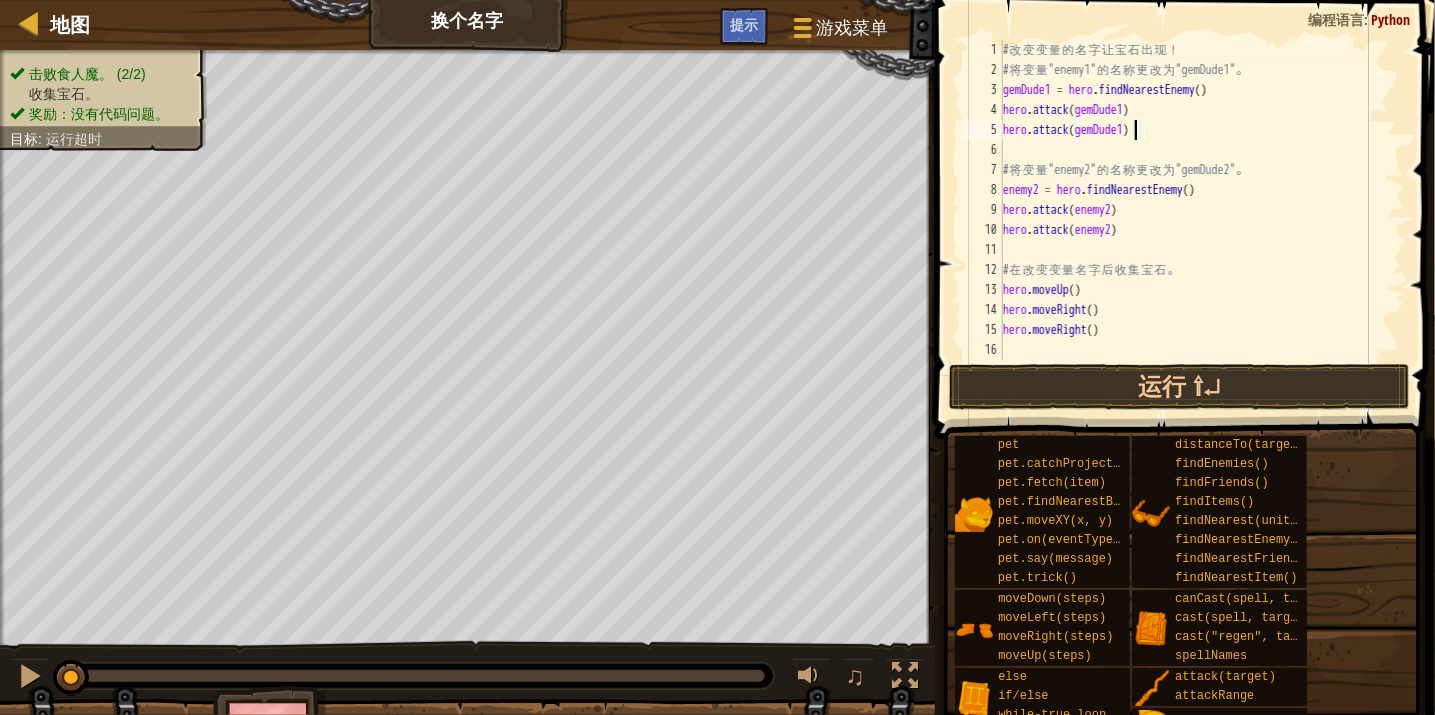click on "#  改 变 变 量 的 名 字 让 宝 石 出 现 ！ #  将 变 量 "enemy1" 的 名 称 更 改 为 "gemDude1" 。 gemDude1   =   hero . findNearestEnemy ( ) hero . attack ( gemDude1 ) hero . attack ( gemDude1 ) #  将 变 量 "enemy2" 的 名 称 更 改 为 "gemDude2" 。 enemy2   =   hero . findNearestEnemy ( ) hero . attack ( enemy2 ) hero . attack ( enemy2 ) #  在 改 变 变 量 名 字 后 收 集 宝 石 。 hero . moveUp ( ) hero . moveRight ( ) hero . moveRight ( )" at bounding box center (1202, 220) 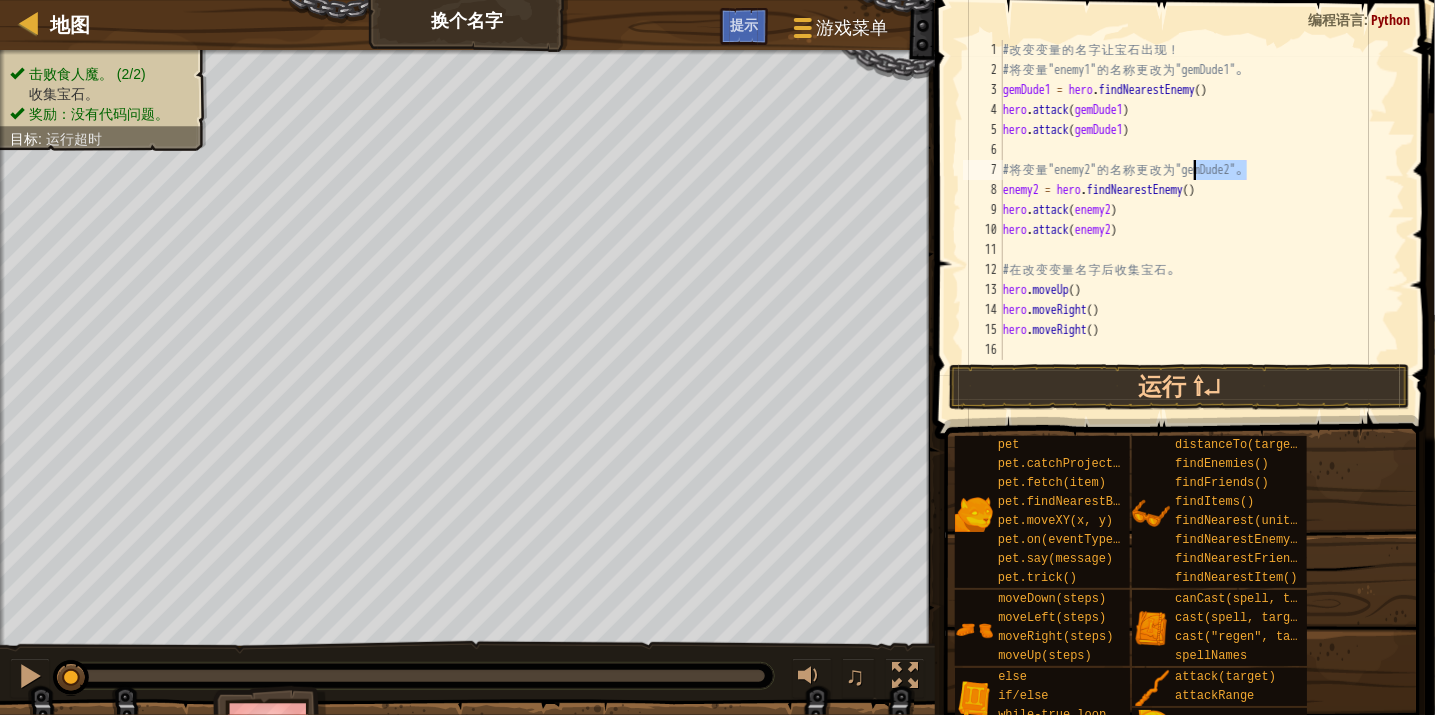 click on "#  改 变 变 量 的 名 字 让 宝 石 出 现 ！ #  将 变 量 "enemy1" 的 名 称 更 改 为 "gemDude1" 。 gemDude1   =   hero . findNearestEnemy ( ) hero . attack ( gemDude1 ) hero . attack ( gemDude1 ) #  将 变 量 "enemy2" 的 名 称 更 改 为 "gemDude2" 。 enemy2   =   hero . findNearestEnemy ( ) hero . attack ( enemy2 ) hero . attack ( enemy2 ) #  在 改 变 变 量 名 字 后 收 集 宝 石 。 hero . moveUp ( ) hero . moveRight ( ) hero . moveRight ( )" at bounding box center [1202, 220] 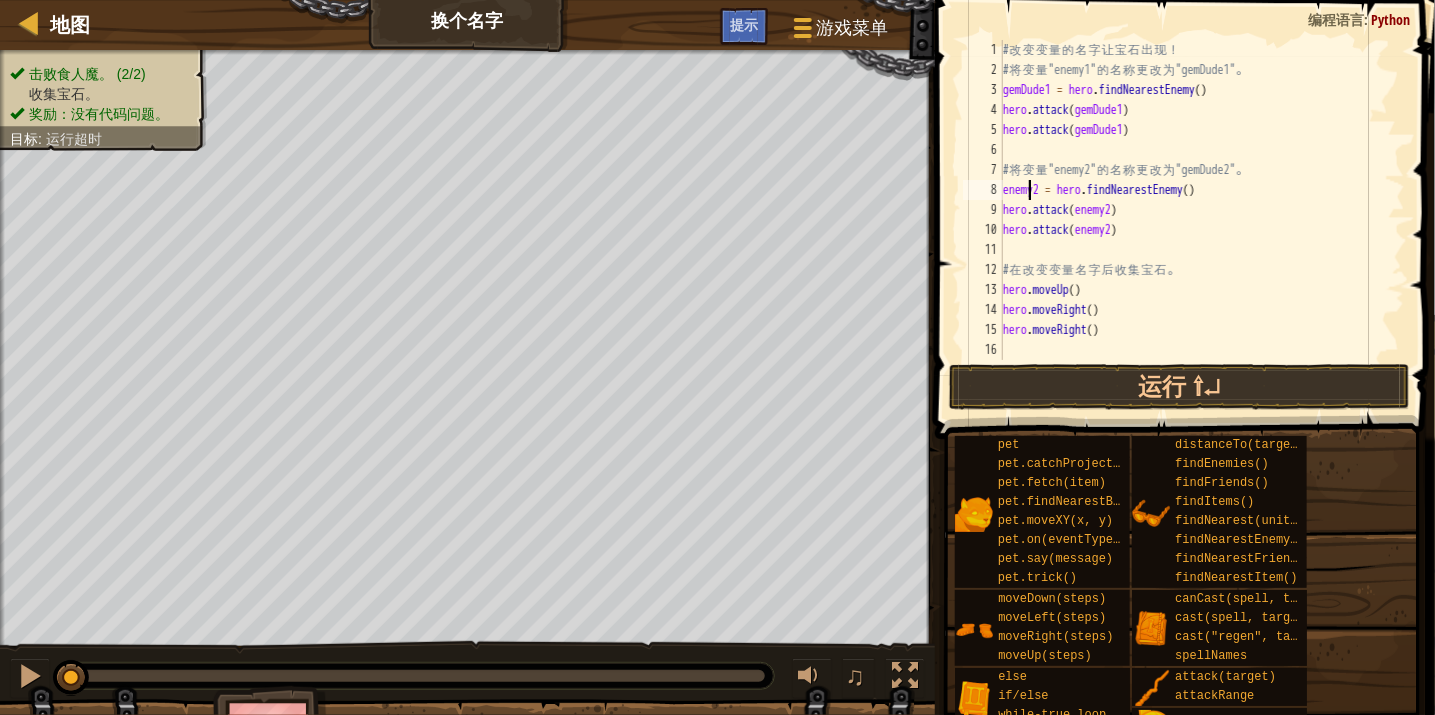 click on "#  改 变 变 量 的 名 字 让 宝 石 出 现 ！ #  将 变 量 "enemy1" 的 名 称 更 改 为 "gemDude1" 。 gemDude1   =   hero . findNearestEnemy ( ) hero . attack ( gemDude1 ) hero . attack ( gemDude1 ) #  将 变 量 "enemy2" 的 名 称 更 改 为 "gemDude2" 。 enemy2   =   hero . findNearestEnemy ( ) hero . attack ( enemy2 ) hero . attack ( enemy2 ) #  在 改 变 变 量 名 字 后 收 集 宝 石 。 hero . moveUp ( ) hero . moveRight ( ) hero . moveRight ( )" at bounding box center (1202, 220) 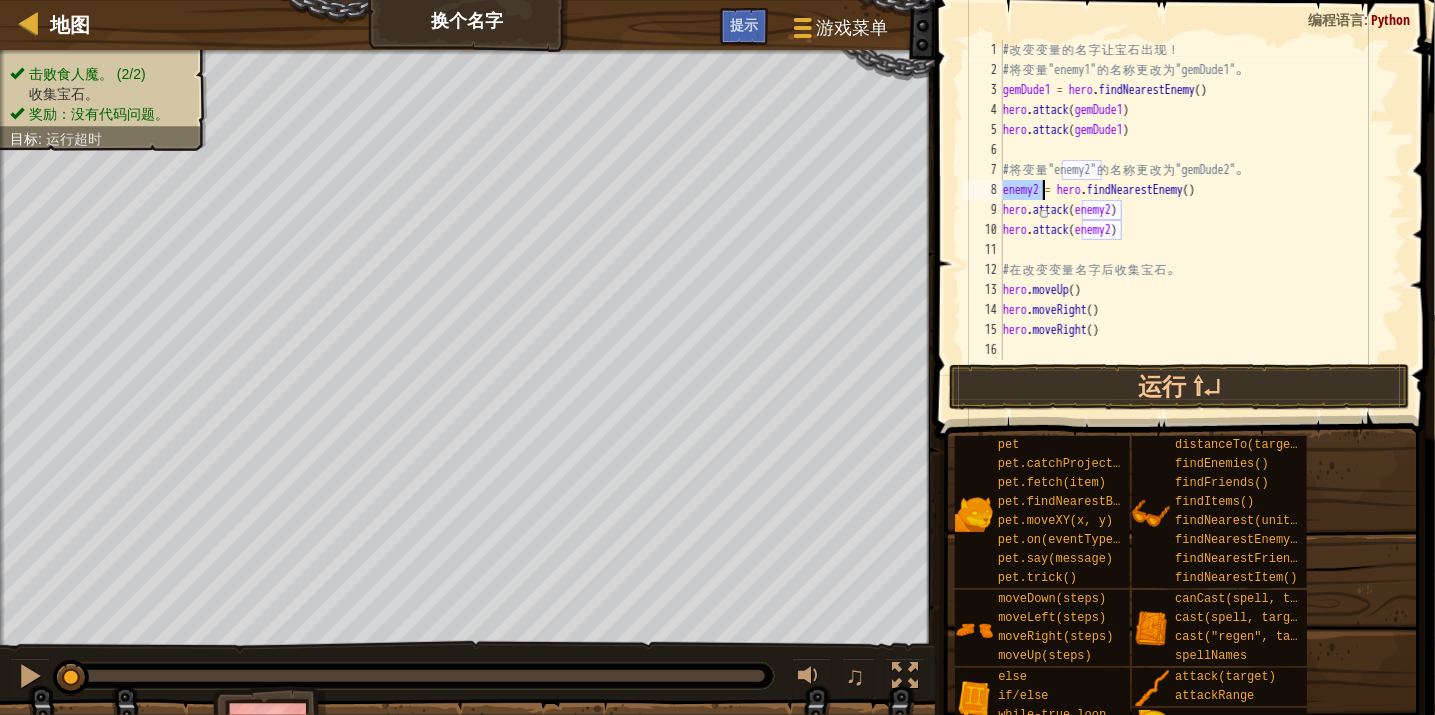 paste on "gemDude" 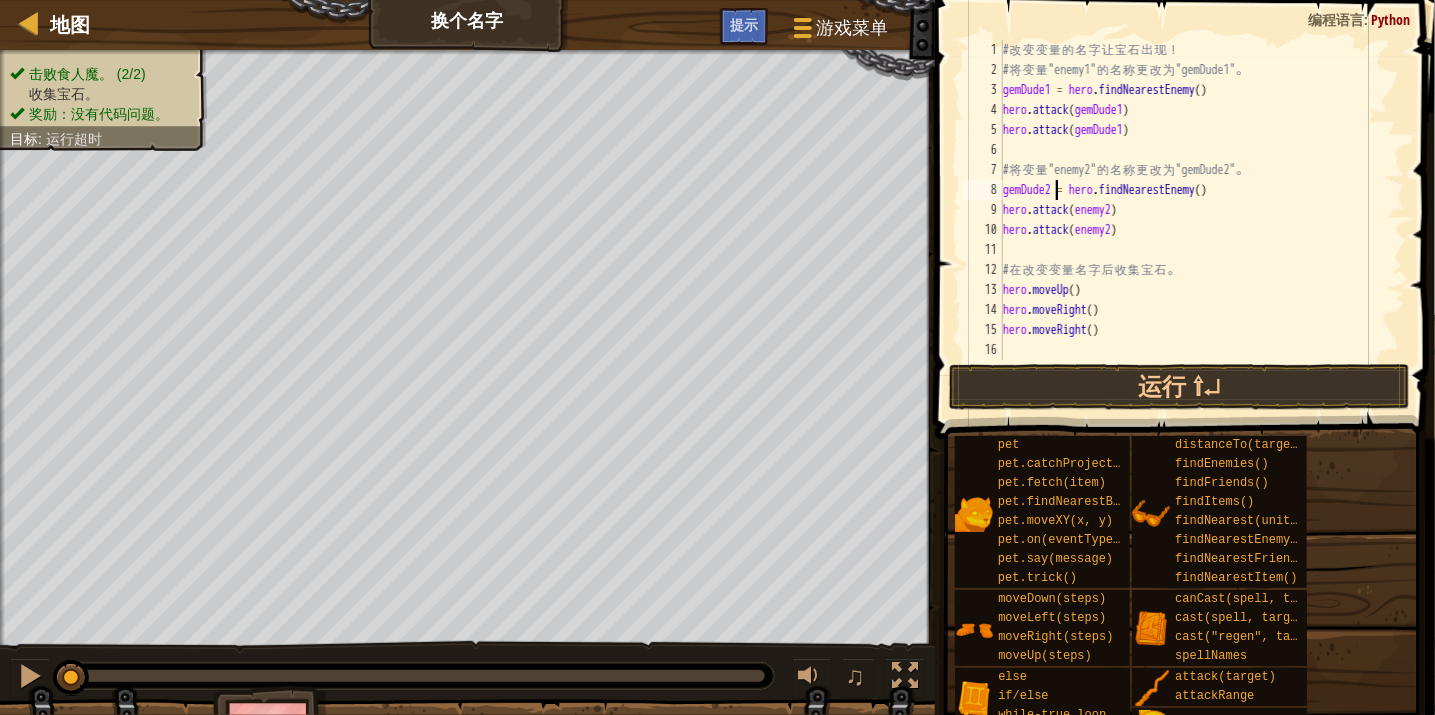 click on "#  改 变 变 量 的 名 字 让 宝 石 出 现 ！ #  将 变 量 "enemy1" 的 名 称 更 改 为 "gemDude1" 。 gemDude1   =   hero . findNearestEnemy ( ) hero . attack ( gemDude1 ) hero . attack ( gemDude1 ) #  将 变 量 "enemy2" 的 名 称 更 改 为 "gemDude2" 。 gemDude2   =   hero . findNearestEnemy ( ) hero . attack ( enemy2 ) hero . attack ( enemy2 ) #  在 改 变 变 量 名 字 后 收 集 宝 石 。 hero . moveUp ( ) hero . moveRight ( ) hero . moveRight ( )" at bounding box center (1202, 220) 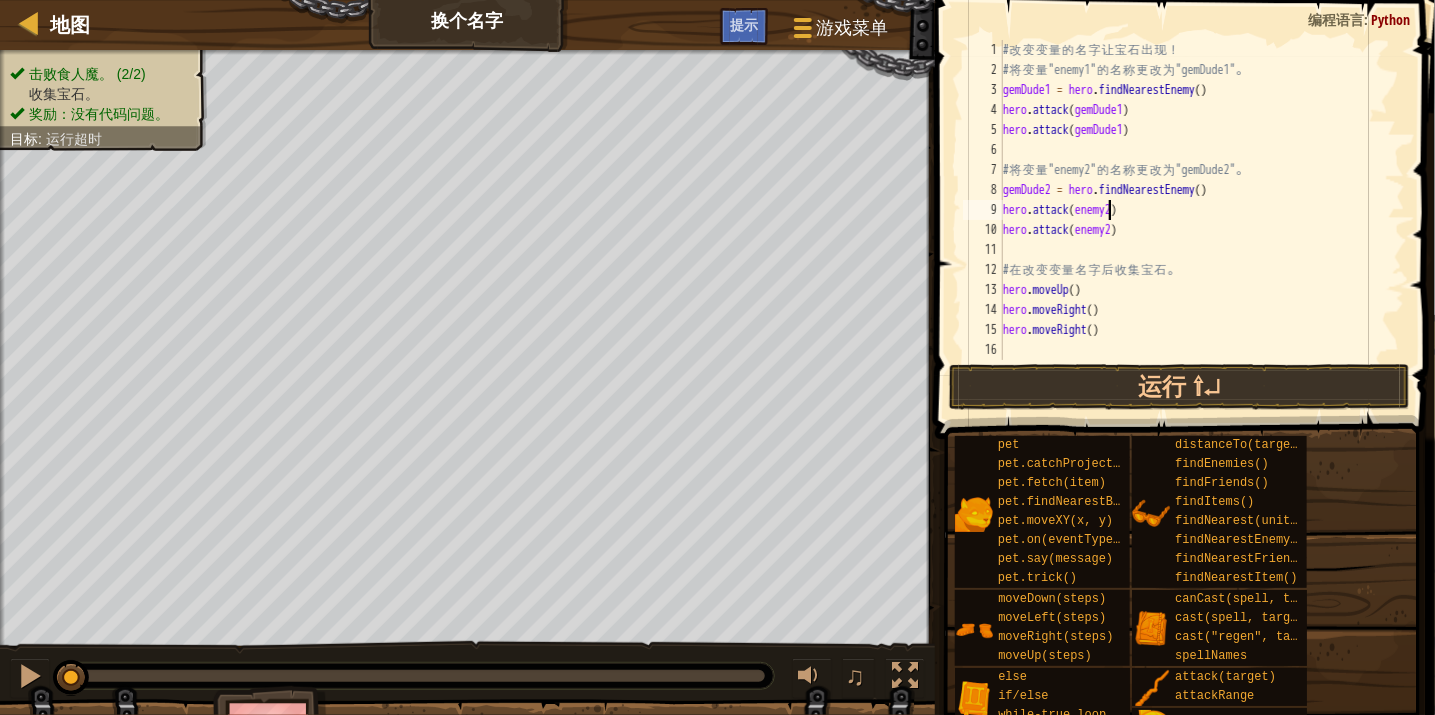 click on "#  改 变 变 量 的 名 字 让 宝 石 出 现 ！ #  将 变 量 "enemy1" 的 名 称 更 改 为 "gemDude1" 。 gemDude1   =   hero . findNearestEnemy ( ) hero . attack ( gemDude1 ) hero . attack ( gemDude1 ) #  将 变 量 "enemy2" 的 名 称 更 改 为 "gemDude2" 。 gemDude2   =   hero . findNearestEnemy ( ) hero . attack ( enemy2 ) hero . attack ( enemy2 ) #  在 改 变 变 量 名 字 后 收 集 宝 石 。 hero . moveUp ( ) hero . moveRight ( ) hero . moveRight ( )" at bounding box center [1202, 220] 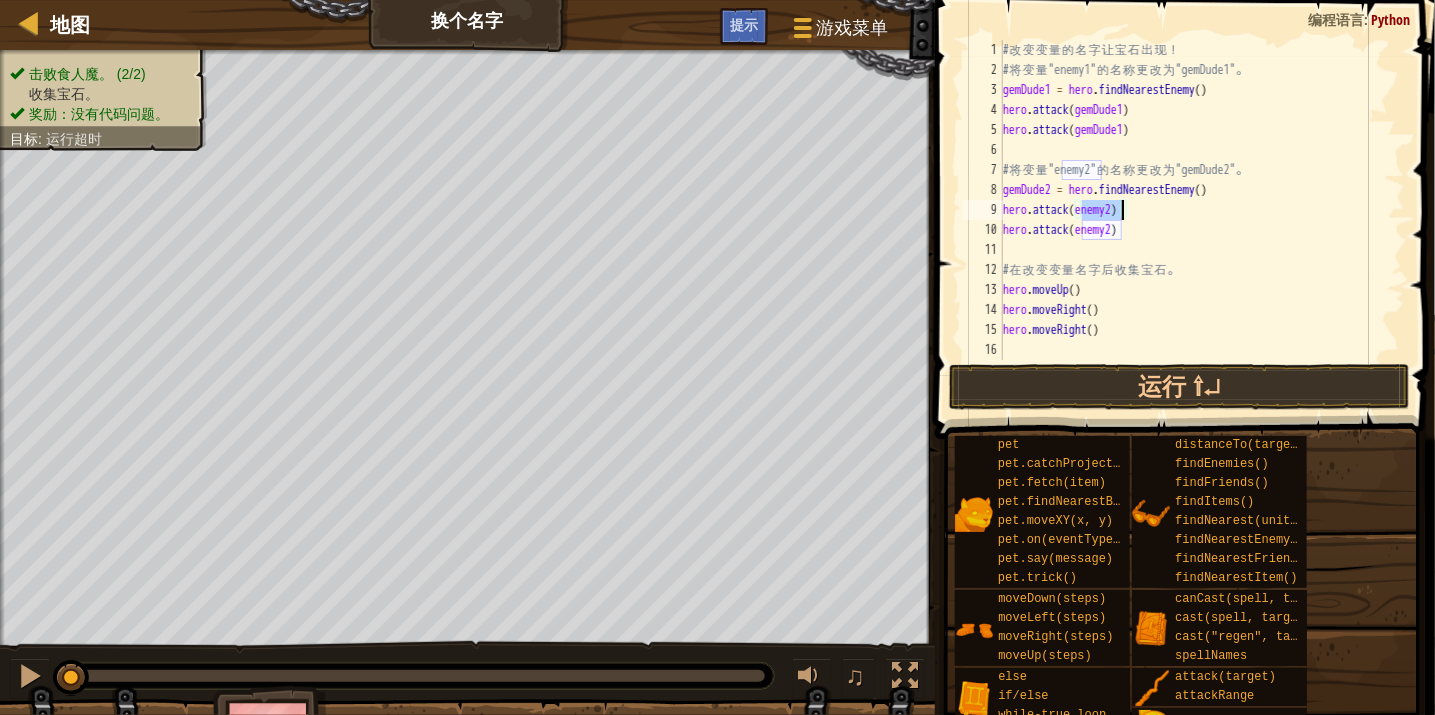 paste on "gemDude" 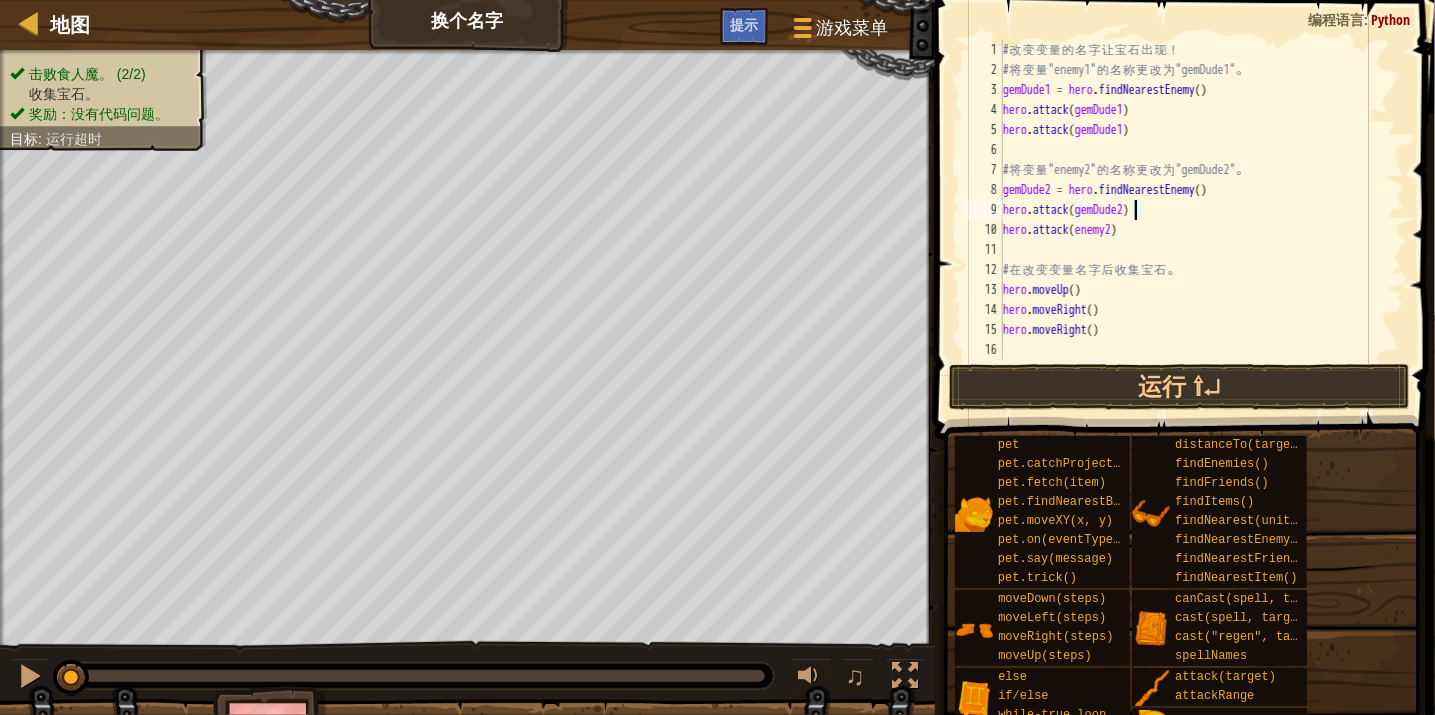 click on "#  改 变 变 量 的 名 字 让 宝 石 出 现 ！ #  将 变 量 "enemy1" 的 名 称 更 改 为 "gemDude1" 。 gemDude1   =   hero . findNearestEnemy ( ) hero . attack ( gemDude1 ) hero . attack ( gemDude1 ) #  将 变 量 "enemy2" 的 名 称 更 改 为 "gemDude2" 。 gemDude2   =   hero . findNearestEnemy ( ) hero . attack ( gemDude2 ) hero . attack ( enemy2 ) #  在 改 变 变 量 名 字 后 收 集 宝 石 。 hero . moveUp ( ) hero . moveRight ( ) hero . moveRight ( )" at bounding box center (1202, 220) 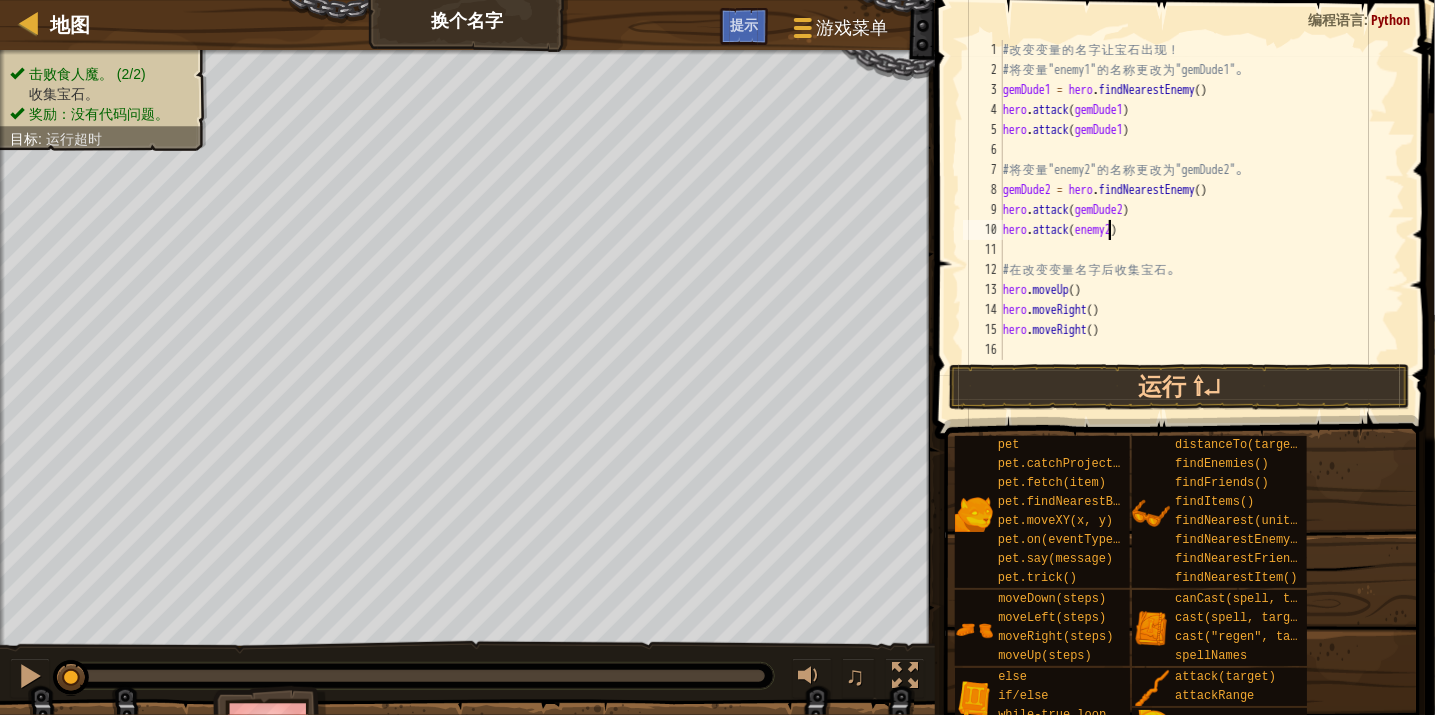 click on "#  改 变 变 量 的 名 字 让 宝 石 出 现 ！ #  将 变 量 "enemy1" 的 名 称 更 改 为 "gemDude1" 。 gemDude1   =   hero . findNearestEnemy ( ) hero . attack ( gemDude1 ) hero . attack ( gemDude1 ) #  将 变 量 "enemy2" 的 名 称 更 改 为 "gemDude2" 。 gemDude2   =   hero . findNearestEnemy ( ) hero . attack ( gemDude2 ) hero . attack ( enemy2 ) #  在 改 变 变 量 名 字 后 收 集 宝 石 。 hero . moveUp ( ) hero . moveRight ( ) hero . moveRight ( )" at bounding box center [1202, 220] 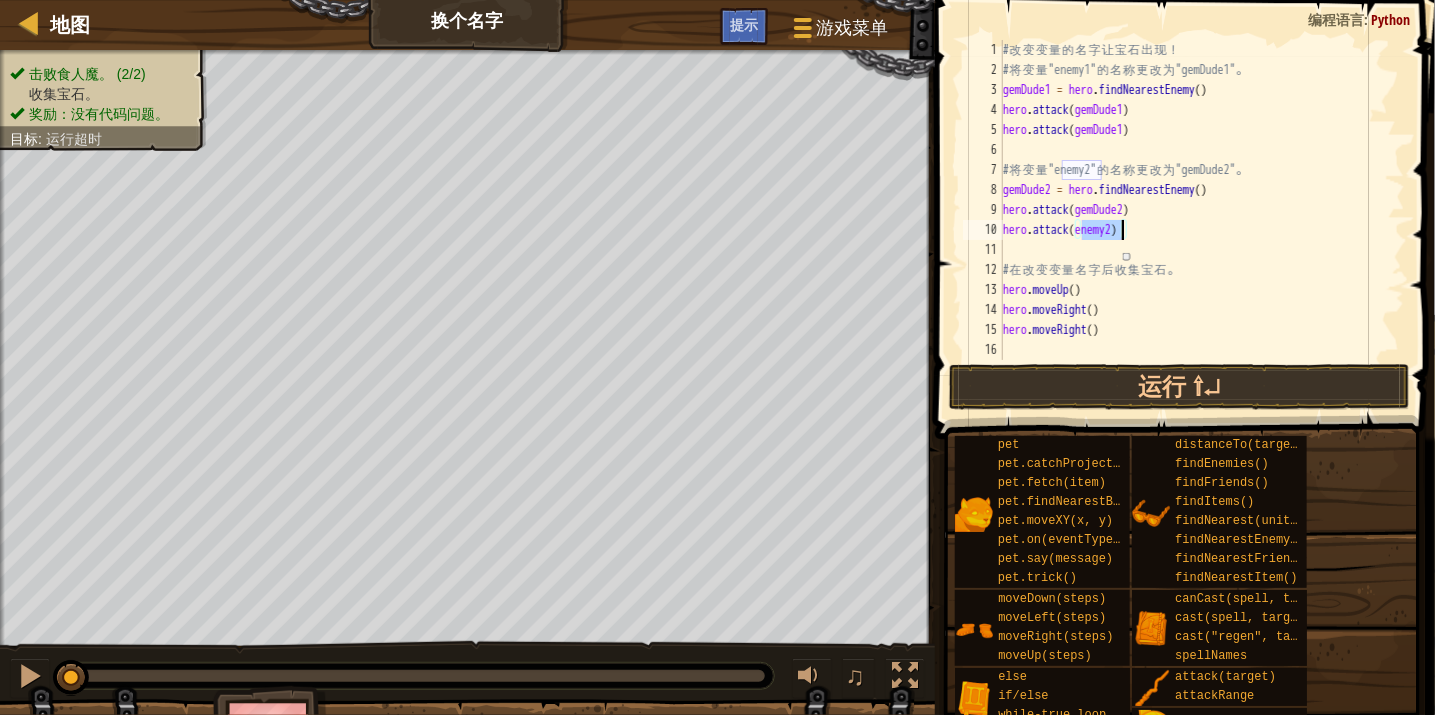 paste on "gemDude" 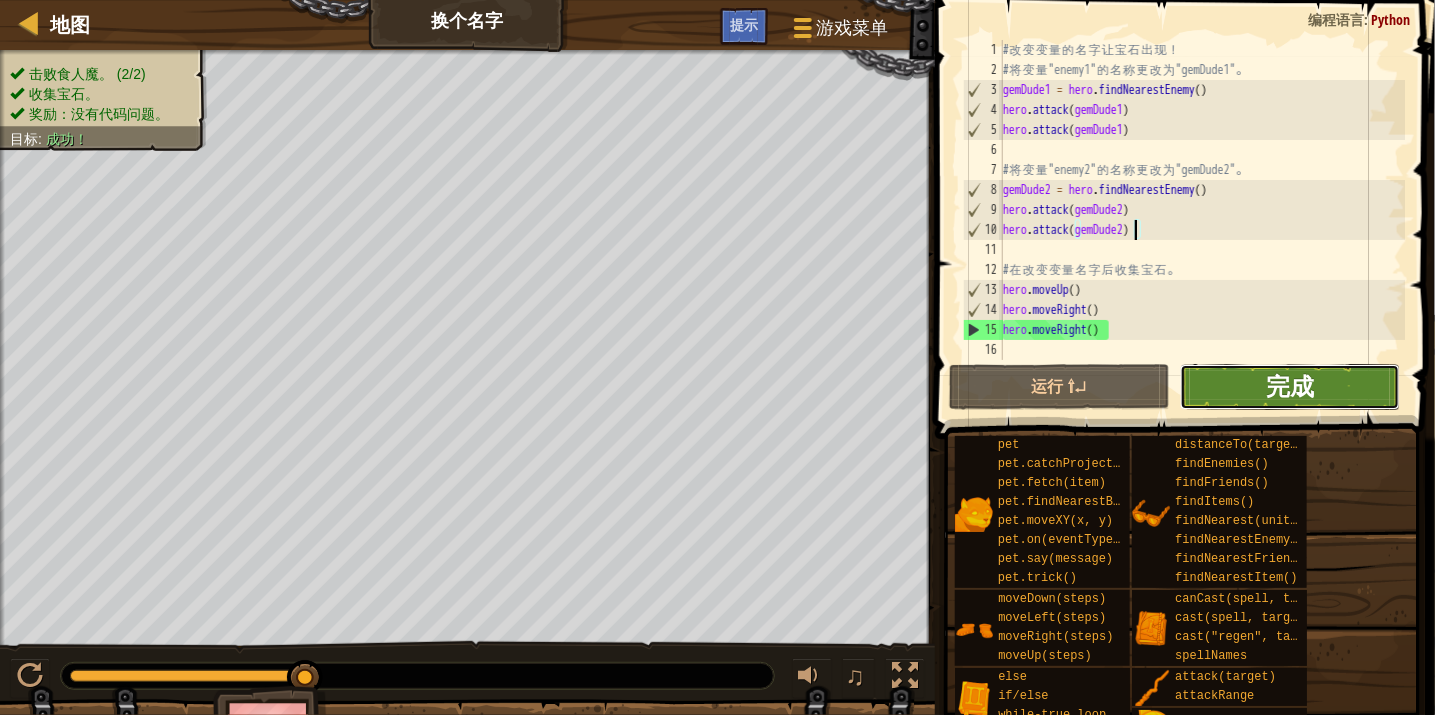 click on "完成" at bounding box center (1290, 386) 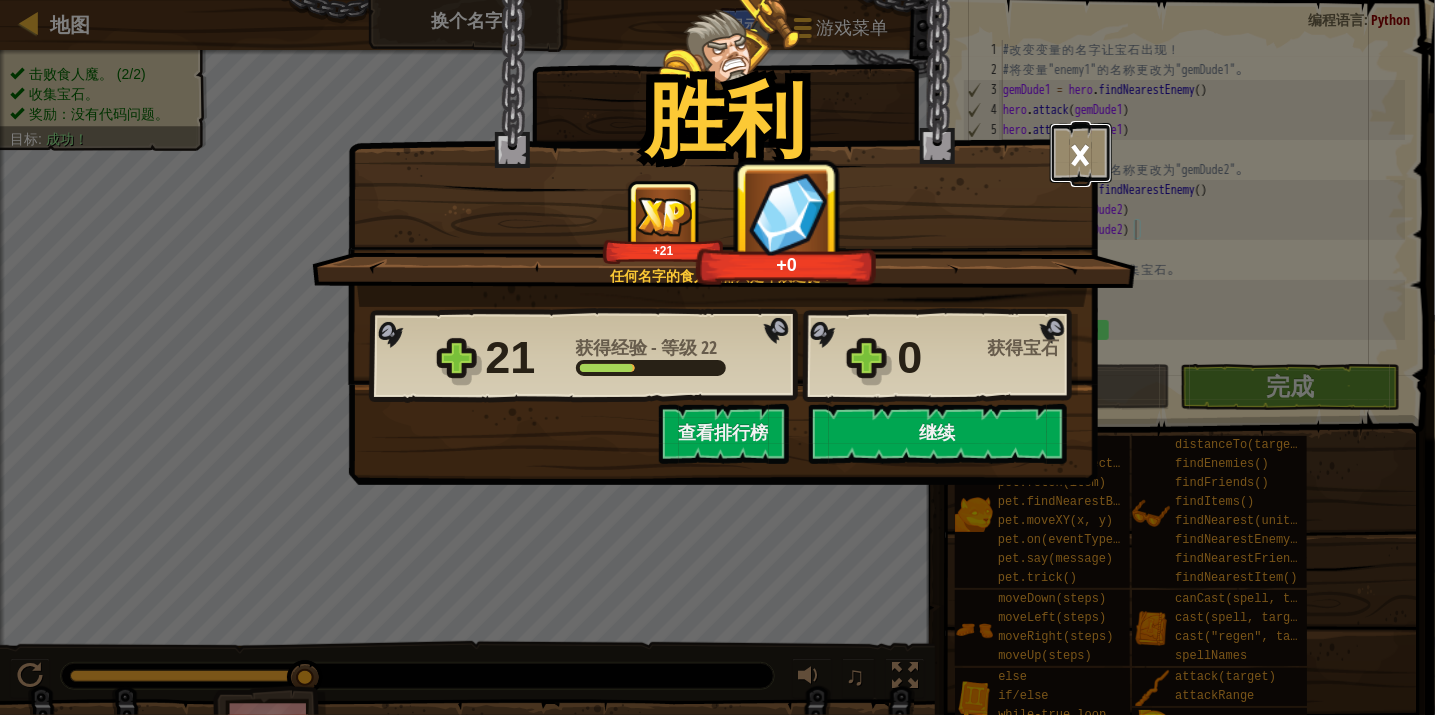 drag, startPoint x: 1082, startPoint y: 147, endPoint x: 1142, endPoint y: 192, distance: 75 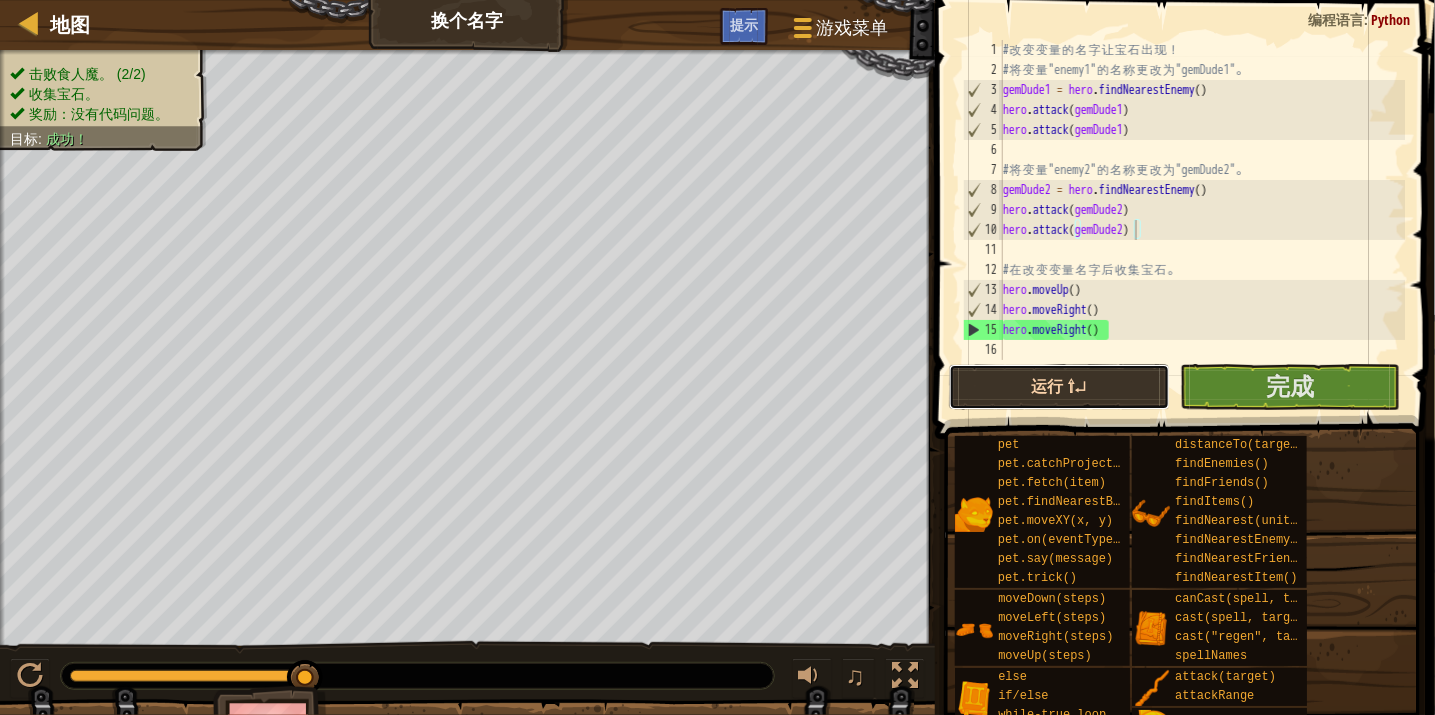 click on "运行 ⇧↵" at bounding box center [1059, 387] 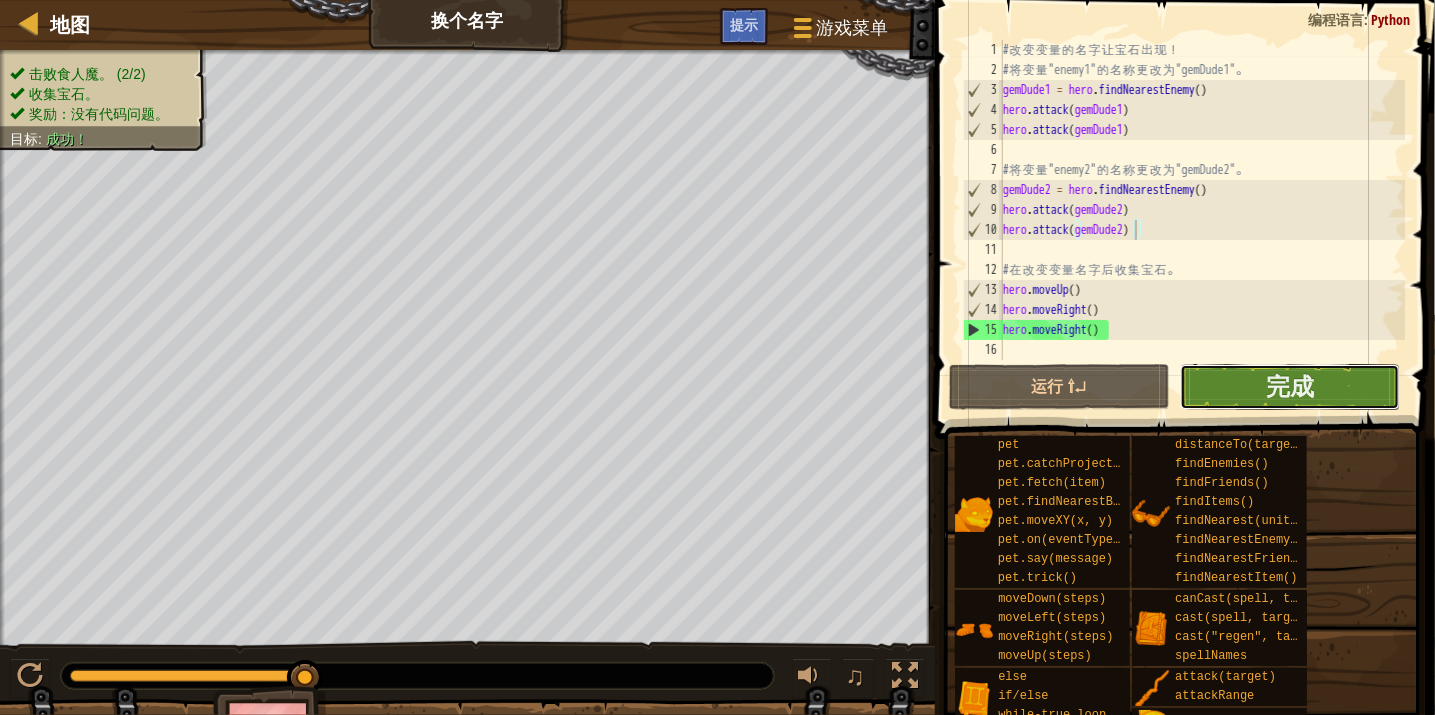 click on "完成" at bounding box center (1290, 387) 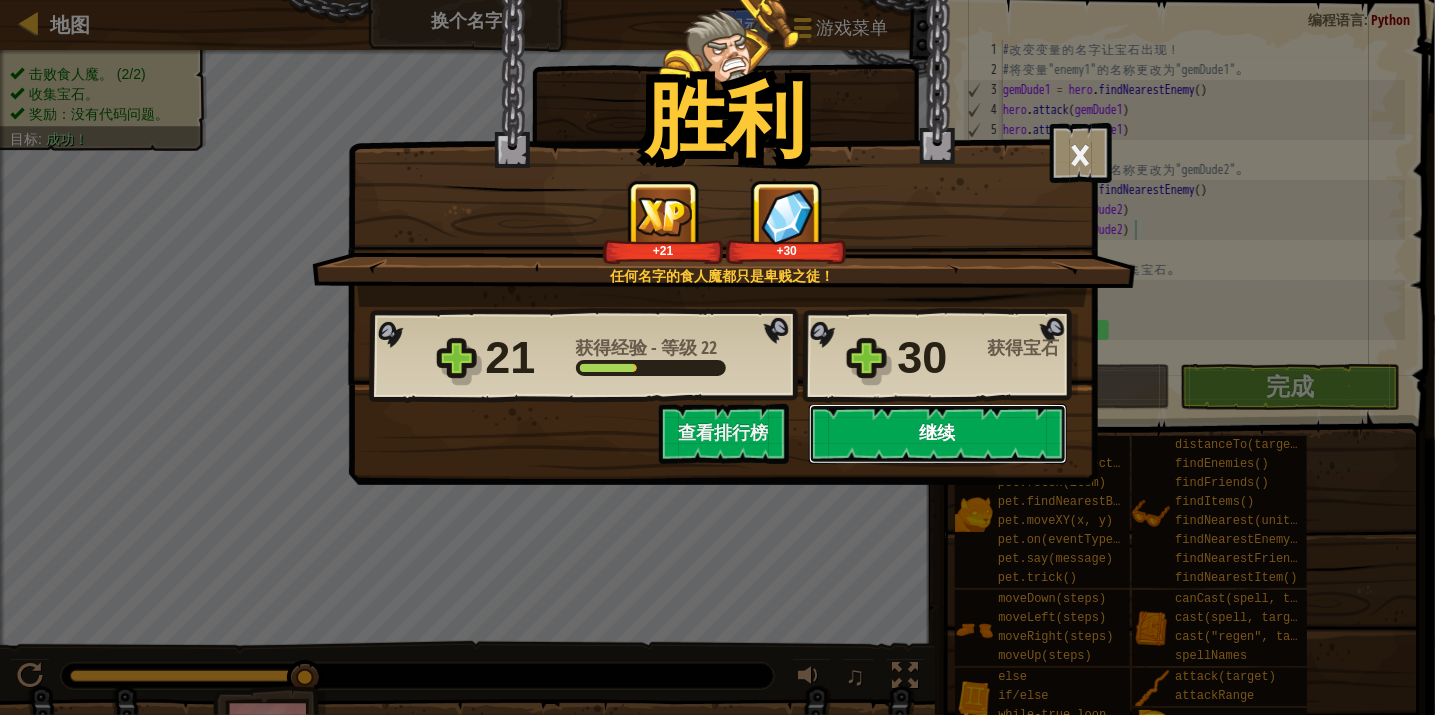 click on "继续" at bounding box center (938, 434) 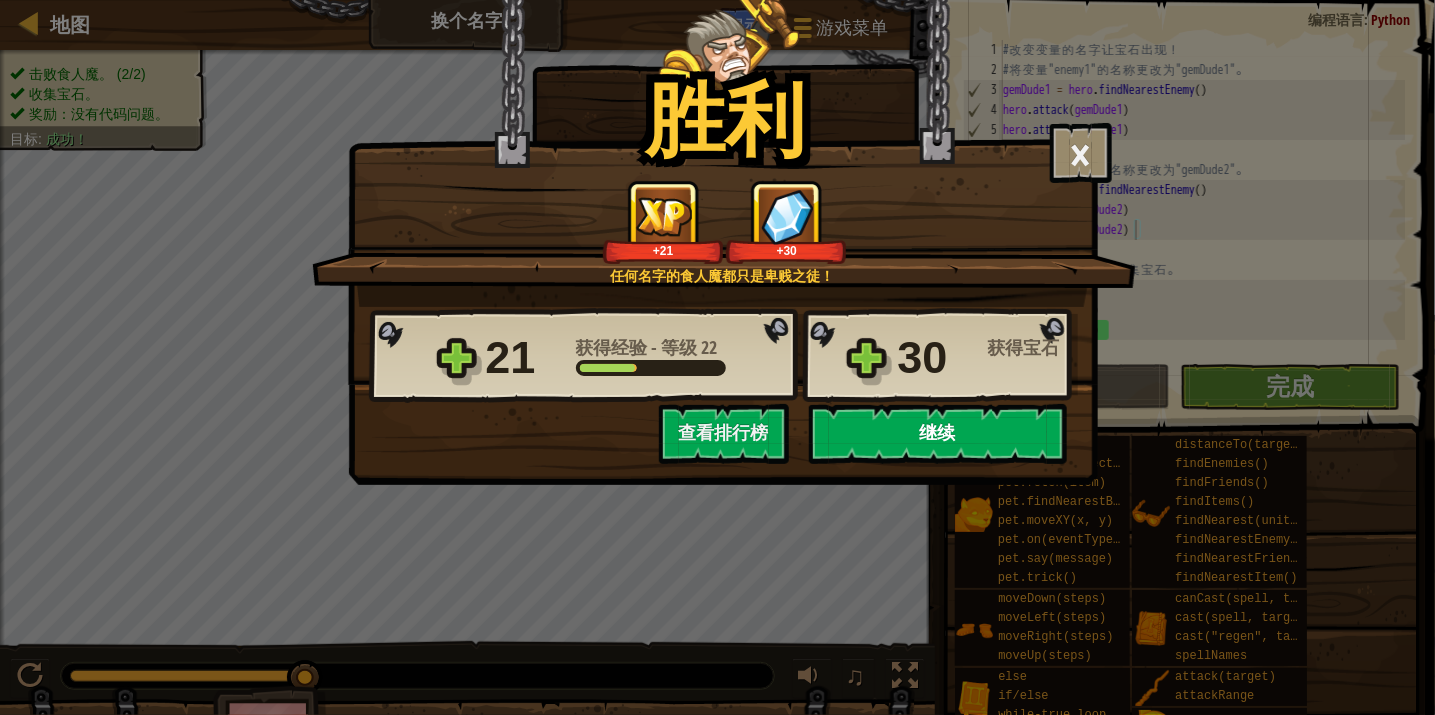 select on "zh-HANS" 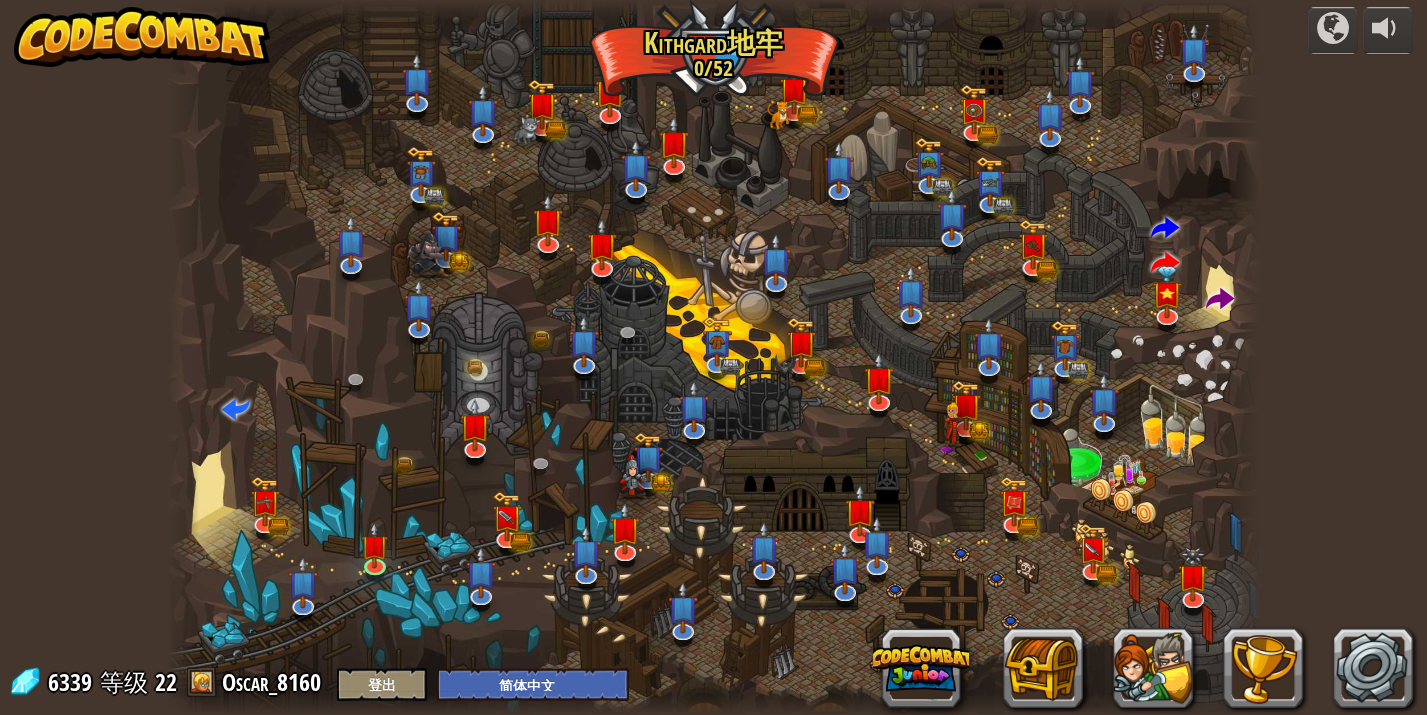 select on "zh-HANS" 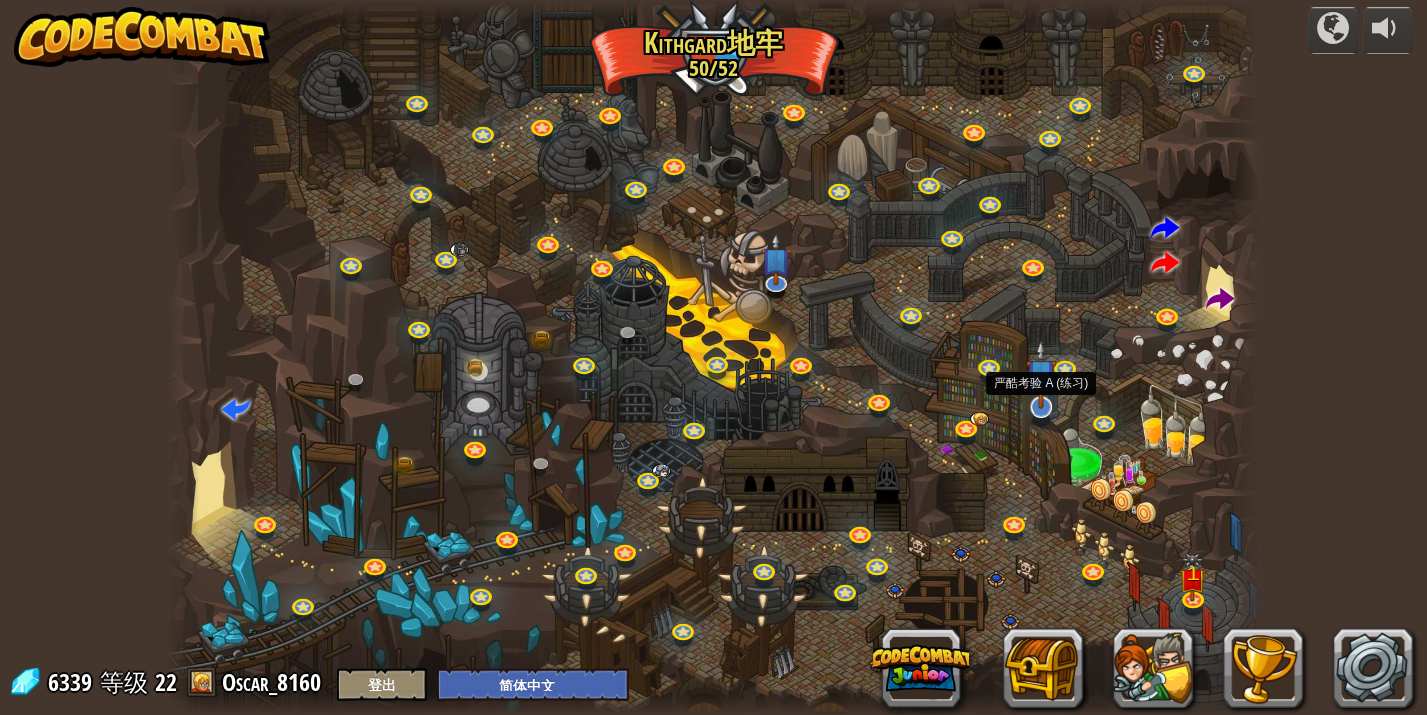 click at bounding box center [1041, 374] 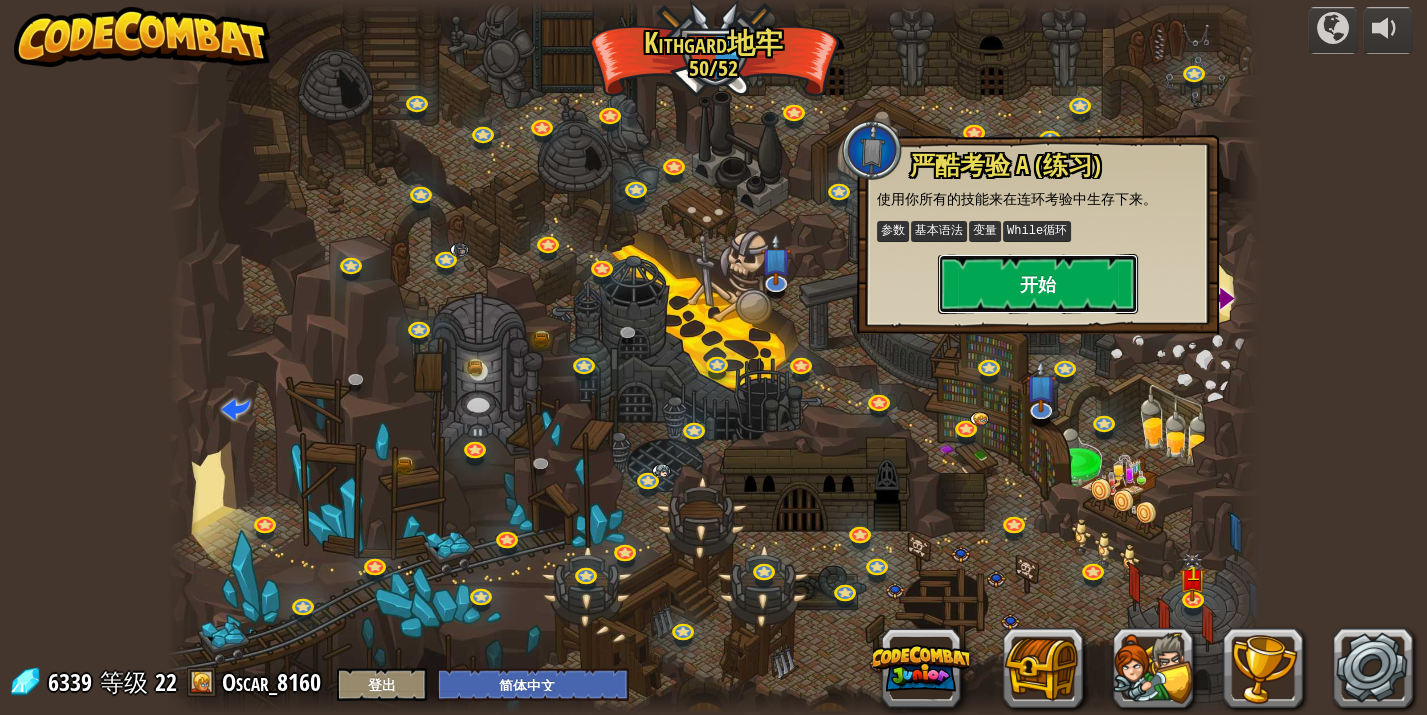 click on "开始" at bounding box center (1038, 284) 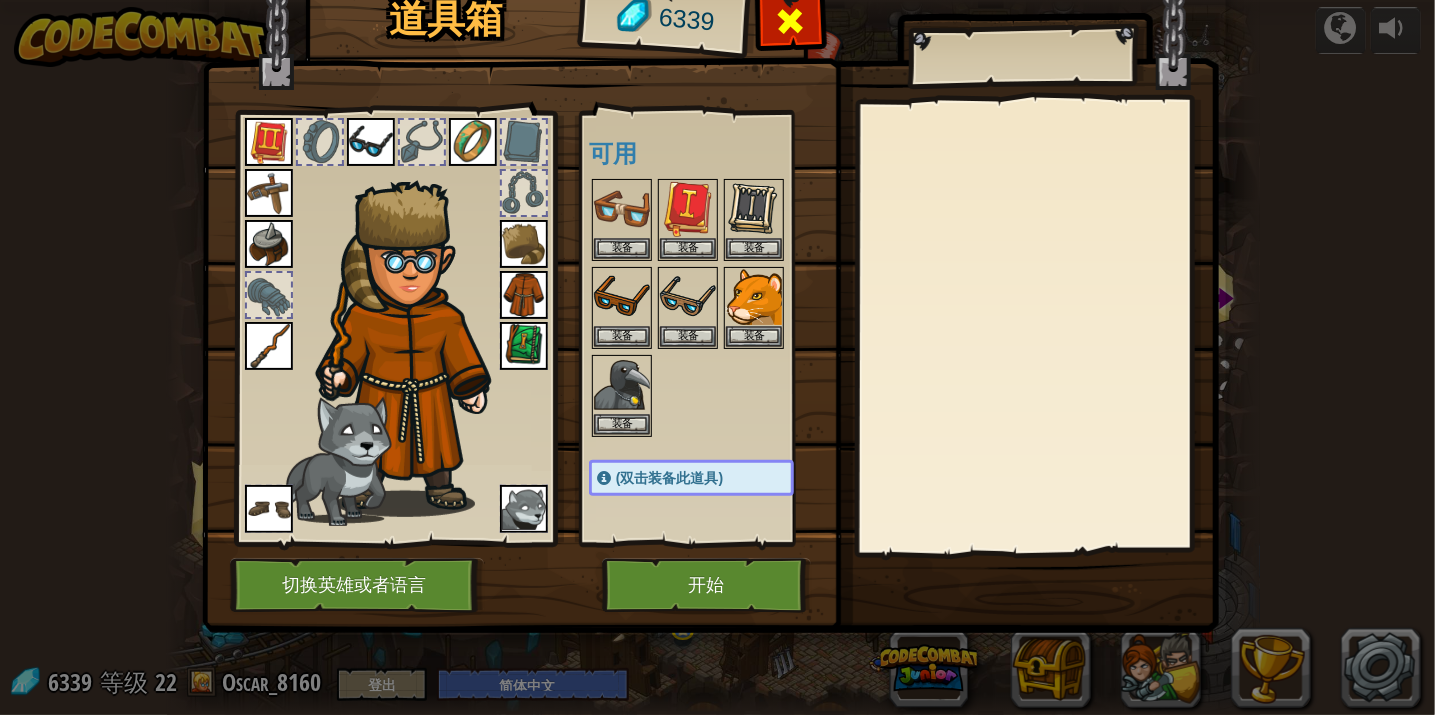 click at bounding box center [791, 21] 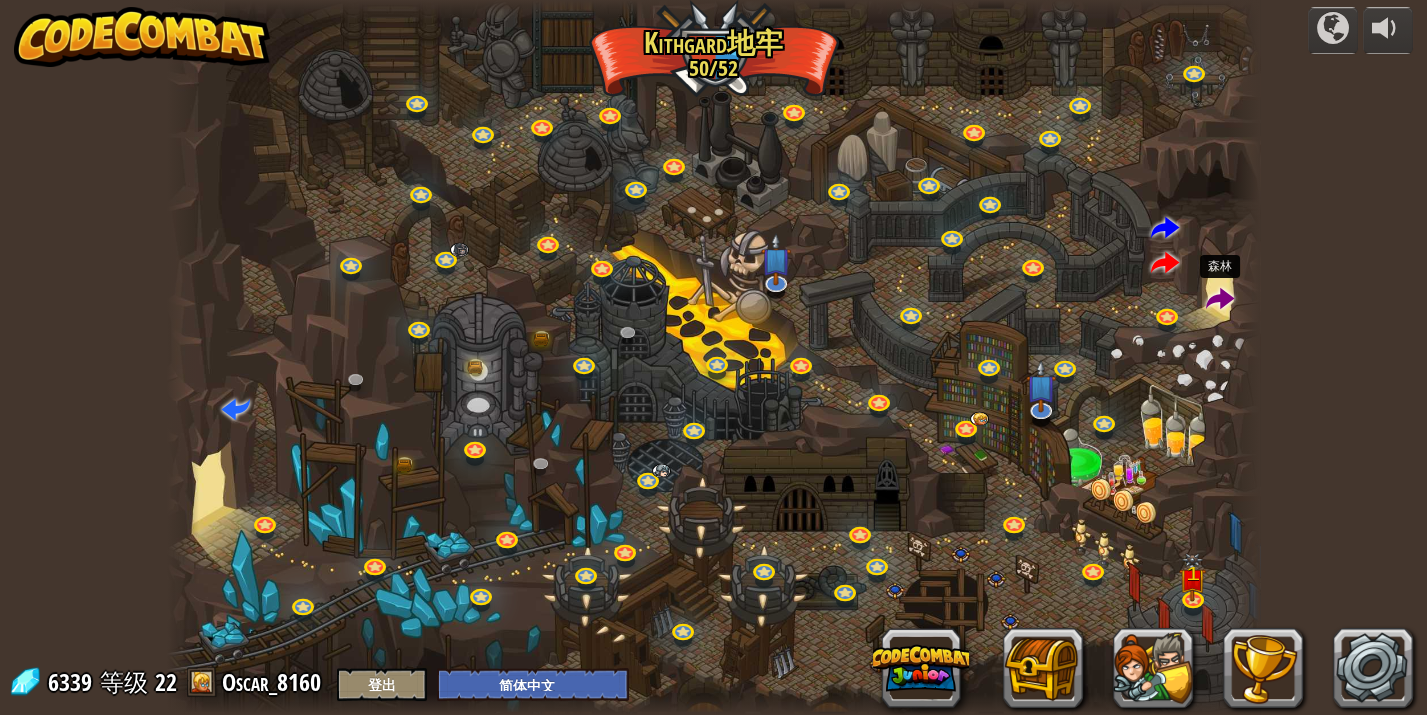 click at bounding box center [1220, 300] 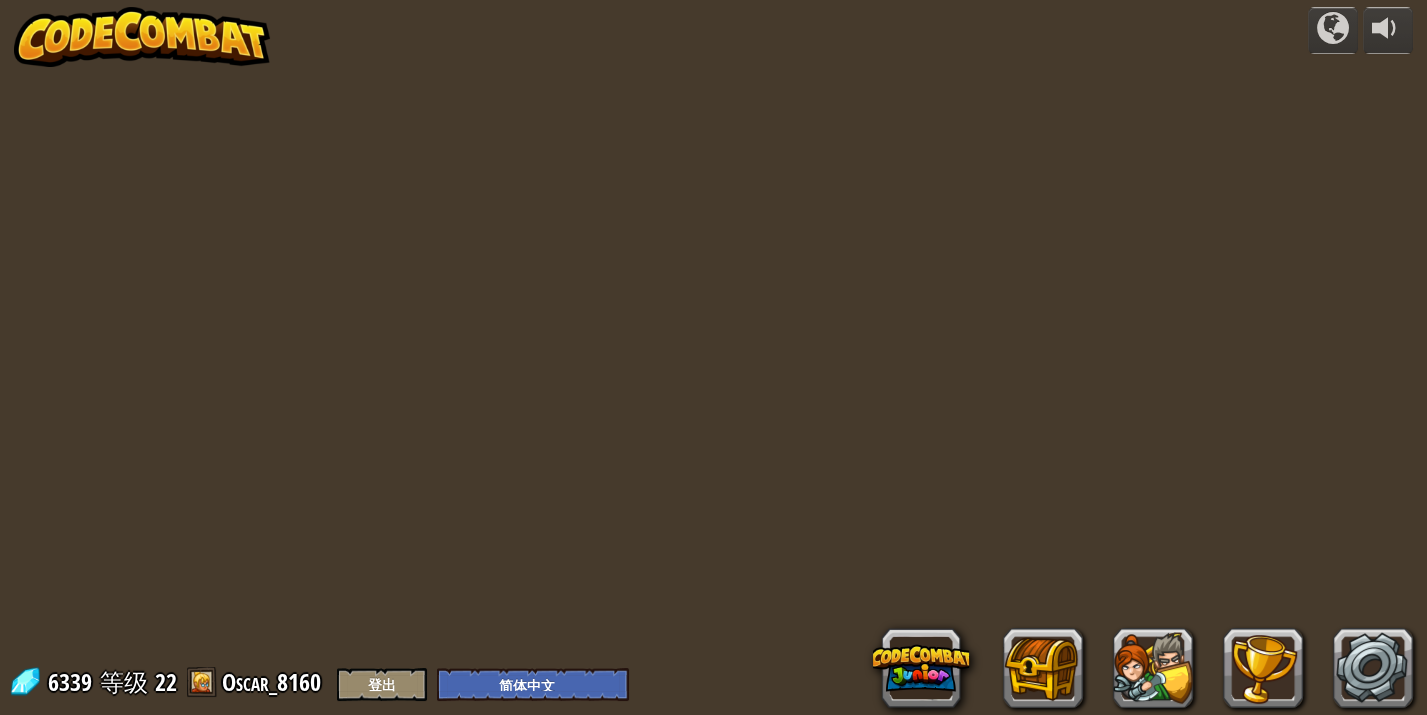 select on "zh-HANS" 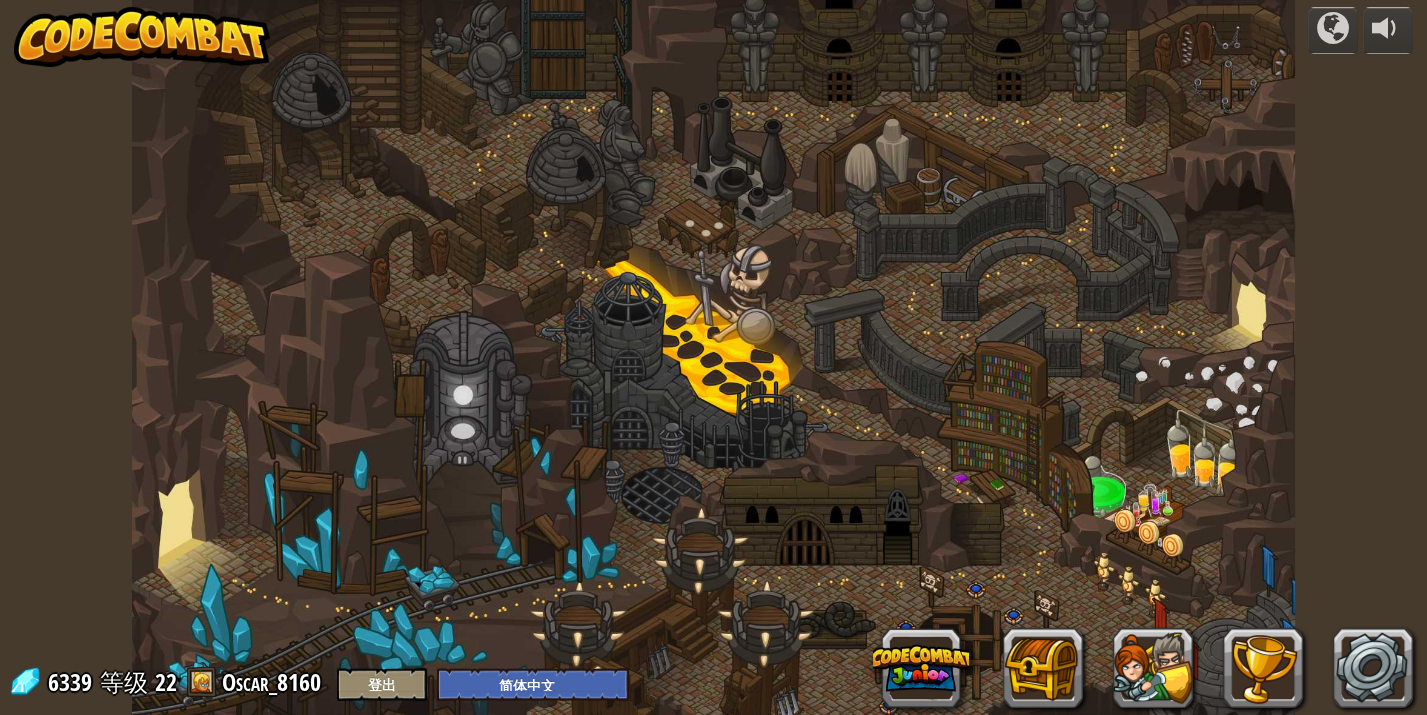select on "zh-HANS" 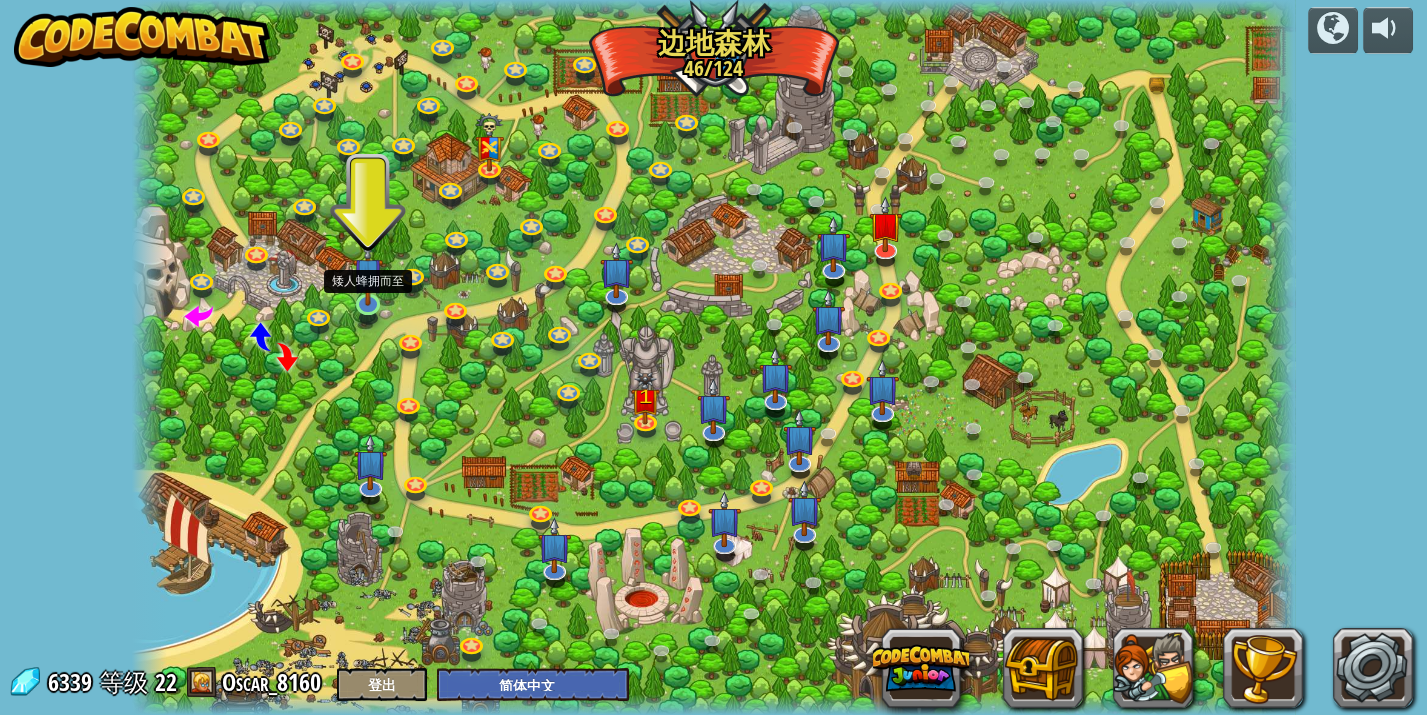 click at bounding box center [367, 272] 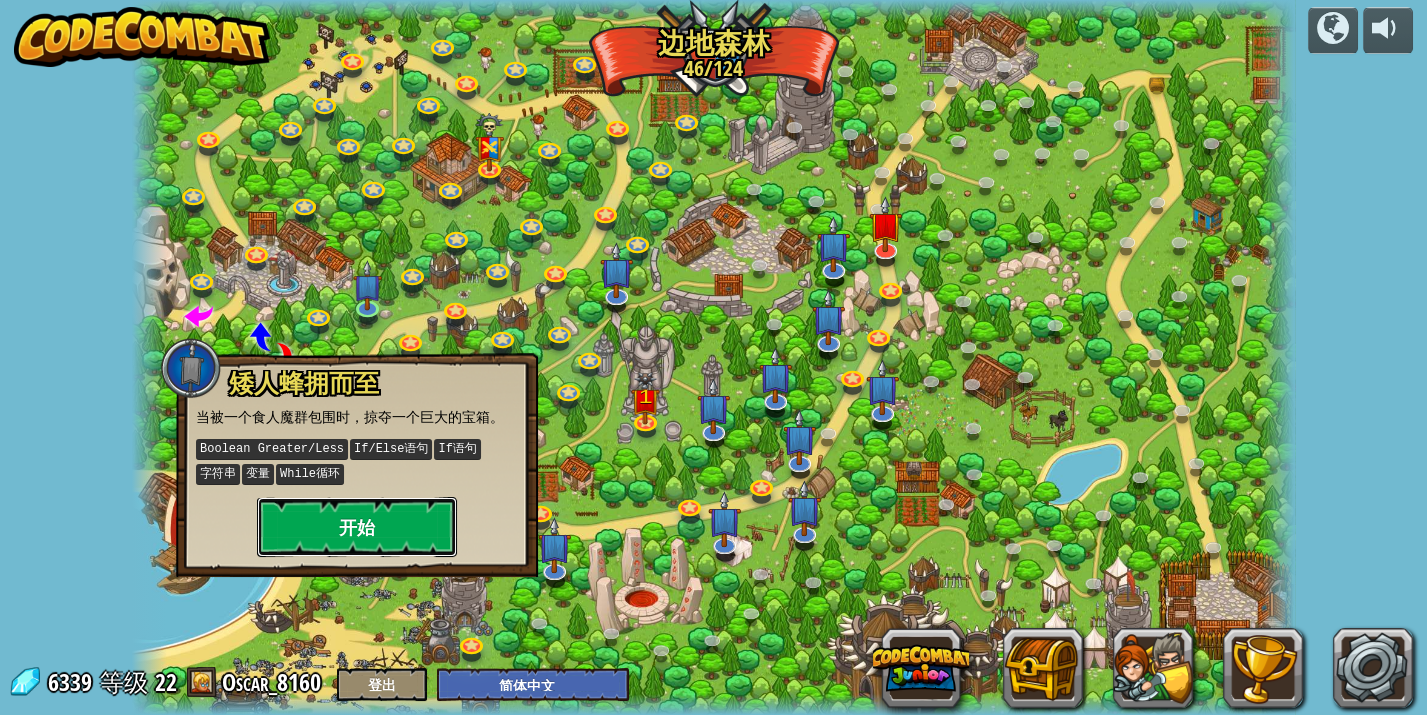 click on "开始" at bounding box center (357, 527) 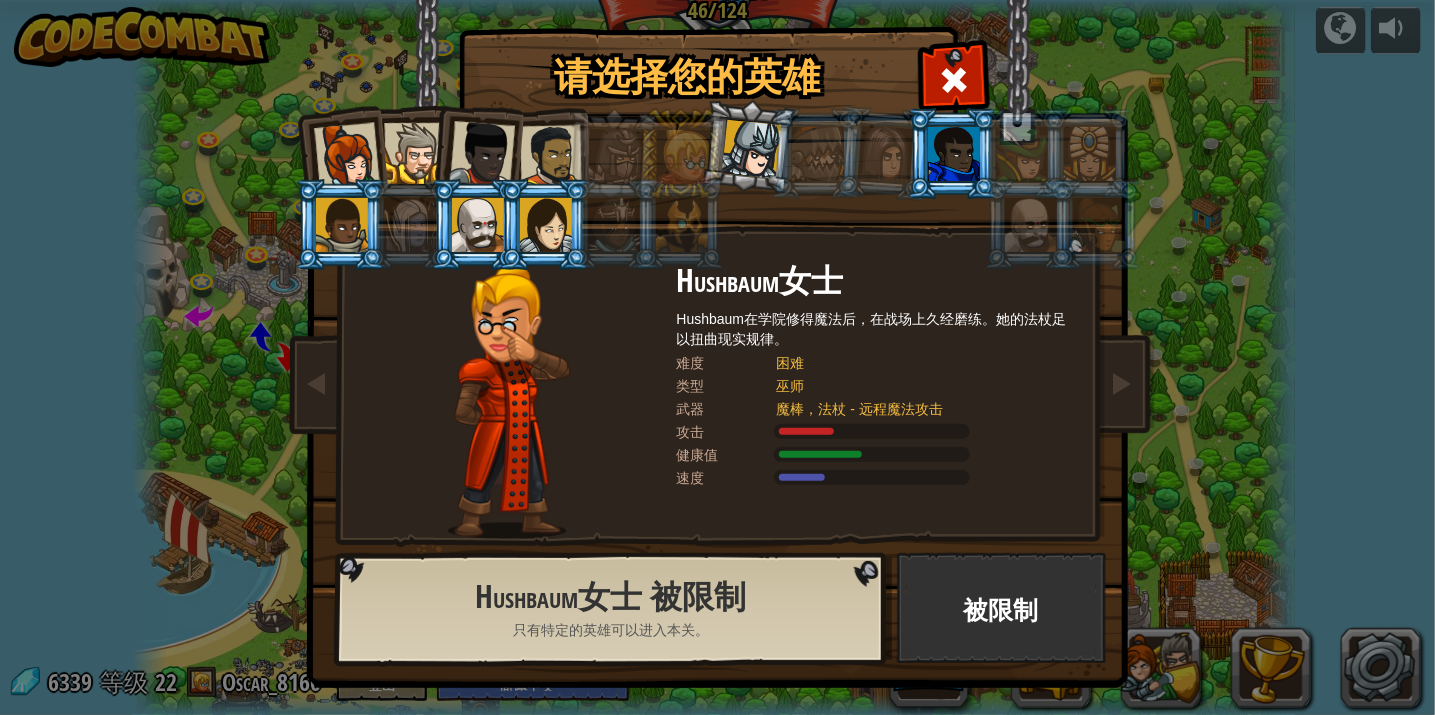 click at bounding box center (954, 154) 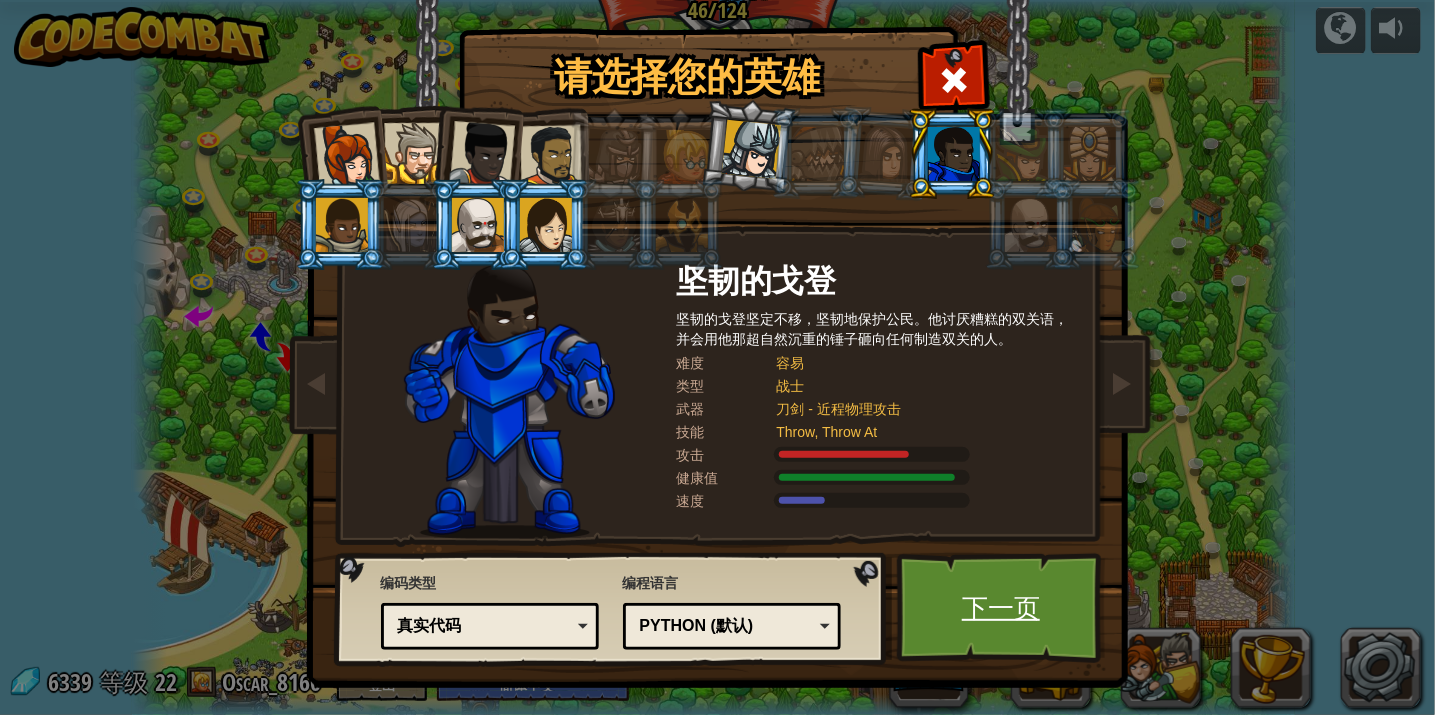 click on "下一页" at bounding box center (1001, 608) 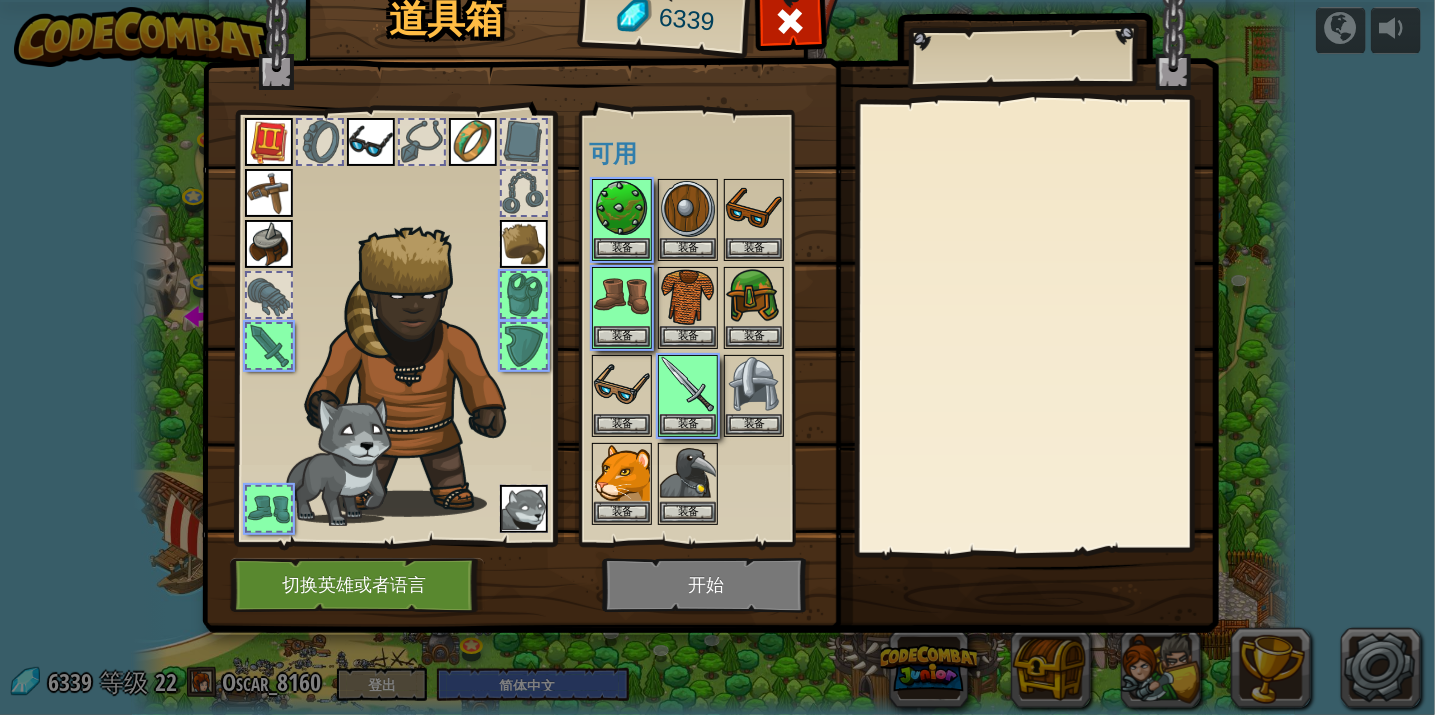 scroll, scrollTop: 58, scrollLeft: 0, axis: vertical 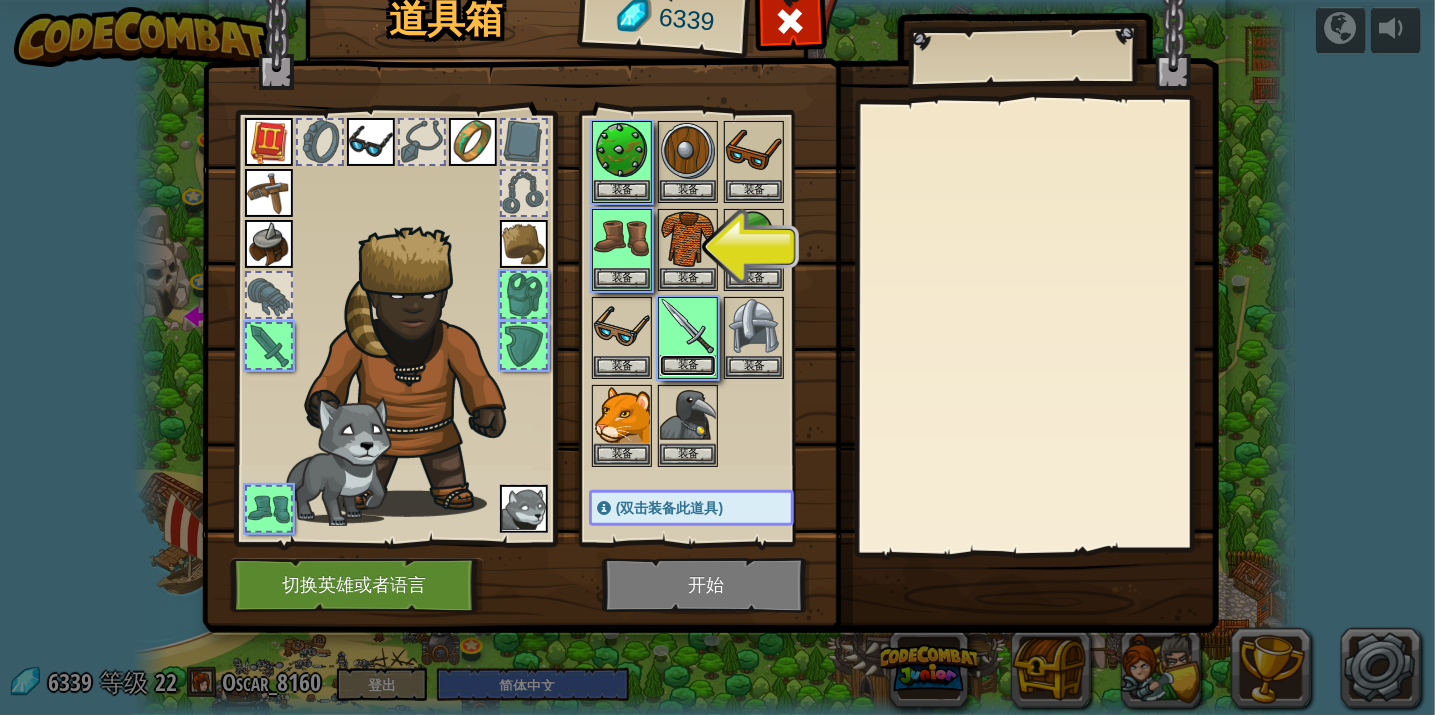 click on "装备" at bounding box center (688, 365) 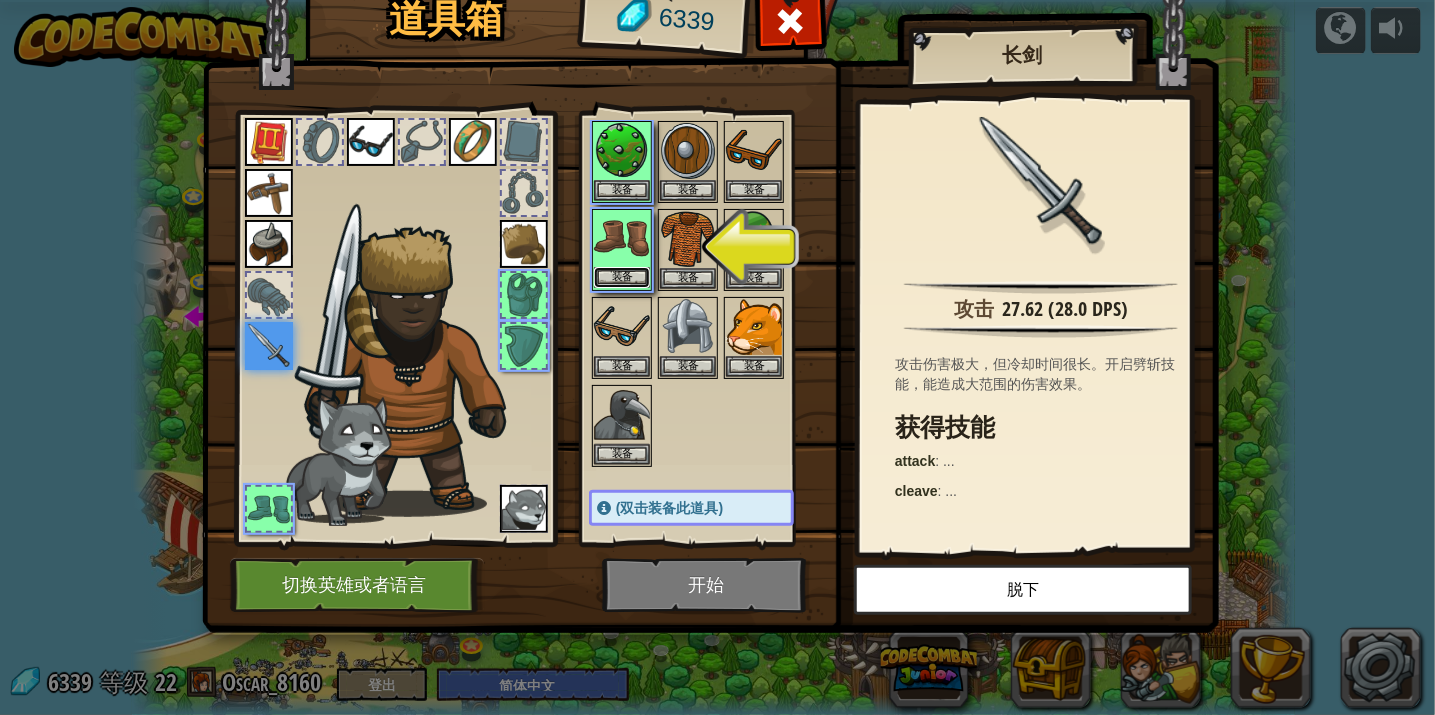 click on "装备" at bounding box center (622, 277) 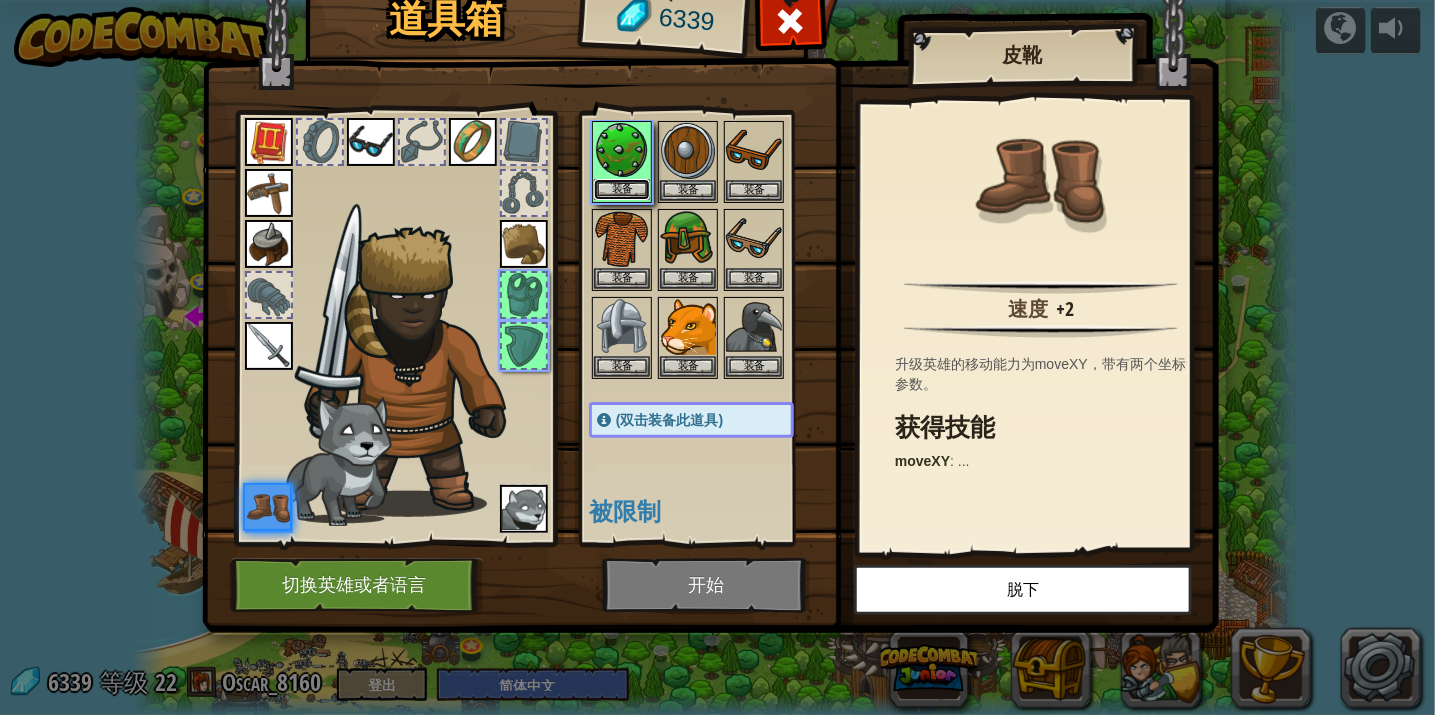 click on "装备" at bounding box center [622, 189] 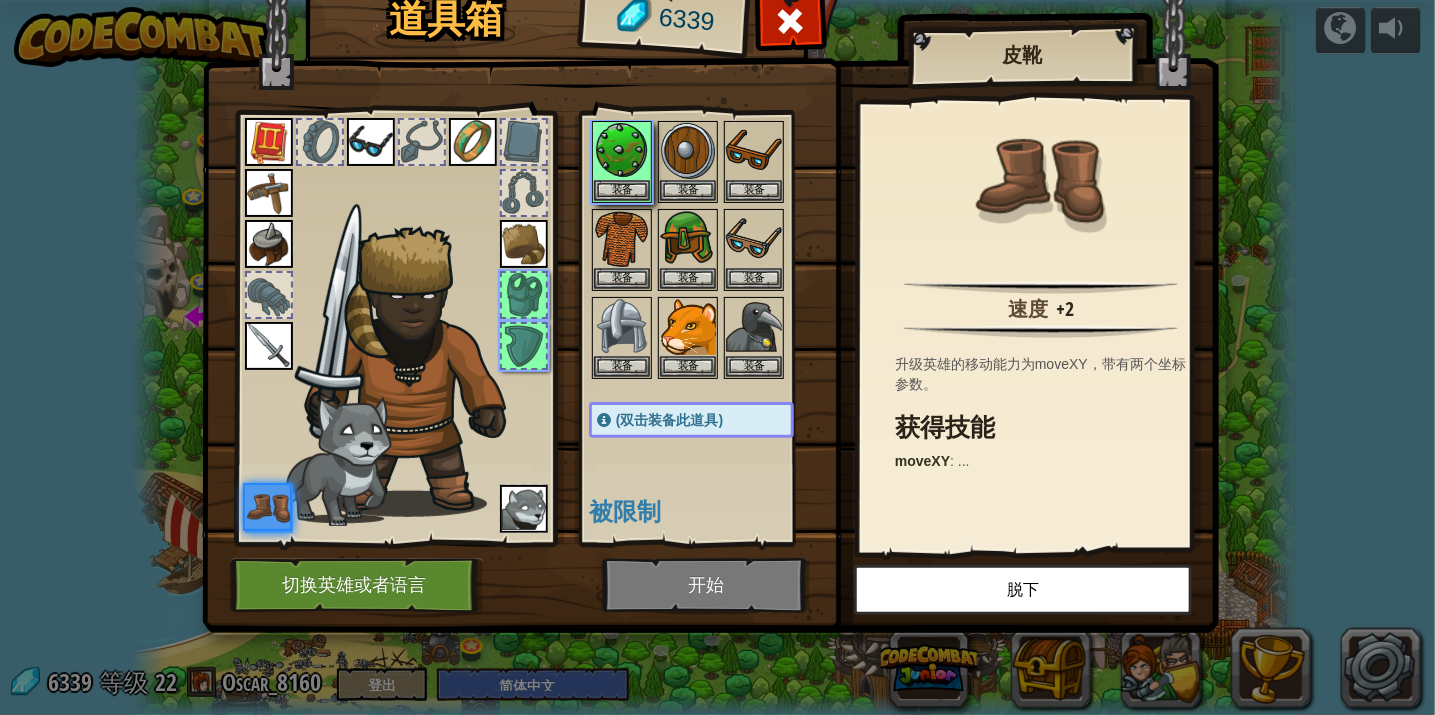 scroll, scrollTop: 372, scrollLeft: 0, axis: vertical 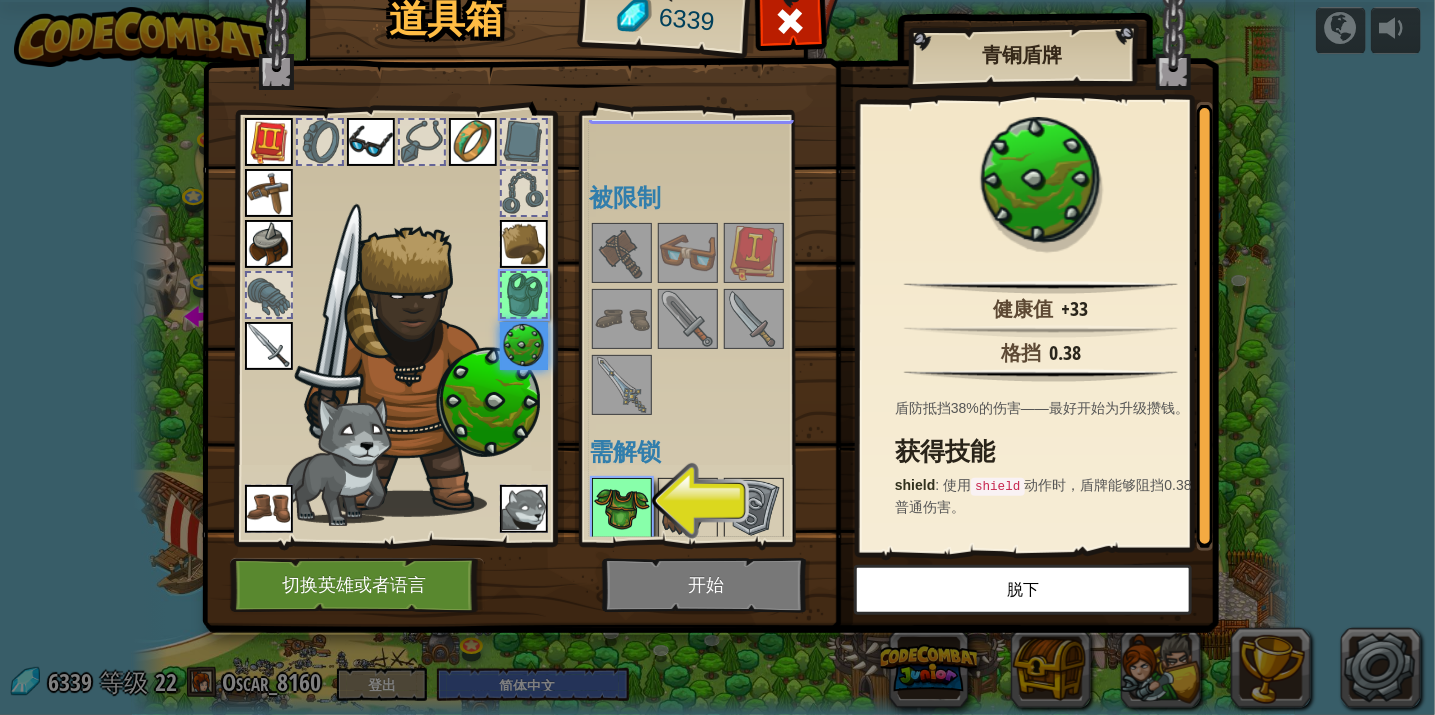 click at bounding box center (622, 508) 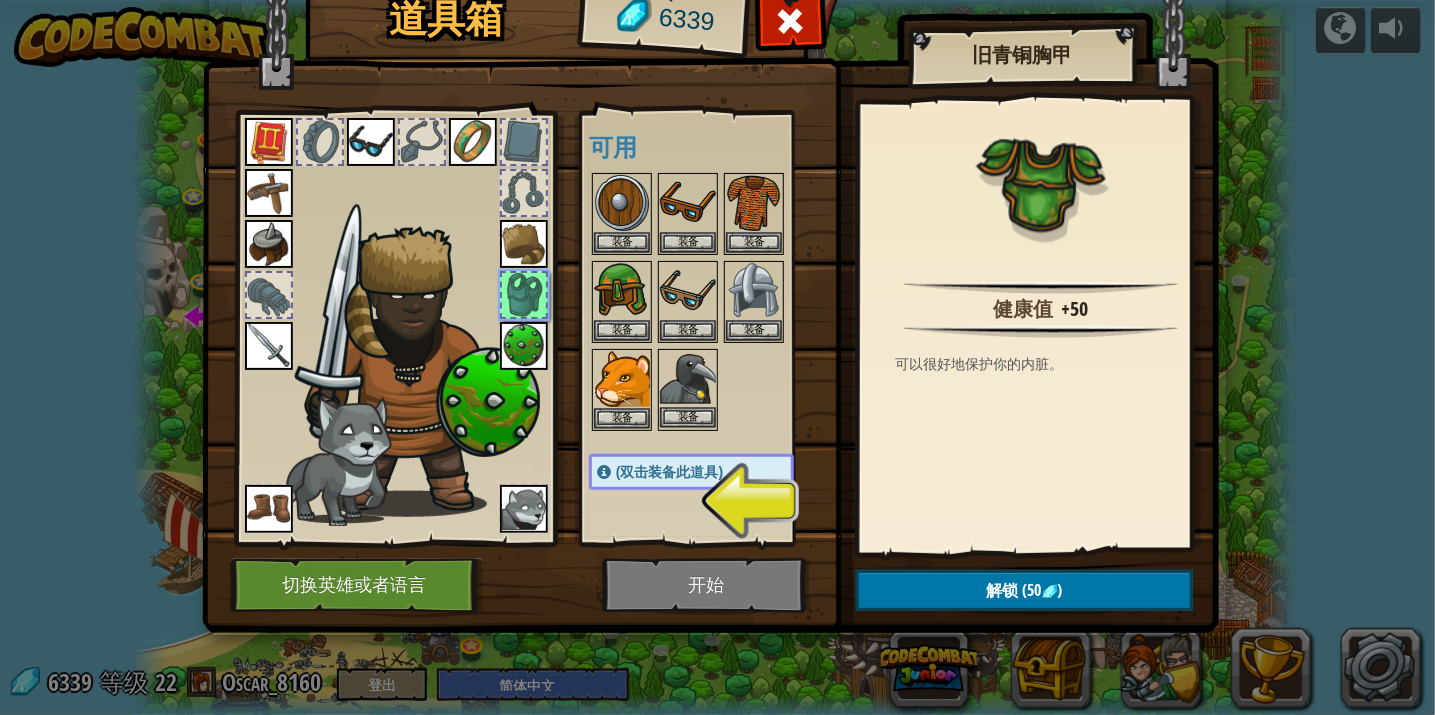 scroll, scrollTop: 0, scrollLeft: 0, axis: both 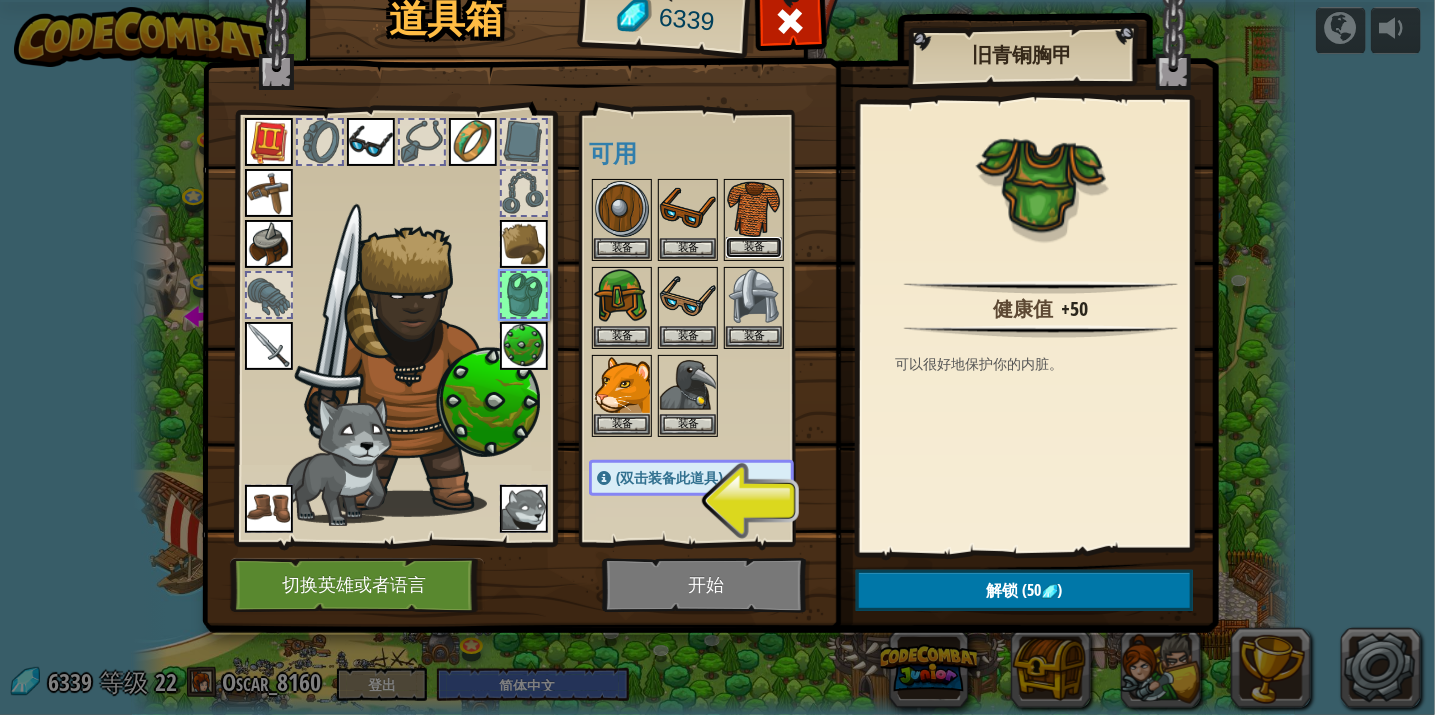 click on "装备" at bounding box center [754, 247] 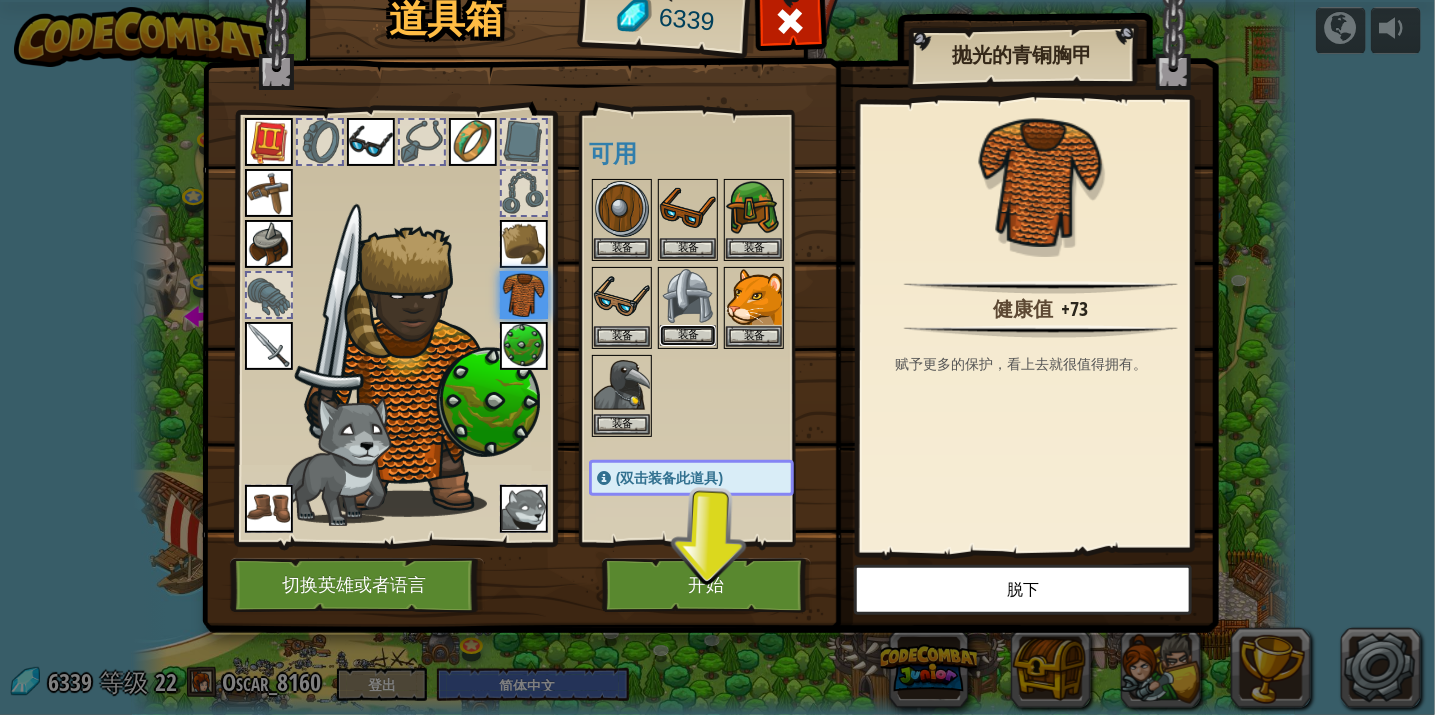 click on "装备" at bounding box center (688, 335) 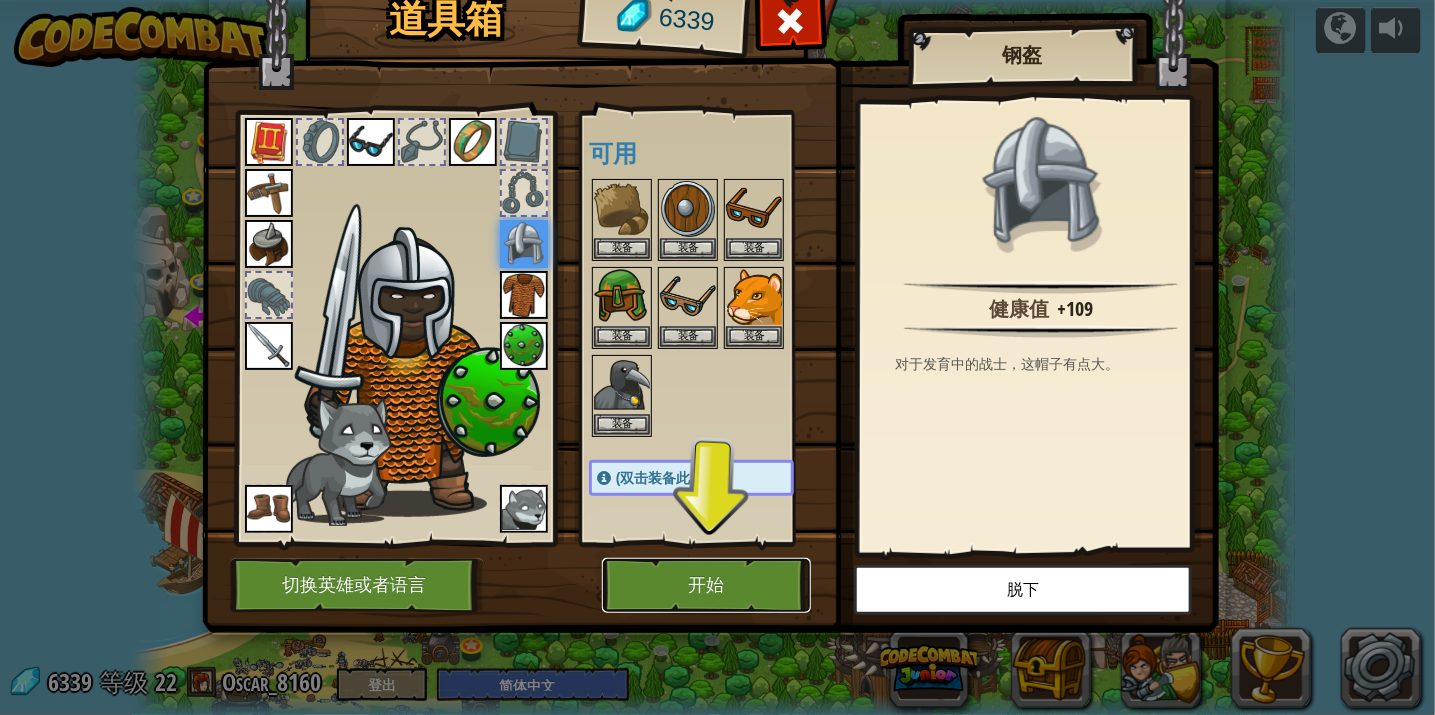 click on "开始" at bounding box center (706, 585) 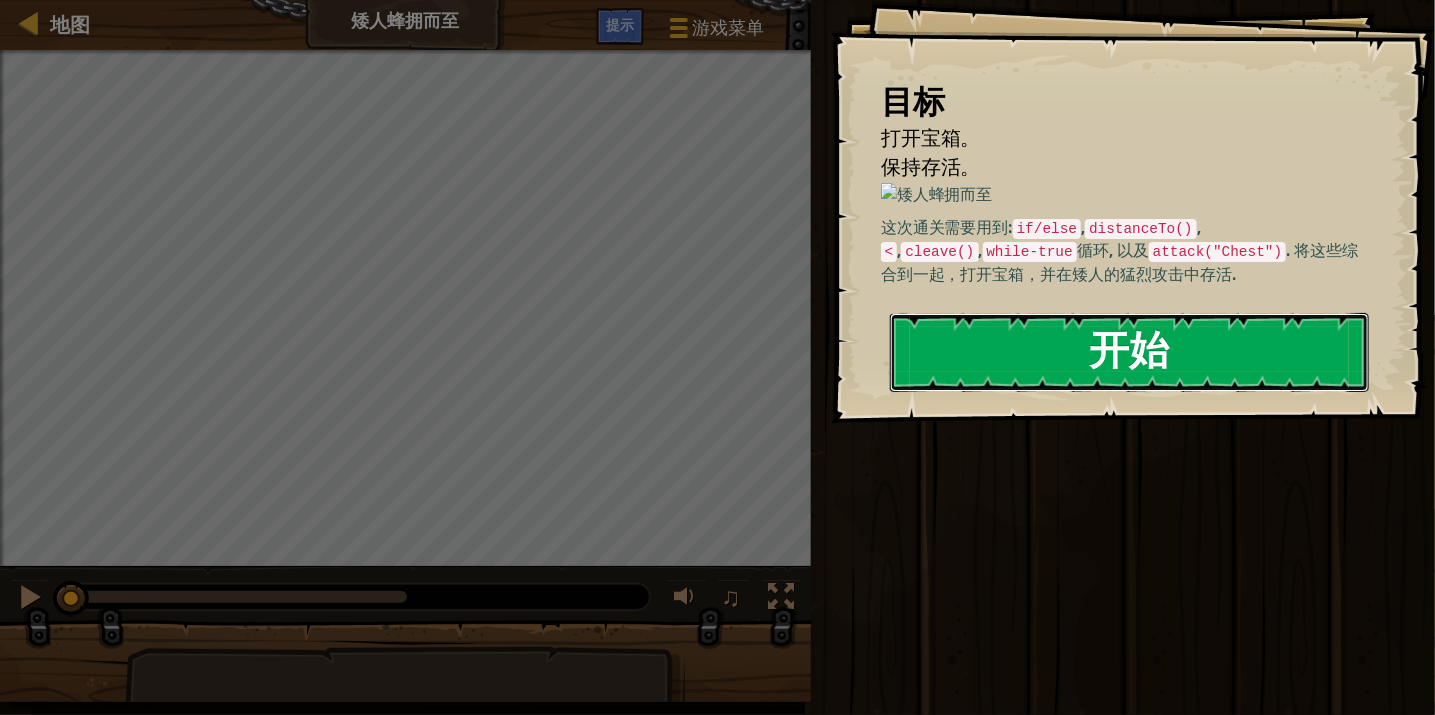 click on "开始" at bounding box center [1129, 352] 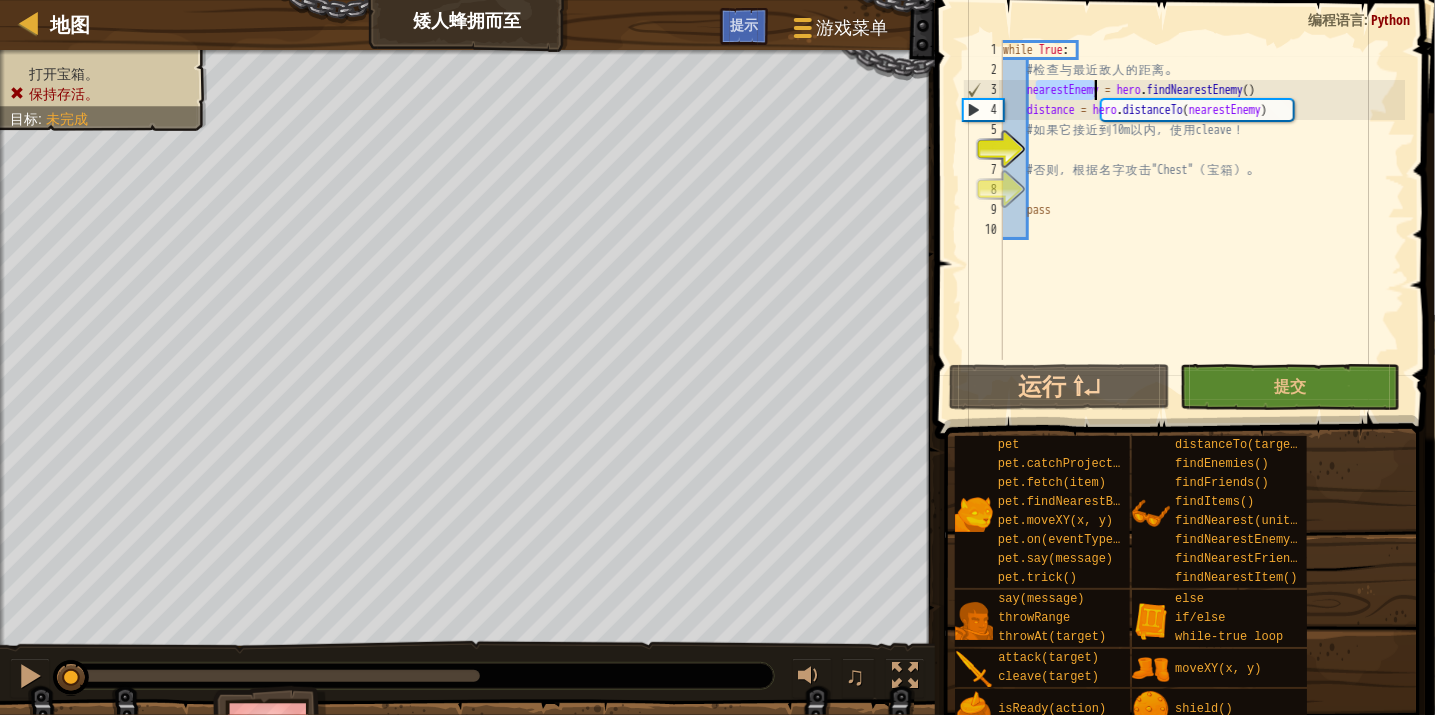 drag, startPoint x: 1038, startPoint y: 89, endPoint x: 1098, endPoint y: 86, distance: 60.074955 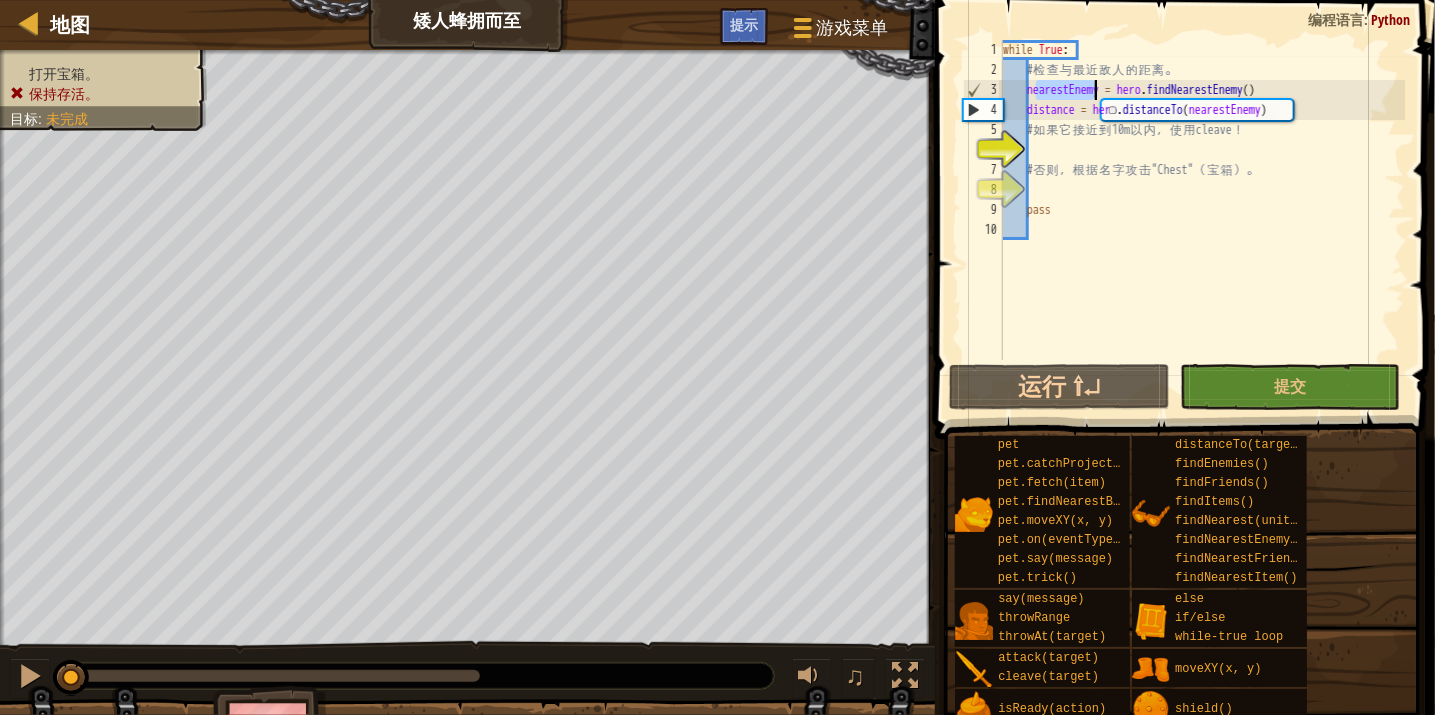 click on "while   True :      #  检 查 与 最 近 敌 人 的 距 离 。      nearestEnemy   =   hero . findNearestEnemy ( )      distance   =   hero . distanceTo ( nearestEnemy )      #  如 果 它 接 近 到 10m 以 内 ， 使 用 cleave ！           #  否 则 ， 根 据 名 字 攻 击 "Chest" （ 宝 箱 ） 。           pass" at bounding box center (1202, 200) 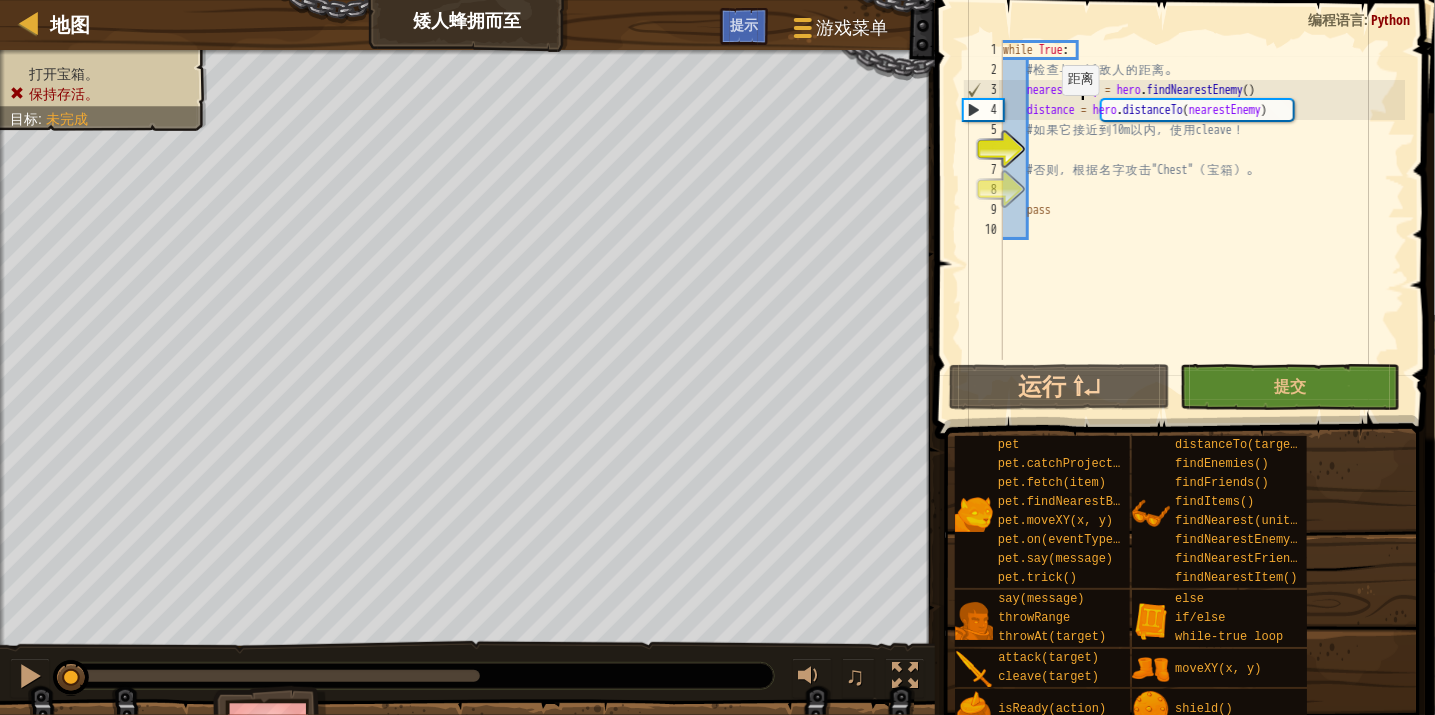 click on "while   True :      #  检 查 与 最 近 敌 人 的 距 离 。      nearestEnemy   =   hero . findNearestEnemy ( )      distance   =   hero . distanceTo ( nearestEnemy )      #  如 果 它 接 近 到 10m 以 内 ， 使 用 cleave ！           #  否 则 ， 根 据 名 字 攻 击 "Chest" （ 宝 箱 ） 。           pass" at bounding box center [1202, 220] 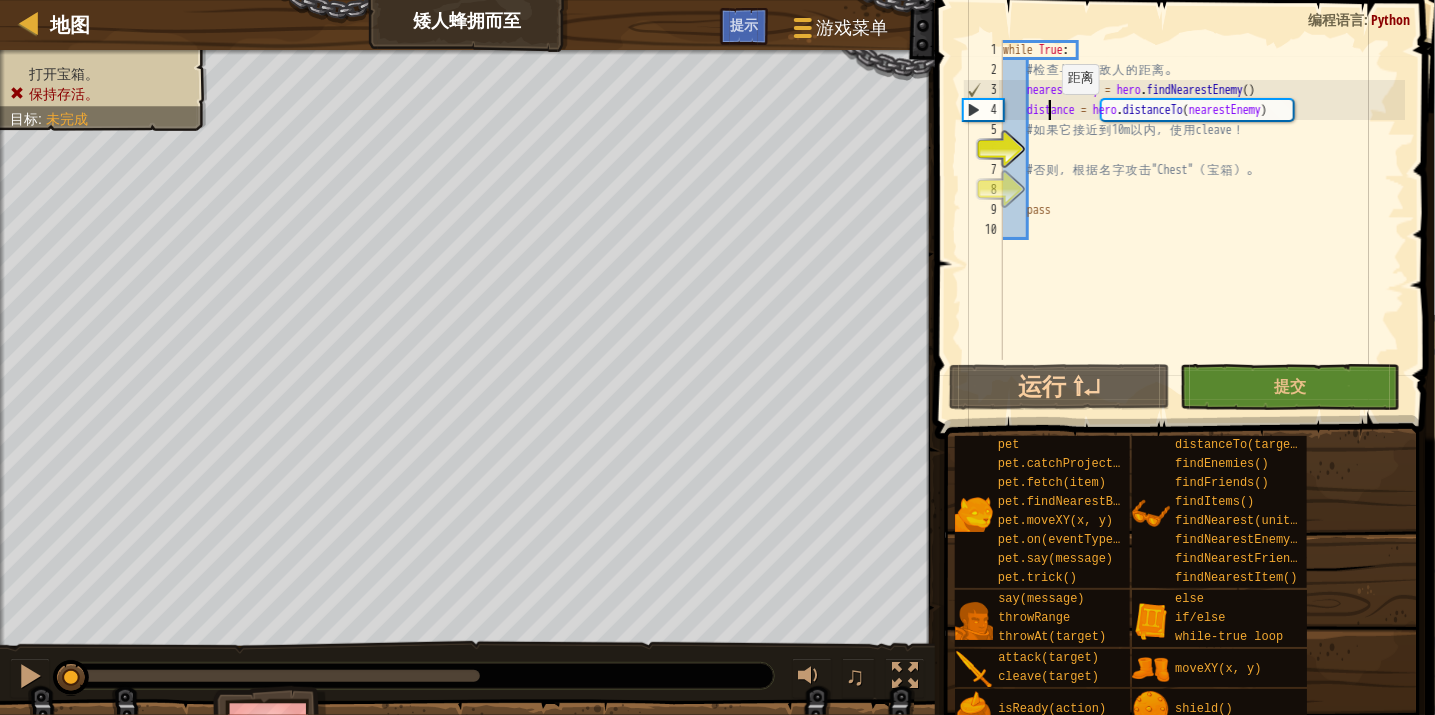 click on "while   True :      #  检 查 与 最 近 敌 人 的 距 离 。      nearestEnemy   =   hero . findNearestEnemy ( )      distance   =   hero . distanceTo ( nearestEnemy )      #  如 果 它 接 近 到 10m 以 内 ， 使 用 cleave ！           #  否 则 ， 根 据 名 字 攻 击 "Chest" （ 宝 箱 ） 。           pass" at bounding box center [1202, 220] 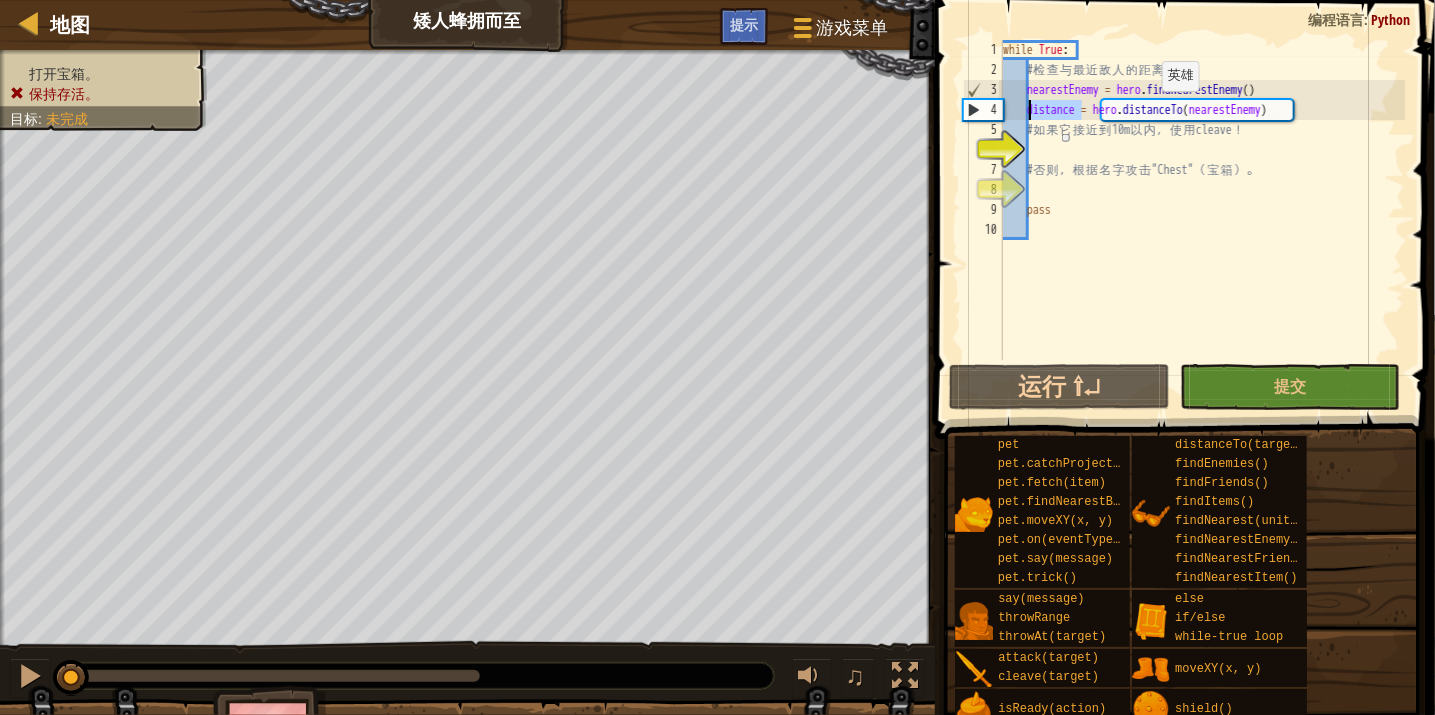 click on "while   True :      #  检 查 与 最 近 敌 人 的 距 离 。      nearestEnemy   =   hero . findNearestEnemy ( )      distance   =   hero . distanceTo ( nearestEnemy )      #  如 果 它 接 近 到 10m 以 内 ， 使 用 cleave ！           #  否 则 ， 根 据 名 字 攻 击 "Chest" （ 宝 箱 ） 。           pass" at bounding box center (1202, 220) 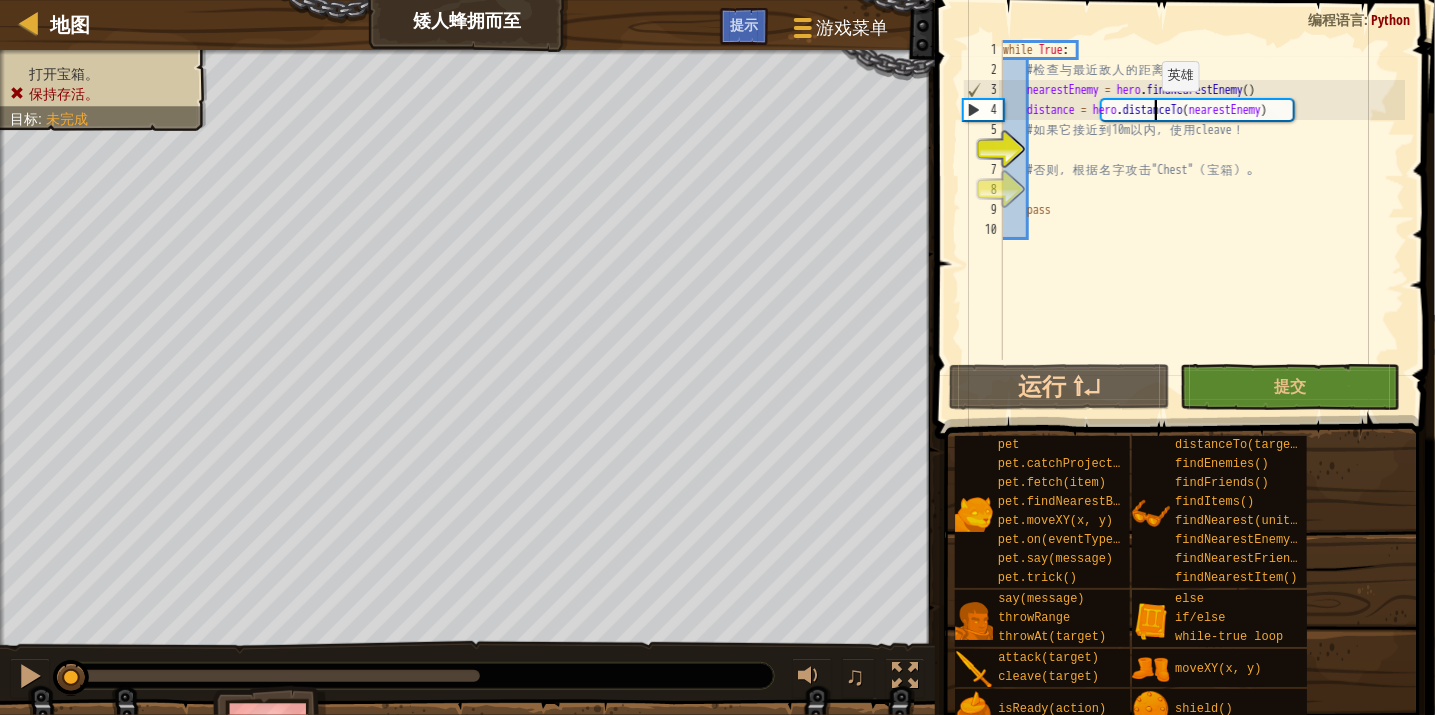 click on "while   True :      #  检 查 与 最 近 敌 人 的 距 离 。      nearestEnemy   =   hero . findNearestEnemy ( )      distance   =   hero . distanceTo ( nearestEnemy )      #  如 果 它 接 近 到 10m 以 内 ， 使 用 cleave ！           #  否 则 ， 根 据 名 字 攻 击 "Chest" （ 宝 箱 ） 。           pass" at bounding box center [1202, 220] 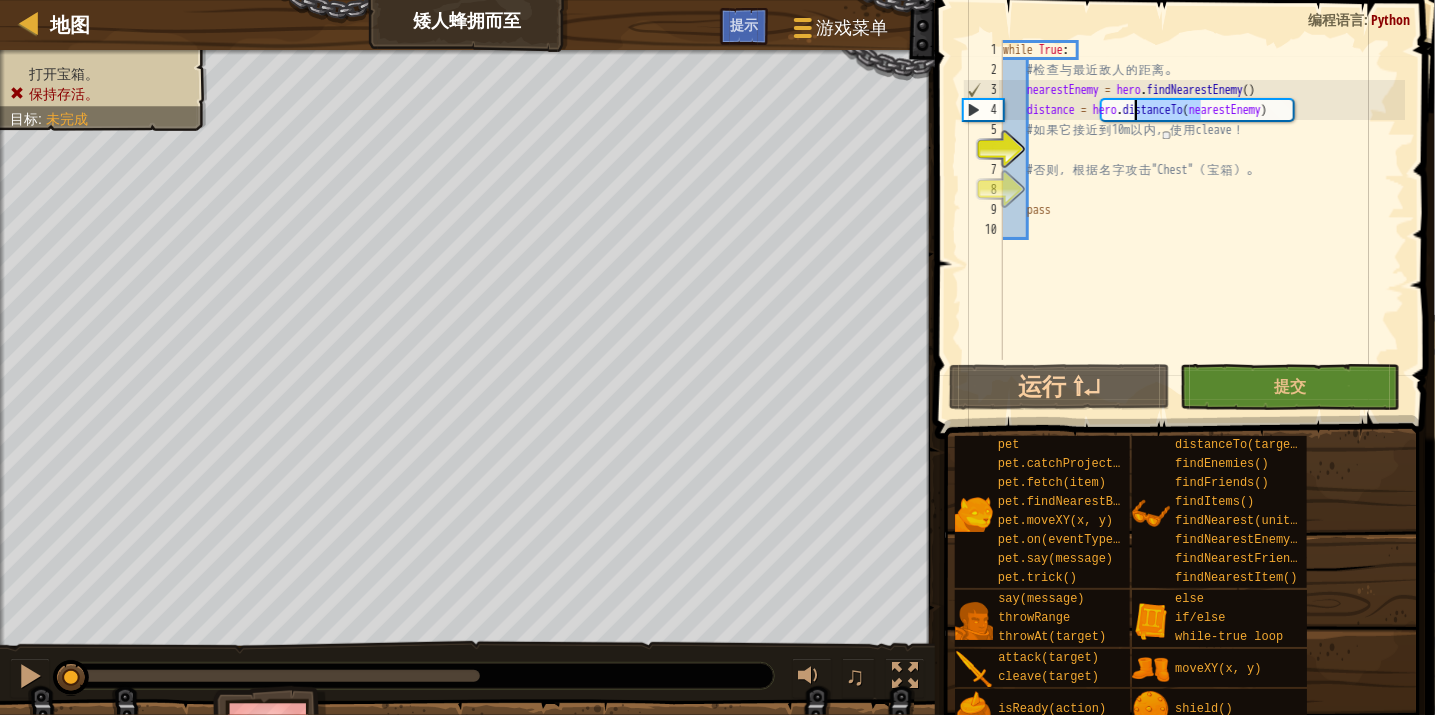 click on "while   True :      #  检 查 与 最 近 敌 人 的 距 离 。      nearestEnemy   =   hero . findNearestEnemy ( )      distance   =   hero . distanceTo ( nearestEnemy )      #  如 果 它 接 近 到 10m 以 内 ， 使 用 cleave ！           #  否 则 ， 根 据 名 字 攻 击 "Chest" （ 宝 箱 ） 。           pass" at bounding box center (1202, 220) 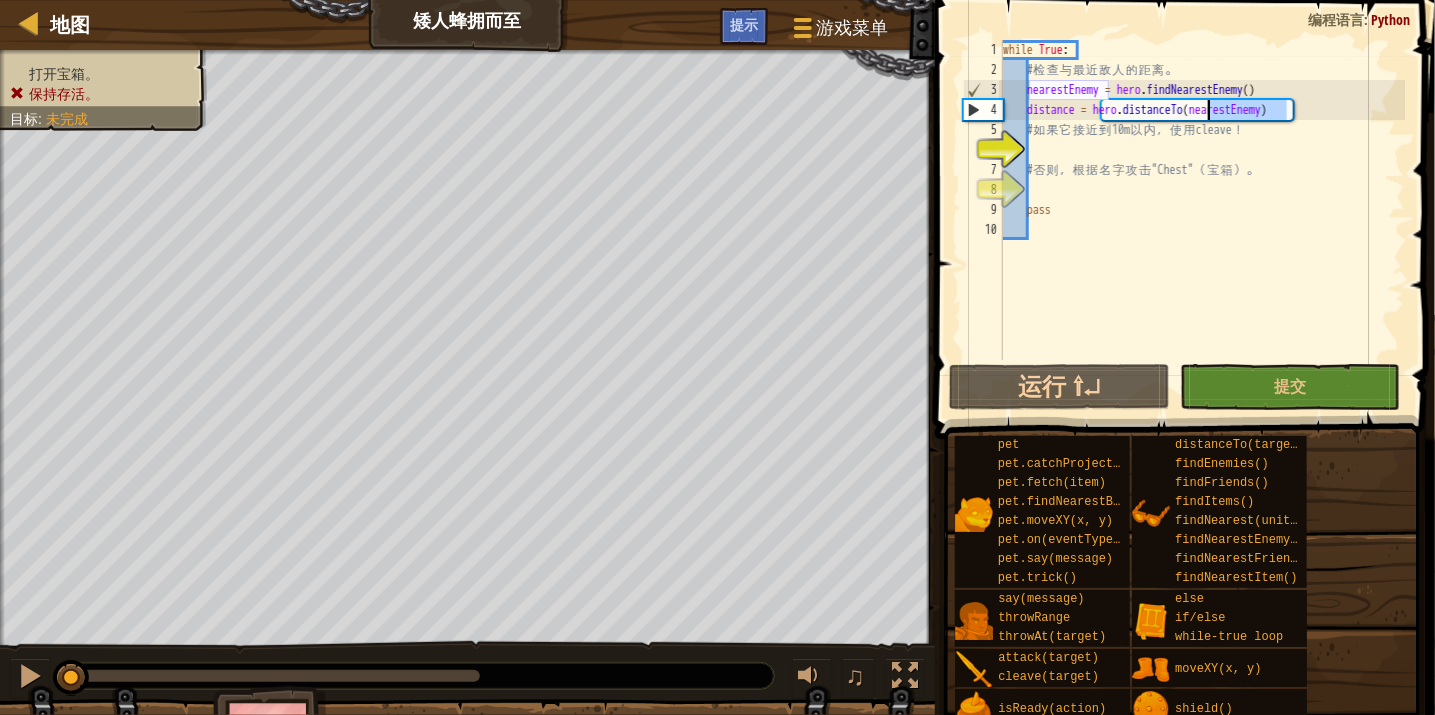 click on "while   True :      #  检 查 与 最 近 敌 人 的 距 离 。      nearestEnemy   =   hero . findNearestEnemy ( )      distance   =   hero . distanceTo ( nearestEnemy )      #  如 果 它 接 近 到 10m 以 内 ， 使 用 cleave ！           #  否 则 ， 根 据 名 字 攻 击 "Chest" （ 宝 箱 ） 。           pass" at bounding box center (1202, 220) 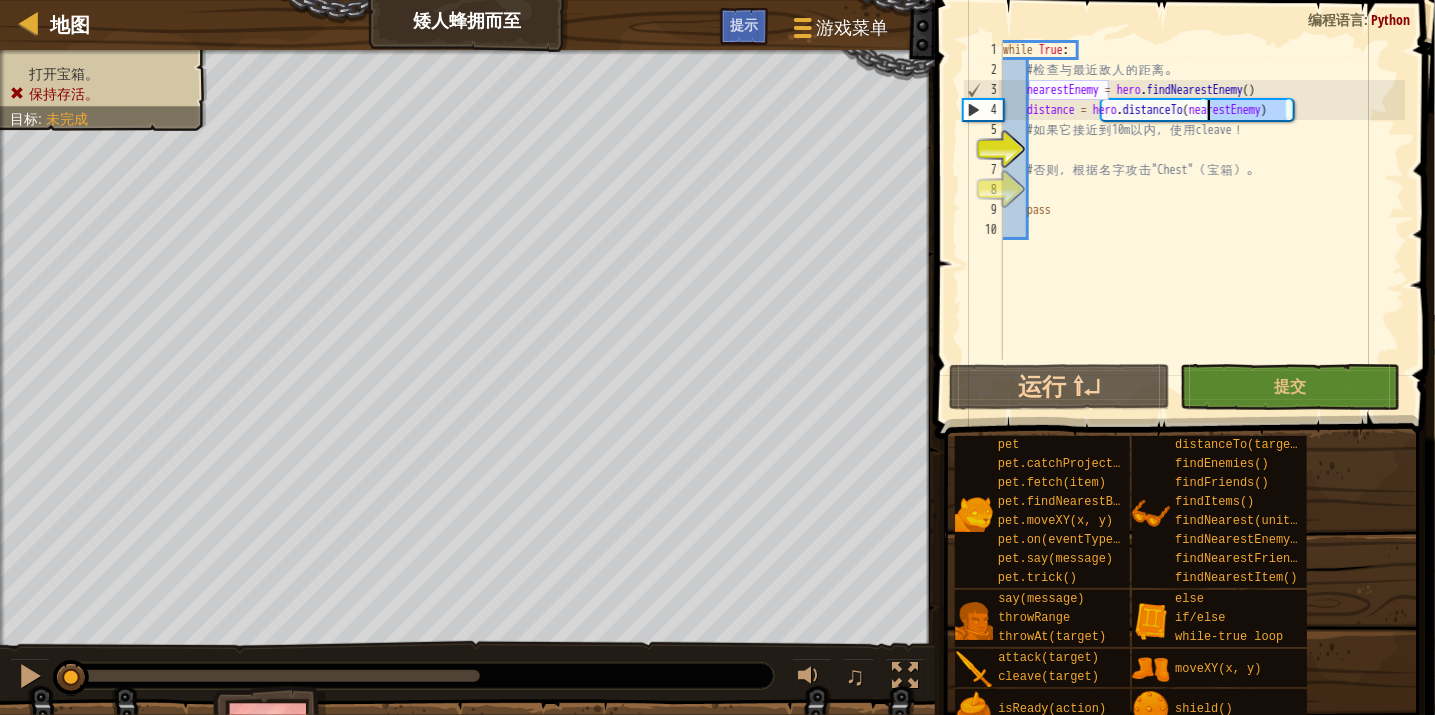 click on "while   True :      #  检 查 与 最 近 敌 人 的 距 离 。      nearestEnemy   =   hero . findNearestEnemy ( )      distance   =   hero . distanceTo ( nearestEnemy )      #  如 果 它 接 近 到 10m 以 内 ， 使 用 cleave ！           #  否 则 ， 根 据 名 字 攻 击 "Chest" （ 宝 箱 ） 。           pass" at bounding box center [1202, 220] 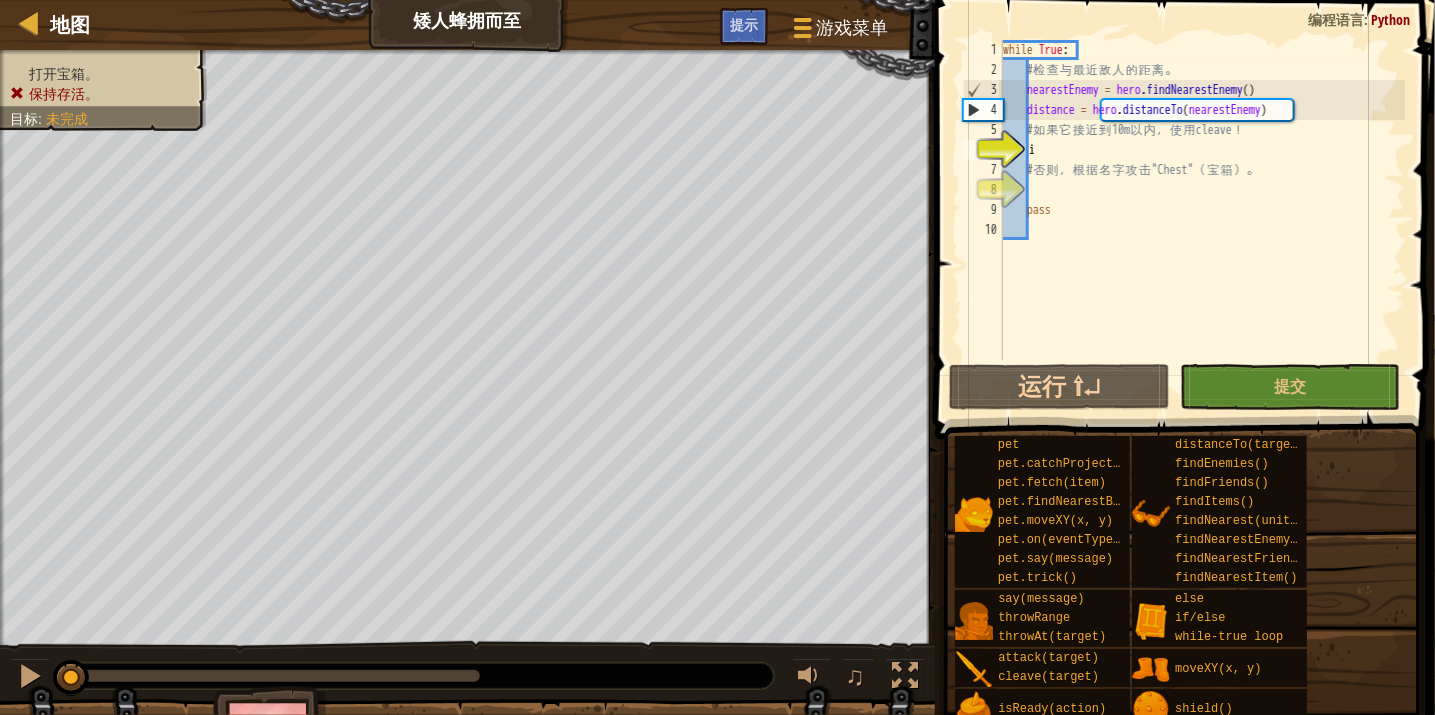 scroll, scrollTop: 0, scrollLeft: 0, axis: both 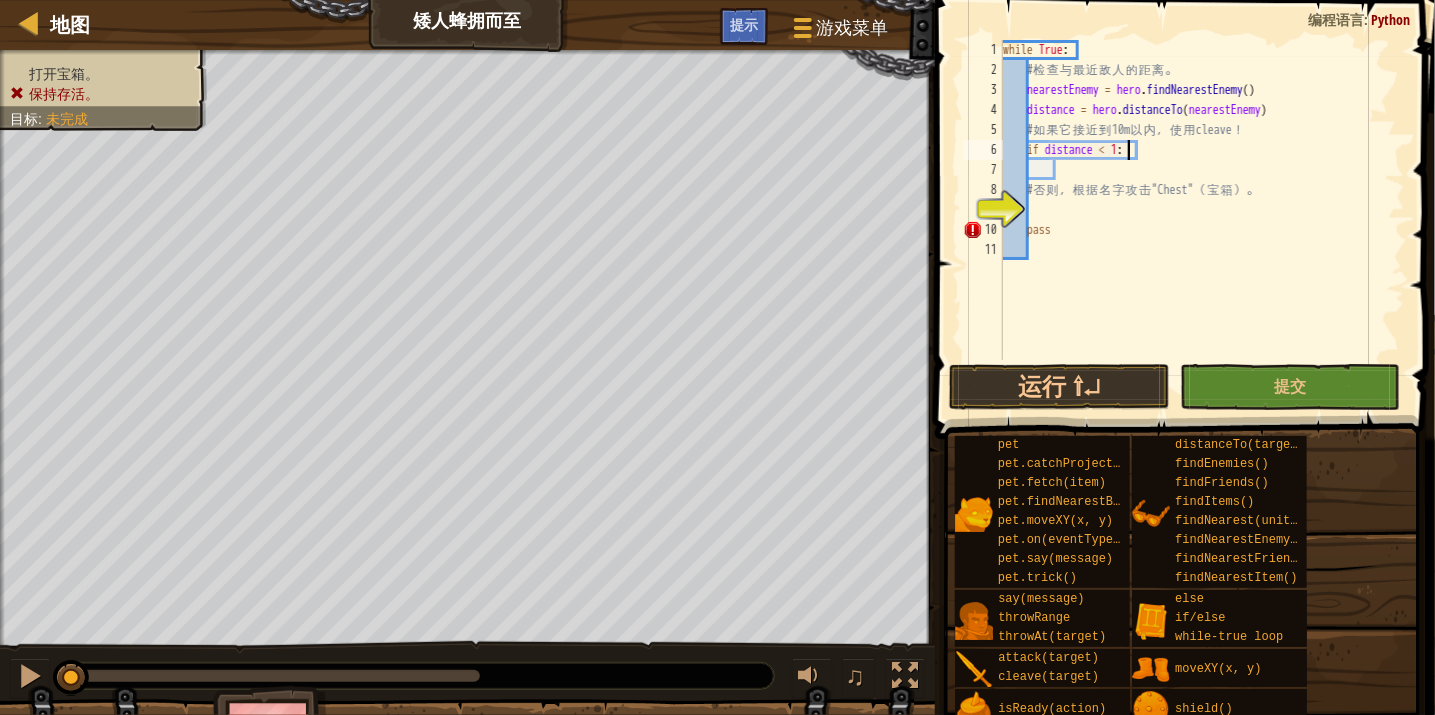 type on "if distance < 10:" 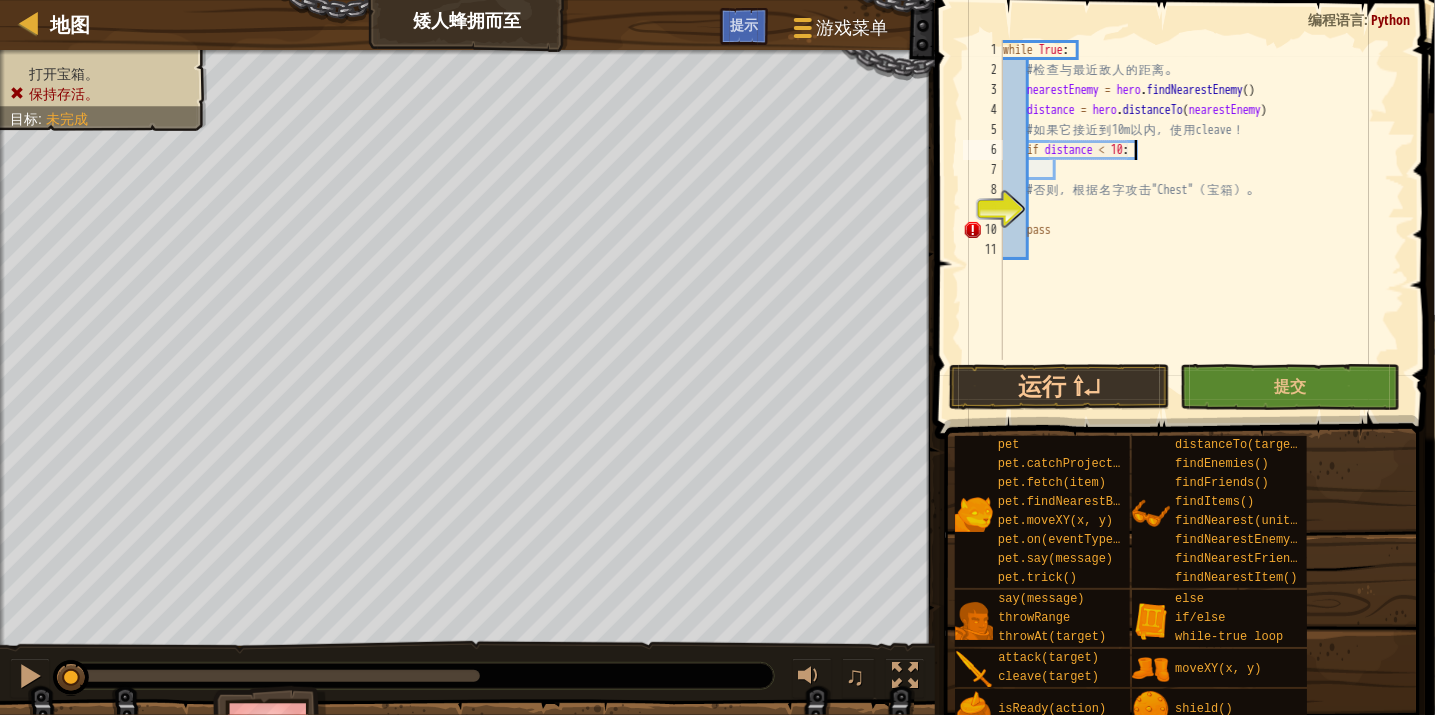 scroll, scrollTop: 9, scrollLeft: 2, axis: both 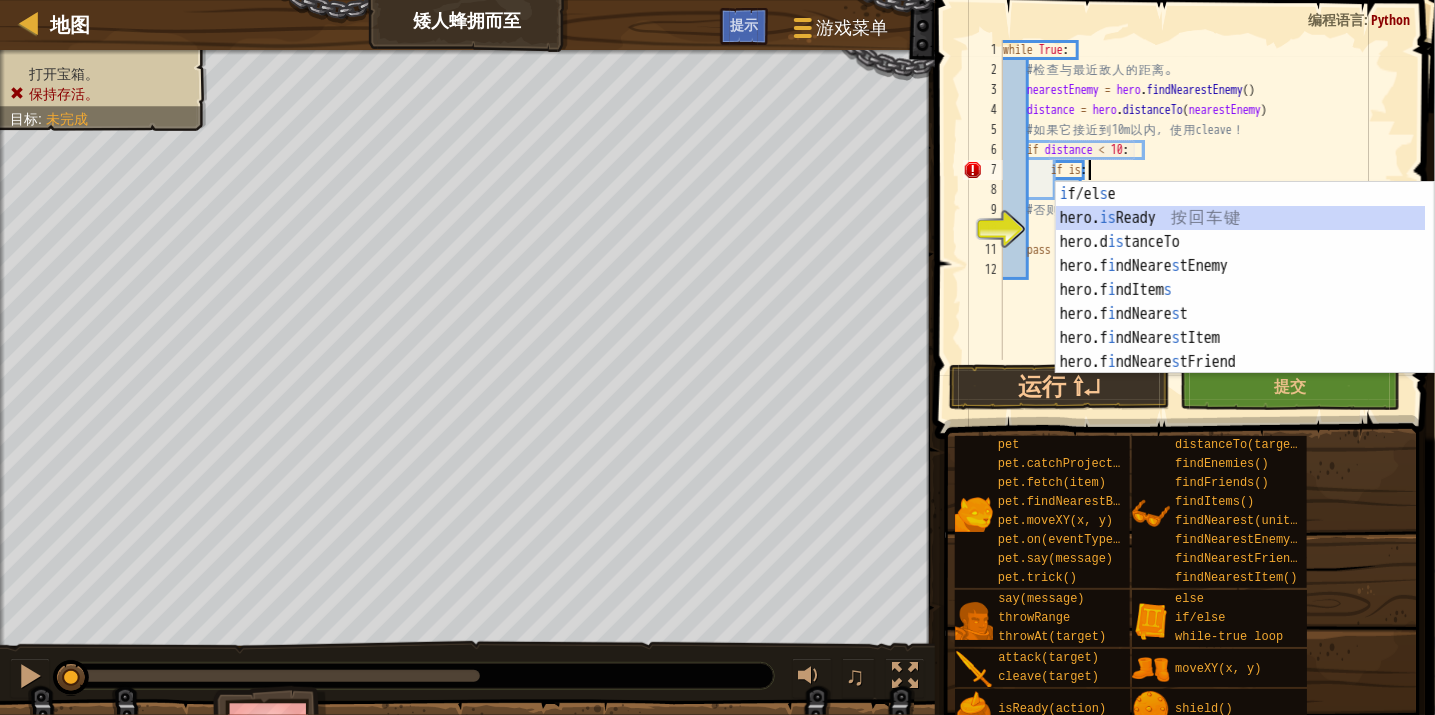 type on "if hero.isReady("cleave"):" 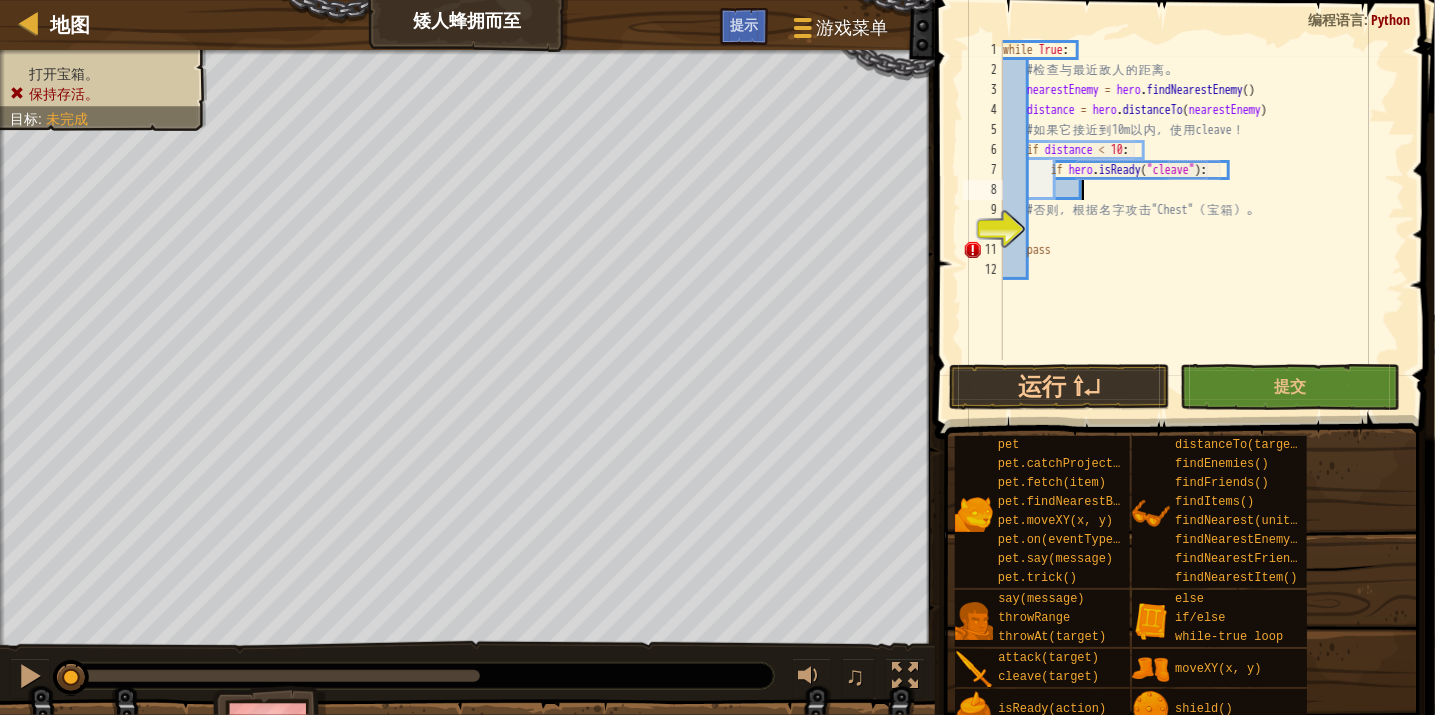 scroll, scrollTop: 9, scrollLeft: 5, axis: both 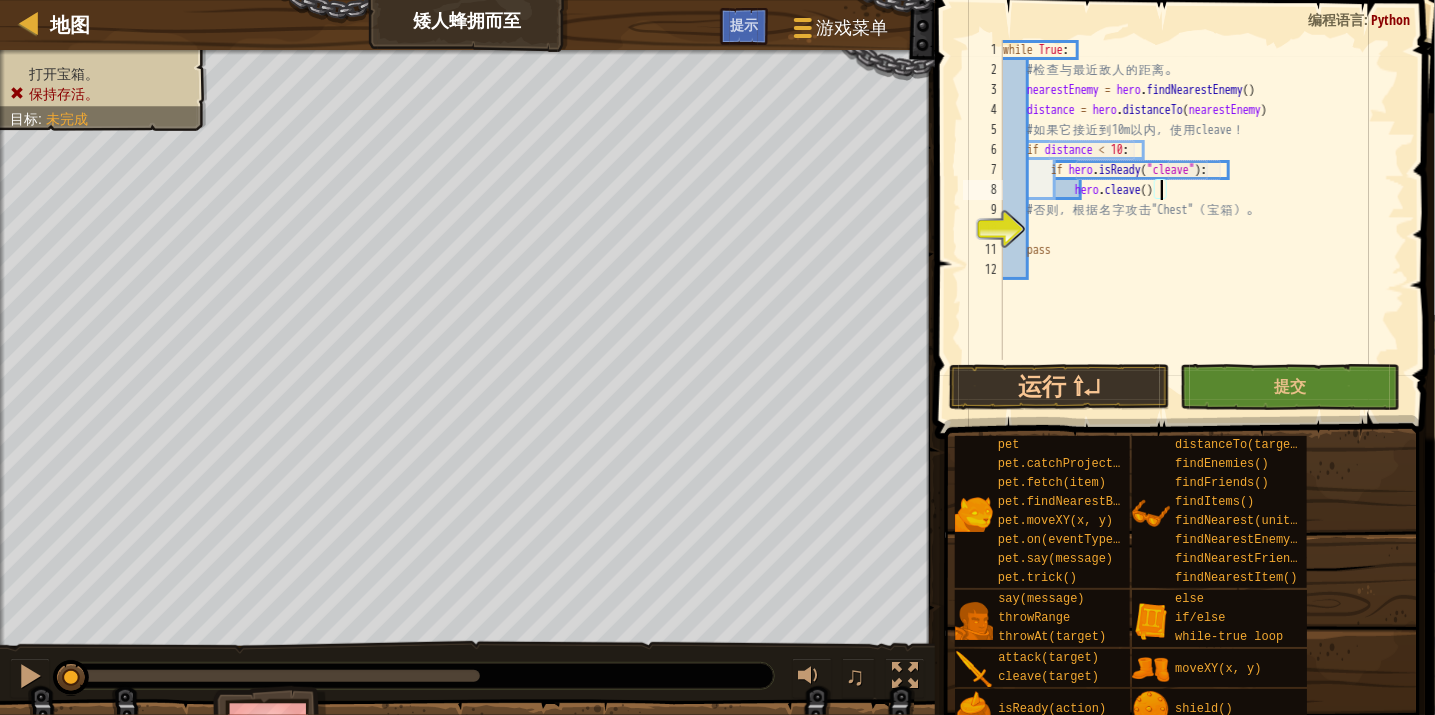 click on "while   True :      #  检 查 与 最 近 敌 人 的 距 离 。      nearestEnemy   =   hero . findNearestEnemy ( )      distance   =   hero . distanceTo ( nearestEnemy )      #  如 果 它 接 近 到 10m 以 内 ， 使 用 cleave ！      if   distance   <   10 :          if   hero . isReady ( "cleave" ) :              hero . cleave ( )      #  否 则 ， 根 据 名 字 攻 击 "Chest" （ 宝 箱 ） 。           pass" at bounding box center [1202, 220] 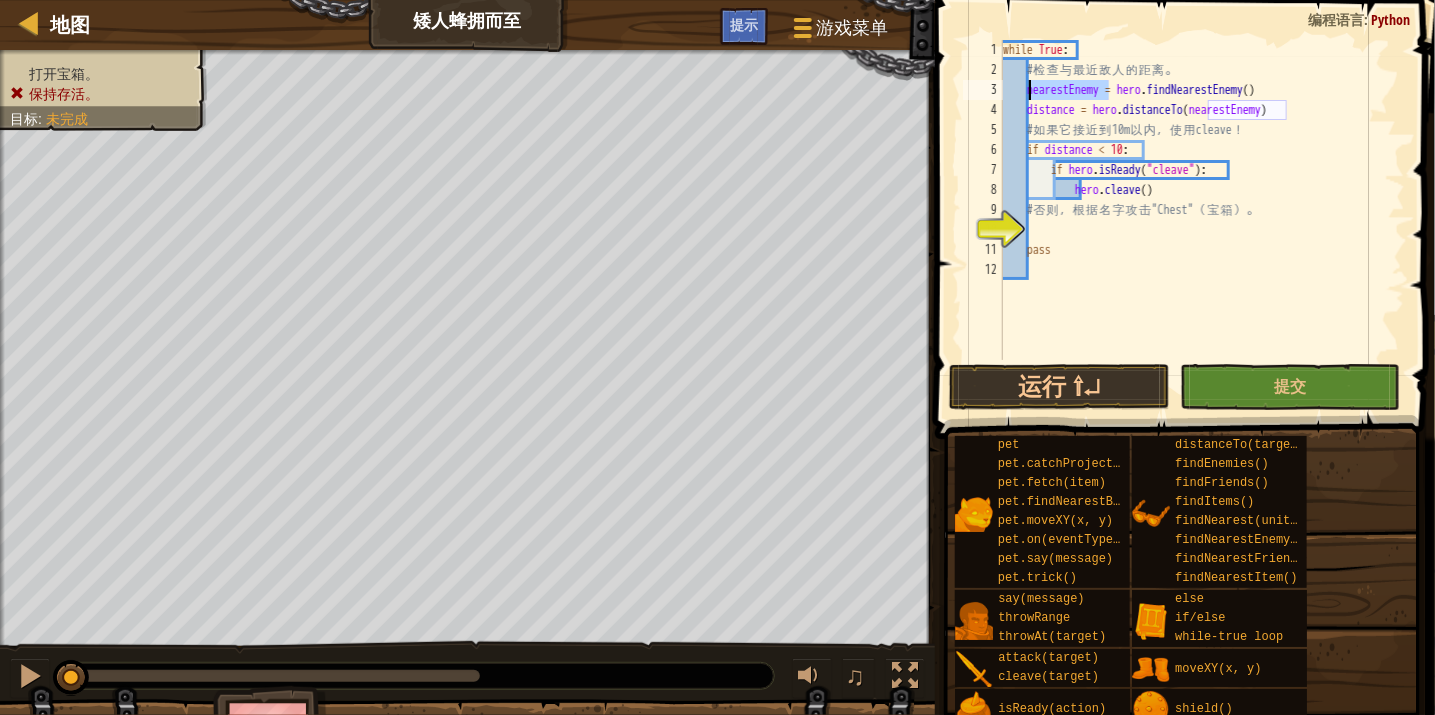 click on "while   True :      #  检 查 与 最 近 敌 人 的 距 离 。      nearestEnemy   =   hero . findNearestEnemy ( )      distance   =   hero . distanceTo ( nearestEnemy )      #  如 果 它 接 近 到 10m 以 内 ， 使 用 cleave ！      if   distance   <   10 :          if   hero . isReady ( "cleave" ) :              hero . cleave ( )      #  否 则 ， 根 据 名 字 攻 击 "Chest" （ 宝 箱 ） 。           pass" at bounding box center (1202, 220) 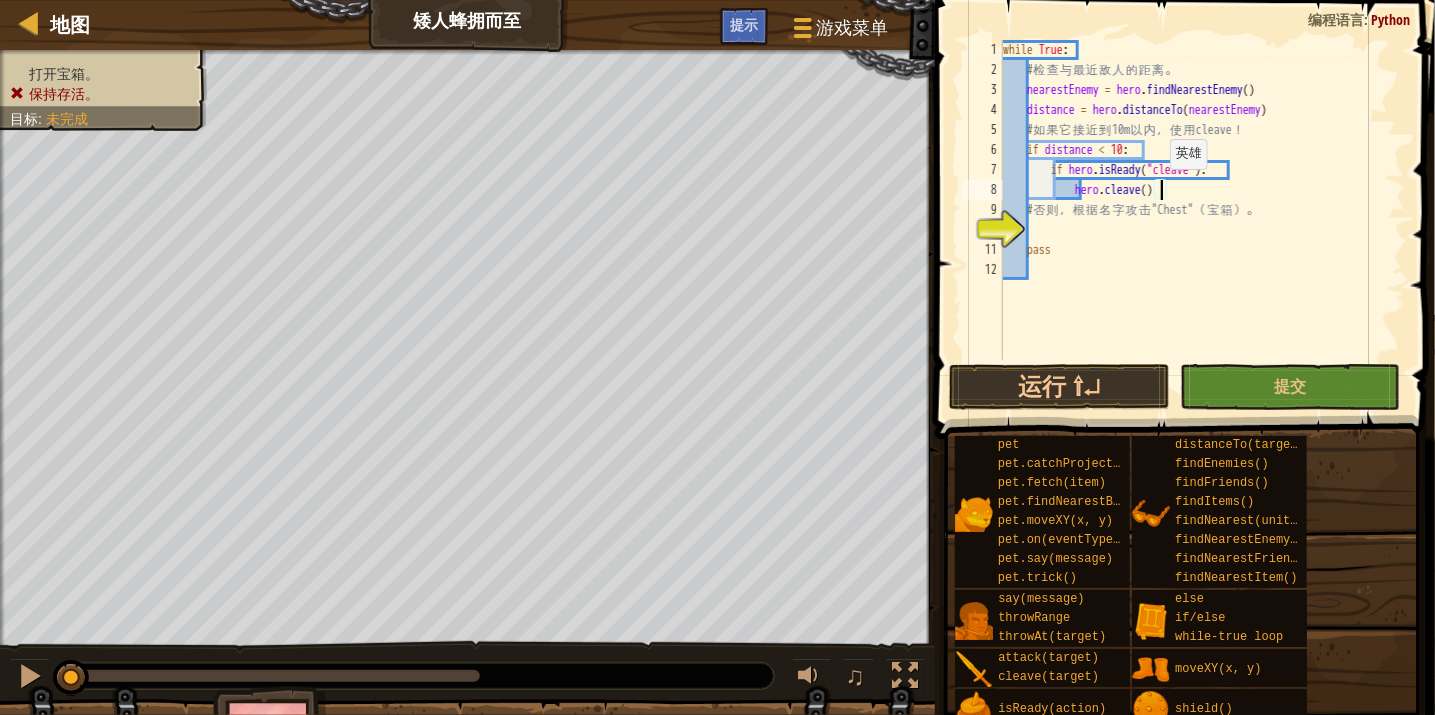 click on "while   True :      #  检 查 与 最 近 敌 人 的 距 离 。      nearestEnemy   =   hero . findNearestEnemy ( )      distance   =   hero . distanceTo ( nearestEnemy )      #  如 果 它 接 近 到 10m 以 内 ， 使 用 cleave ！      if   distance   <   10 :          if   hero . isReady ( "cleave" ) :              hero . cleave ( )      #  否 则 ， 根 据 名 字 攻 击 "Chest" （ 宝 箱 ） 。           pass" at bounding box center [1202, 220] 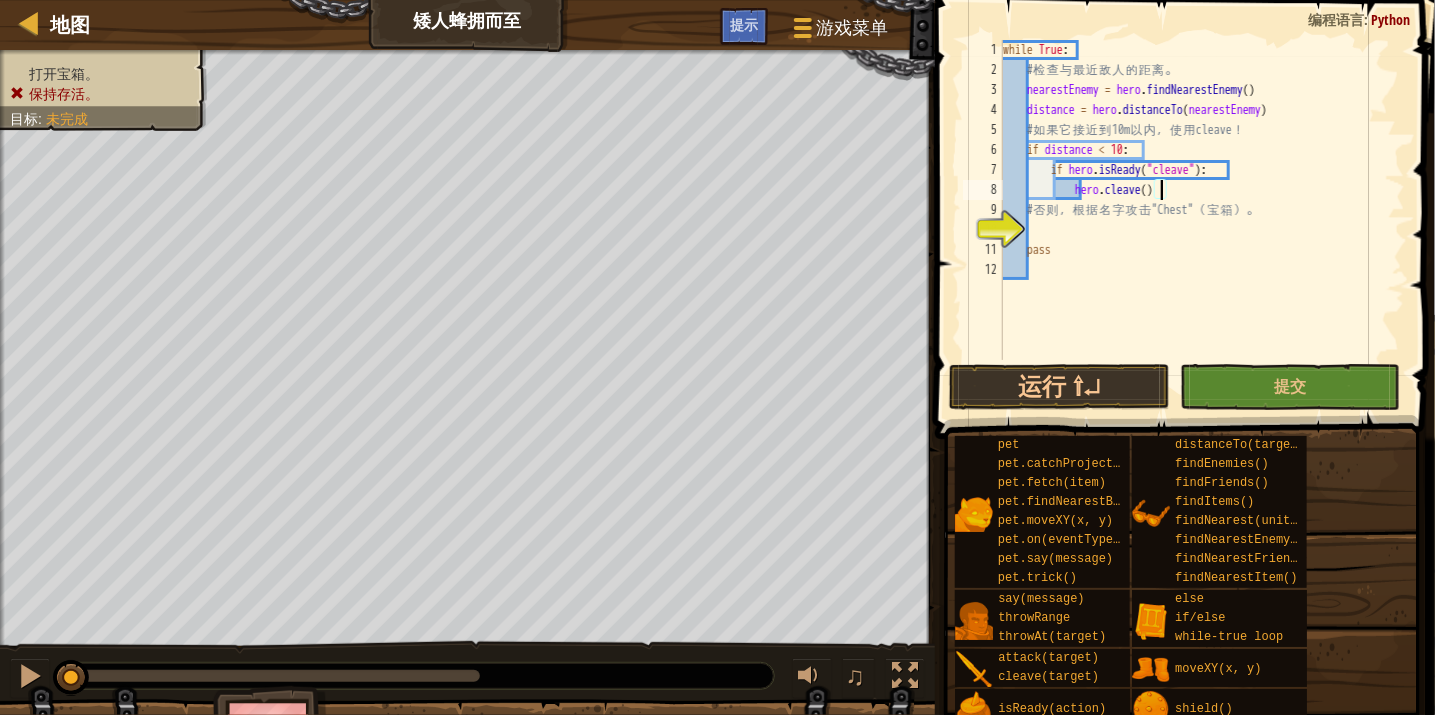 paste on "nearestEnemy" 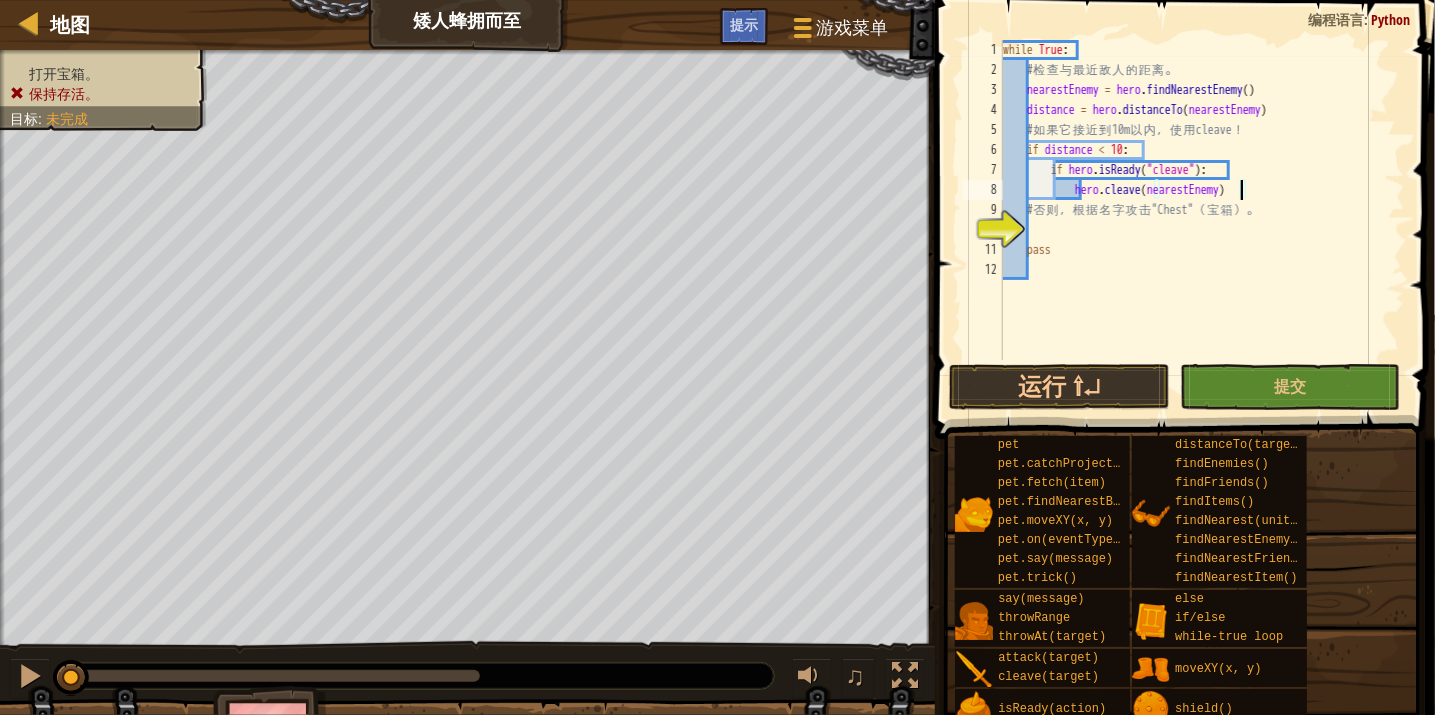 scroll, scrollTop: 9, scrollLeft: 5, axis: both 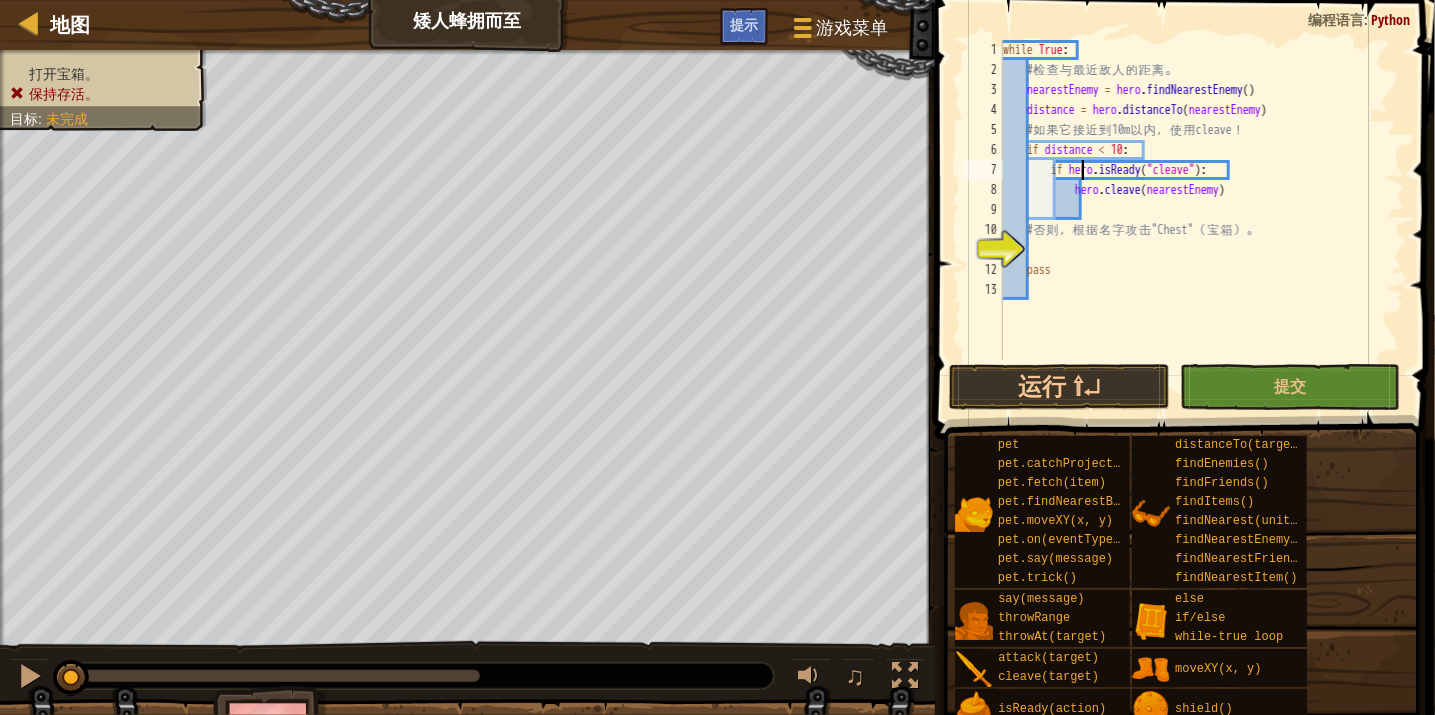 type on "hero.cleave(nearestEnemy)" 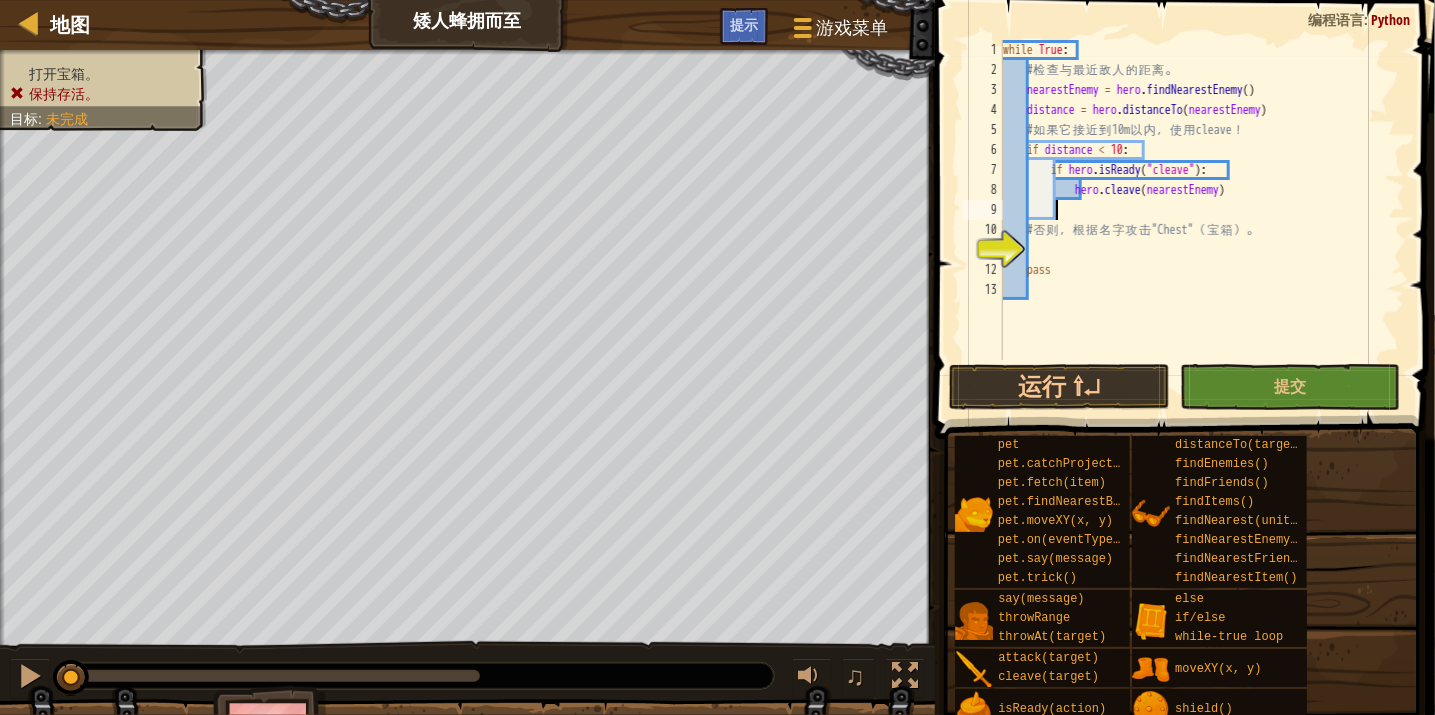 scroll, scrollTop: 9, scrollLeft: 2, axis: both 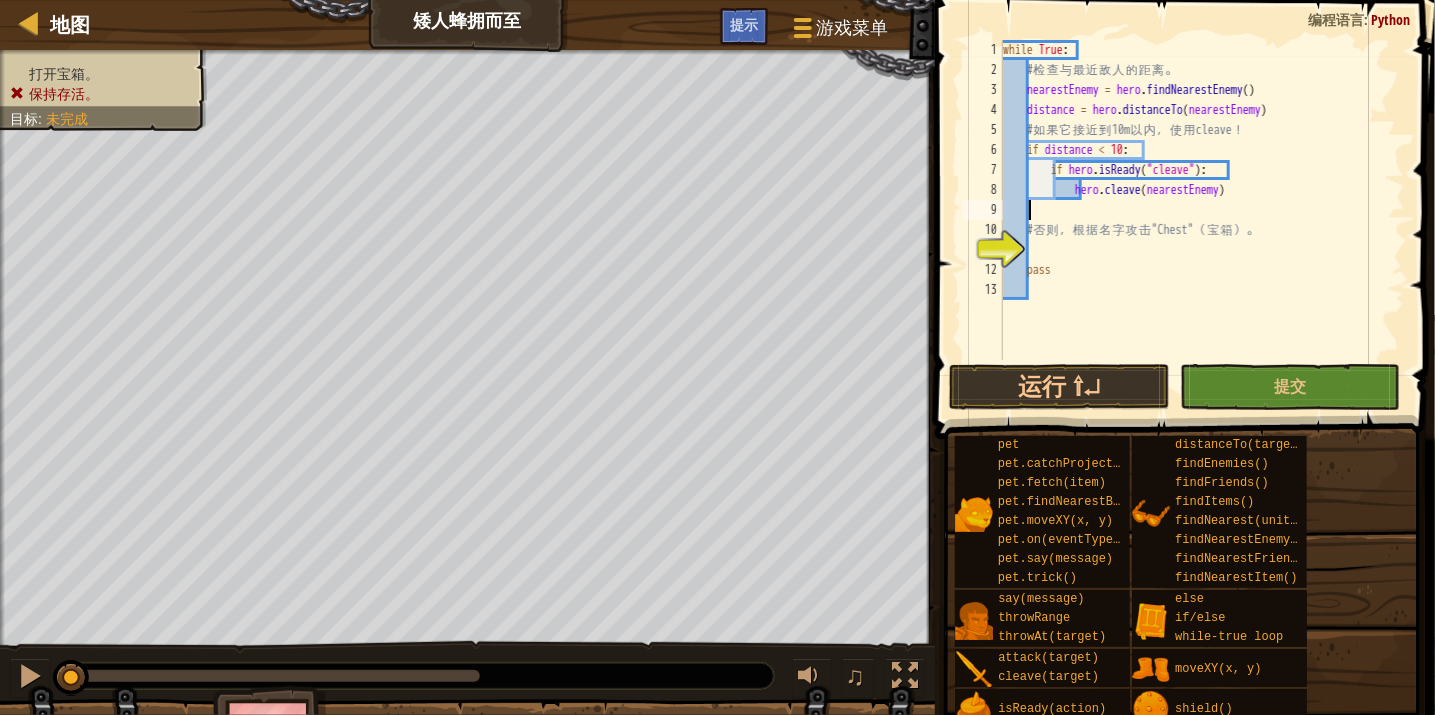 type on "e" 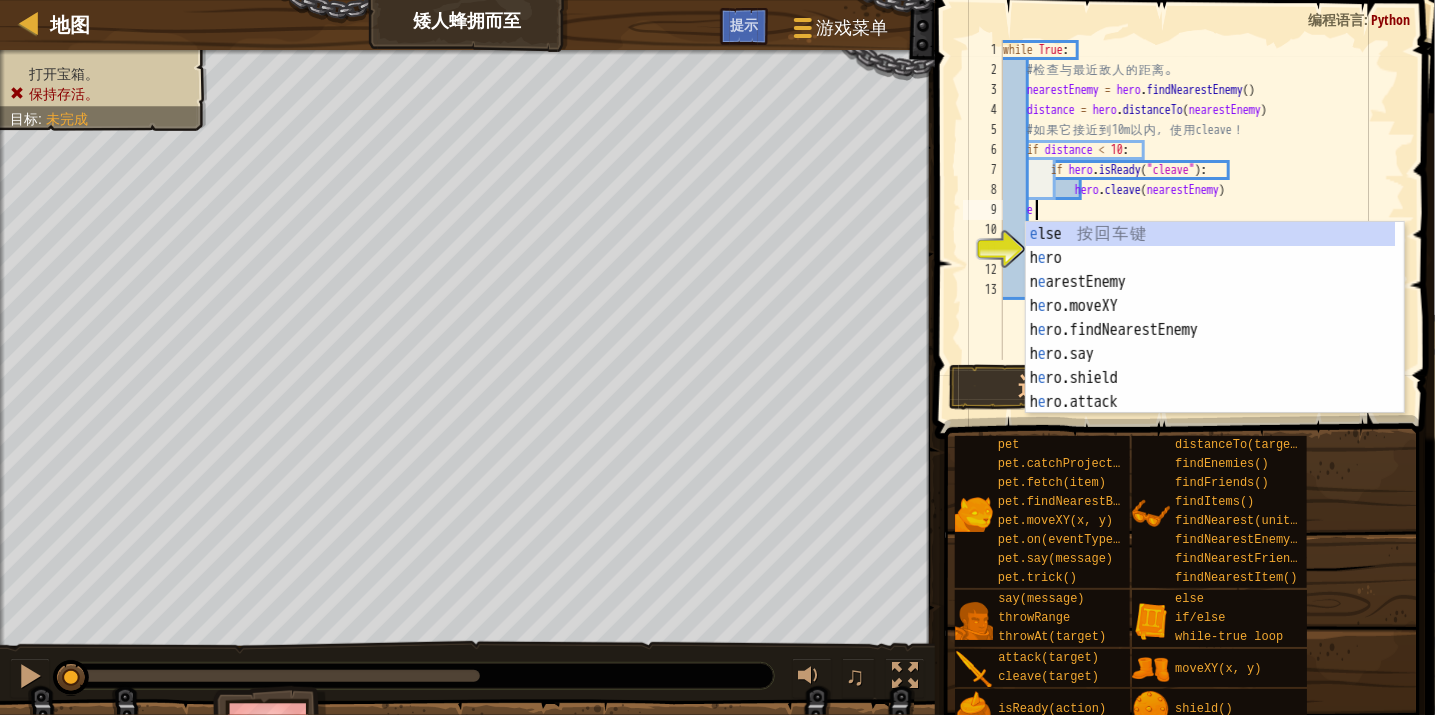 scroll, scrollTop: 9, scrollLeft: 1, axis: both 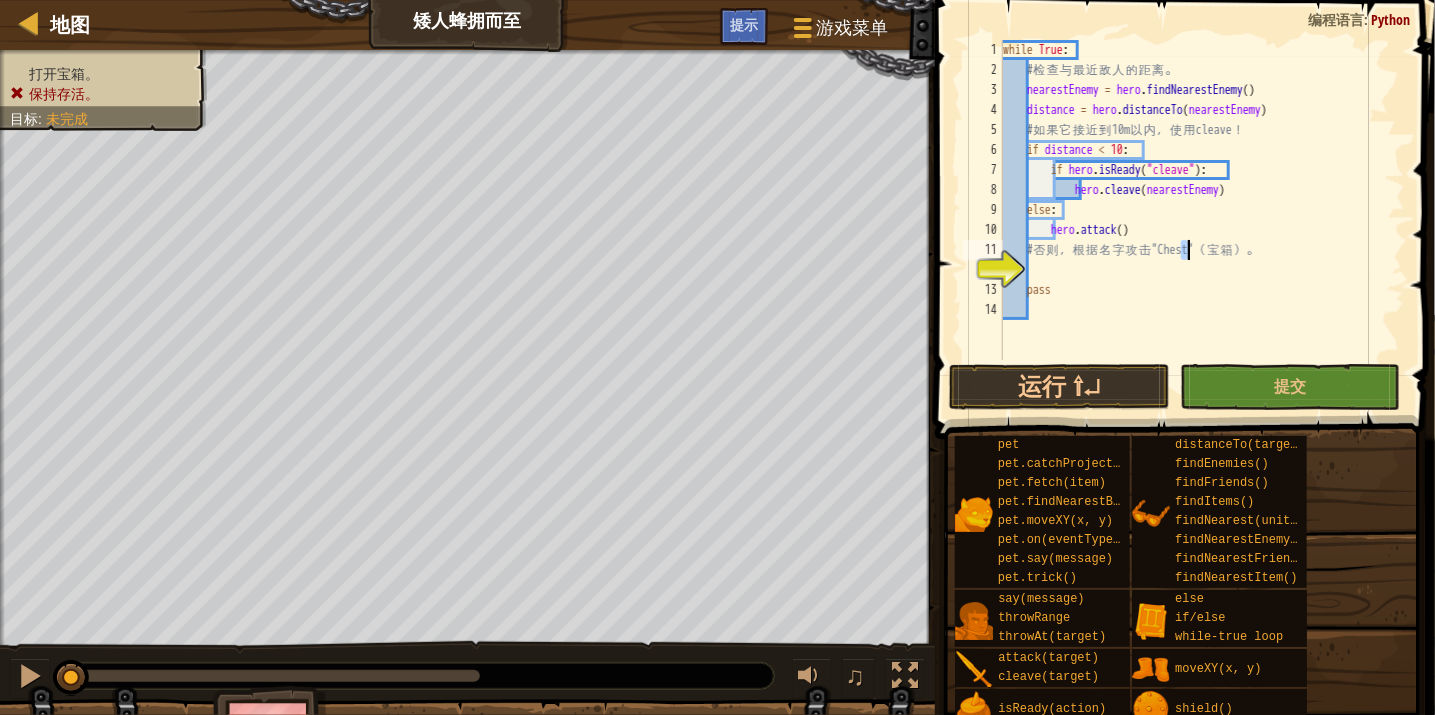 click on "while   True :      #  检 查 与 最 近 敌 人 的 距 离 。      nearestEnemy   =   hero . findNearestEnemy ( )      distance   =   hero . distanceTo ( nearestEnemy )      #  如 果 它 接 近 到 10m 以 内 ， 使 用 cleave ！      if   distance   <   10 :          if   hero . isReady ( "cleave" ) :              hero . cleave ( nearestEnemy )      else :          hero . attack ( )      #  否 则 ， 根 据 名 字 攻 击 "Chest" （ 宝 箱 ） 。           pass" at bounding box center [1202, 220] 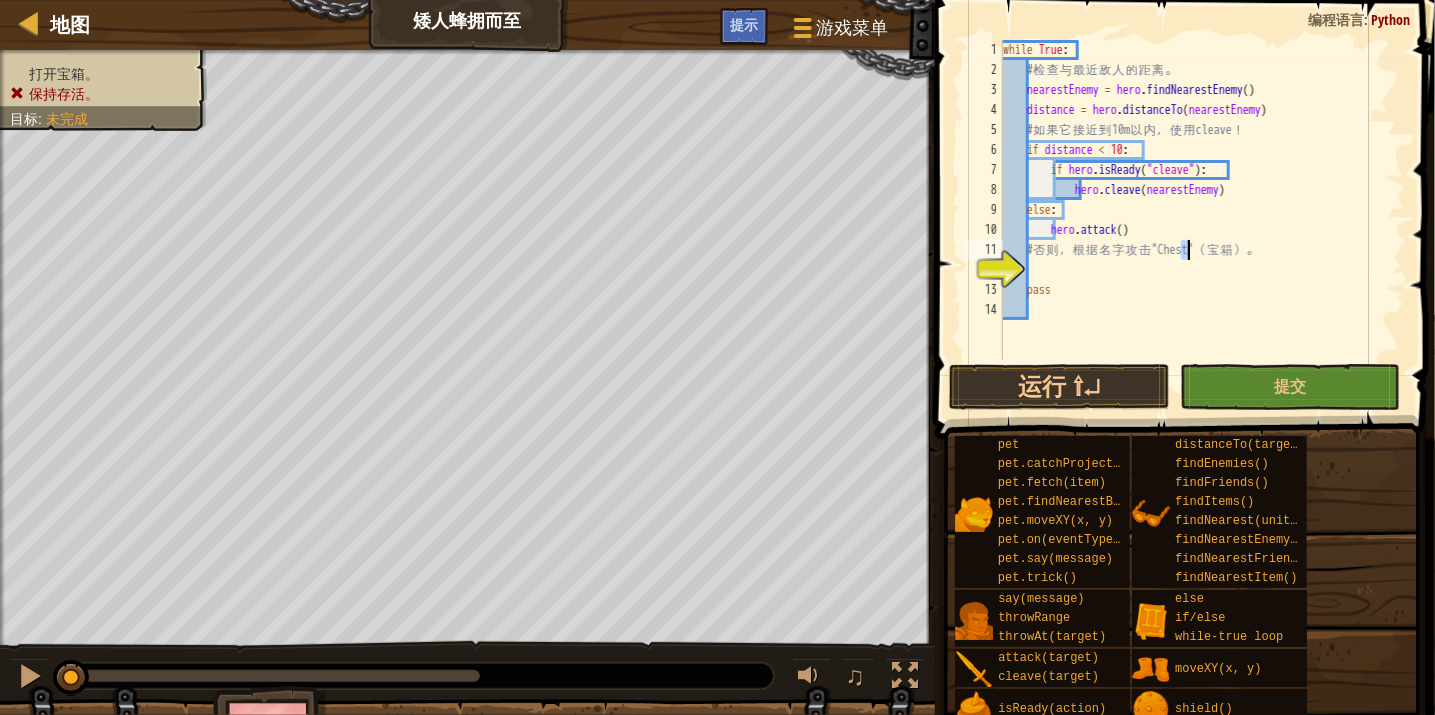 click on "while   True :      #  检 查 与 最 近 敌 人 的 距 离 。      nearestEnemy   =   hero . findNearestEnemy ( )      distance   =   hero . distanceTo ( nearestEnemy )      #  如 果 它 接 近 到 10m 以 内 ， 使 用 cleave ！      if   distance   <   10 :          if   hero . isReady ( "cleave" ) :              hero . cleave ( nearestEnemy )      else :          hero . attack ( )      #  否 则 ， 根 据 名 字 攻 击 "Chest" （ 宝 箱 ） 。           pass" at bounding box center [1202, 200] 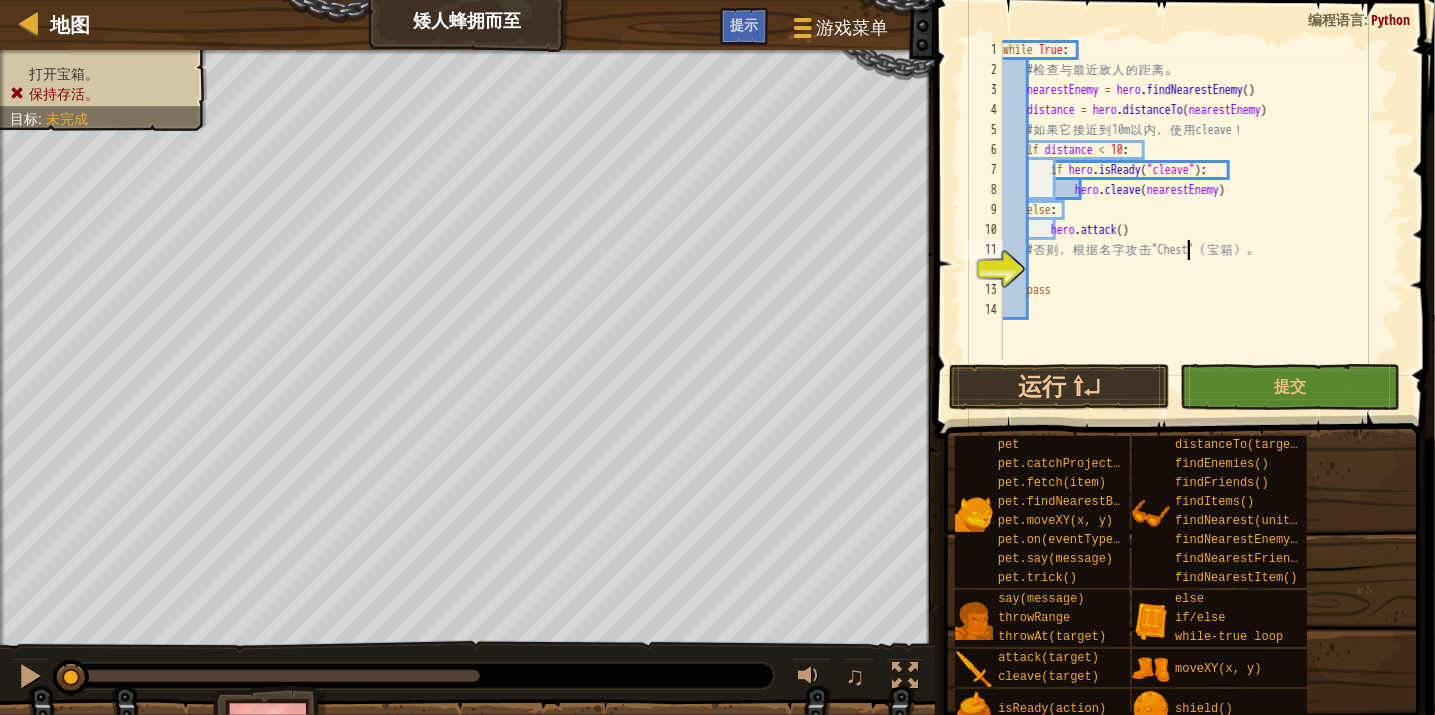 click on "while   True :      #  检 查 与 最 近 敌 人 的 距 离 。      nearestEnemy   =   hero . findNearestEnemy ( )      distance   =   hero . distanceTo ( nearestEnemy )      #  如 果 它 接 近 到 10m 以 内 ， 使 用 cleave ！      if   distance   <   10 :          if   hero . isReady ( "cleave" ) :              hero . cleave ( nearestEnemy )      else :          hero . attack ( )      #  否 则 ， 根 据 名 字 攻 击 "Chest" （ 宝 箱 ） 。           pass" at bounding box center [1202, 220] 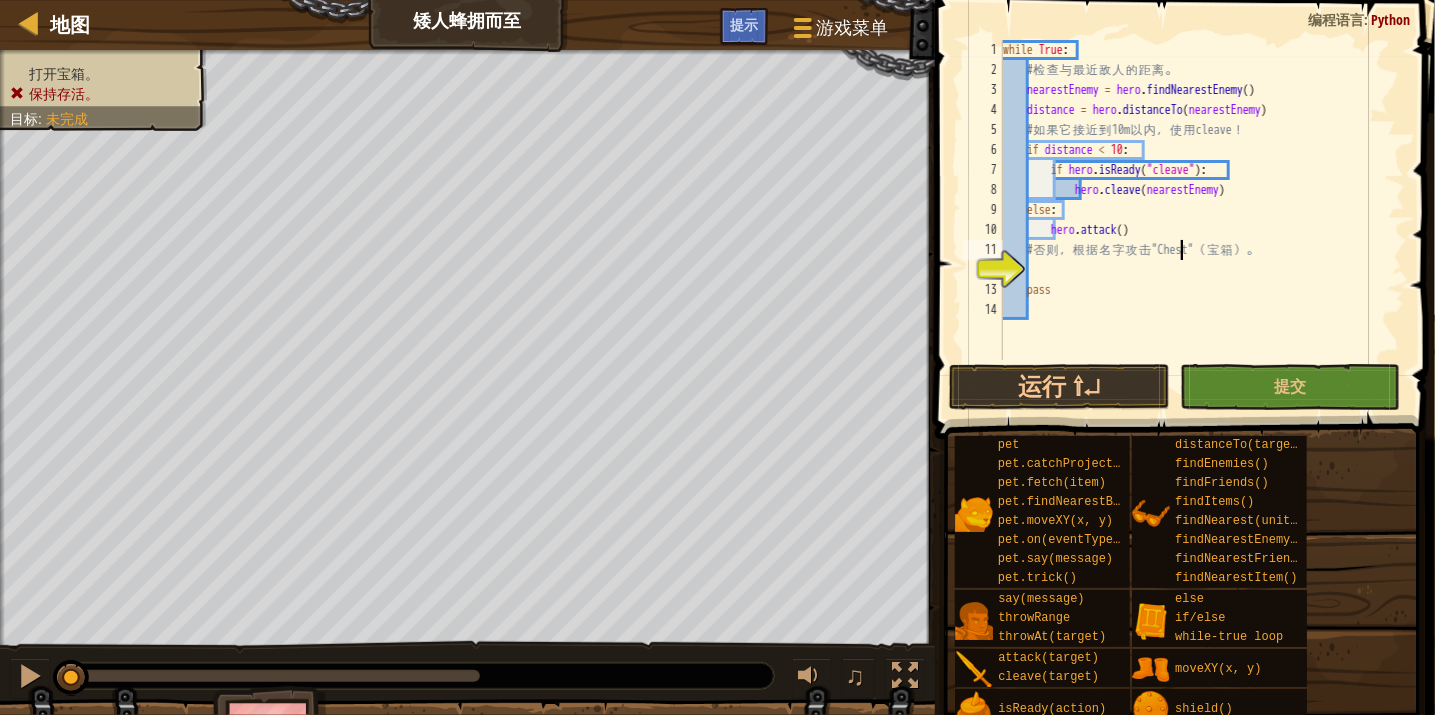 click on "while   True :      #  检 查 与 最 近 敌 人 的 距 离 。      nearestEnemy   =   hero . findNearestEnemy ( )      distance   =   hero . distanceTo ( nearestEnemy )      #  如 果 它 接 近 到 10m 以 内 ， 使 用 cleave ！      if   distance   <   10 :          if   hero . isReady ( "cleave" ) :              hero . cleave ( nearestEnemy )      else :          hero . attack ( )      #  否 则 ， 根 据 名 字 攻 击 "Chest" （ 宝 箱 ） 。           pass" at bounding box center (1202, 220) 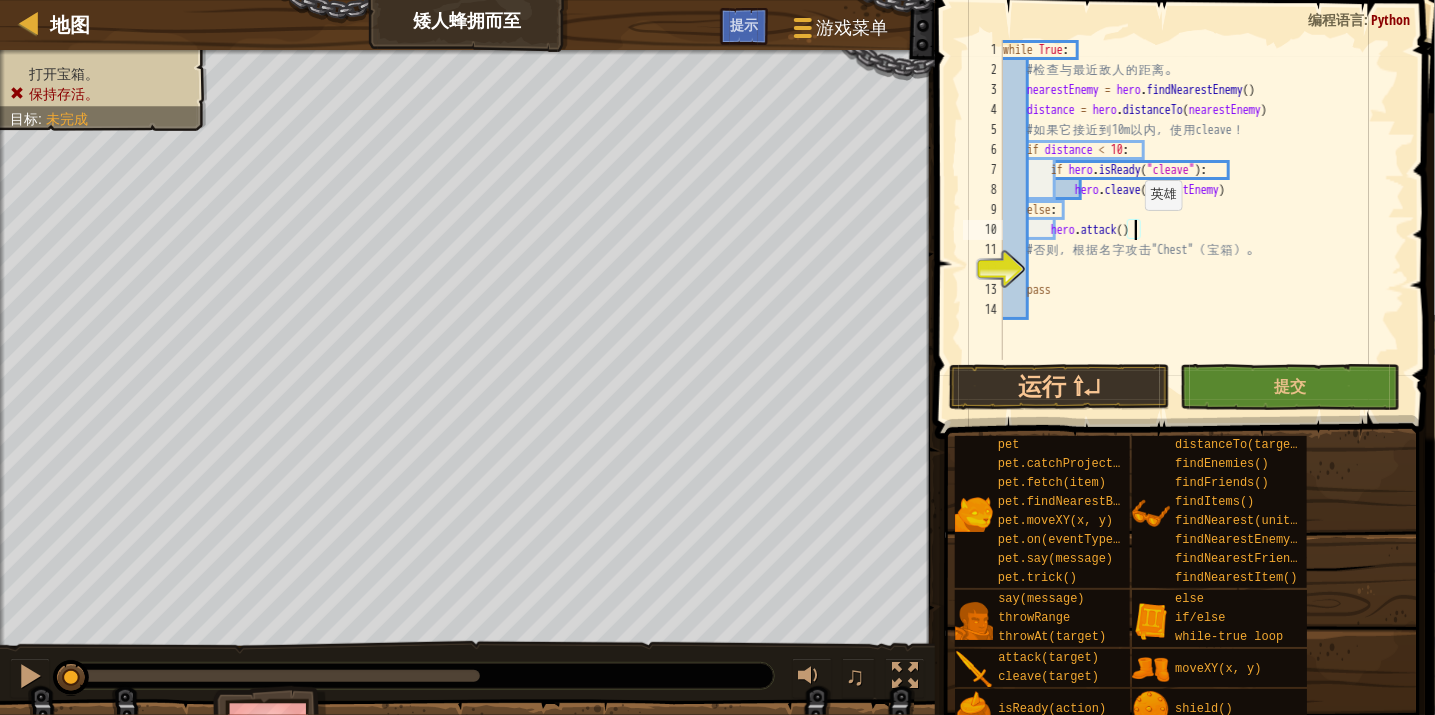 click on "while   True :      #  检 查 与 最 近 敌 人 的 距 离 。      nearestEnemy   =   hero . findNearestEnemy ( )      distance   =   hero . distanceTo ( nearestEnemy )      #  如 果 它 接 近 到 10m 以 内 ， 使 用 cleave ！      if   distance   <   10 :          if   hero . isReady ( "cleave" ) :              hero . cleave ( nearestEnemy )      else :          hero . attack ( )      #  否 则 ， 根 据 名 字 攻 击 "Chest" （ 宝 箱 ） 。           pass" at bounding box center (1202, 220) 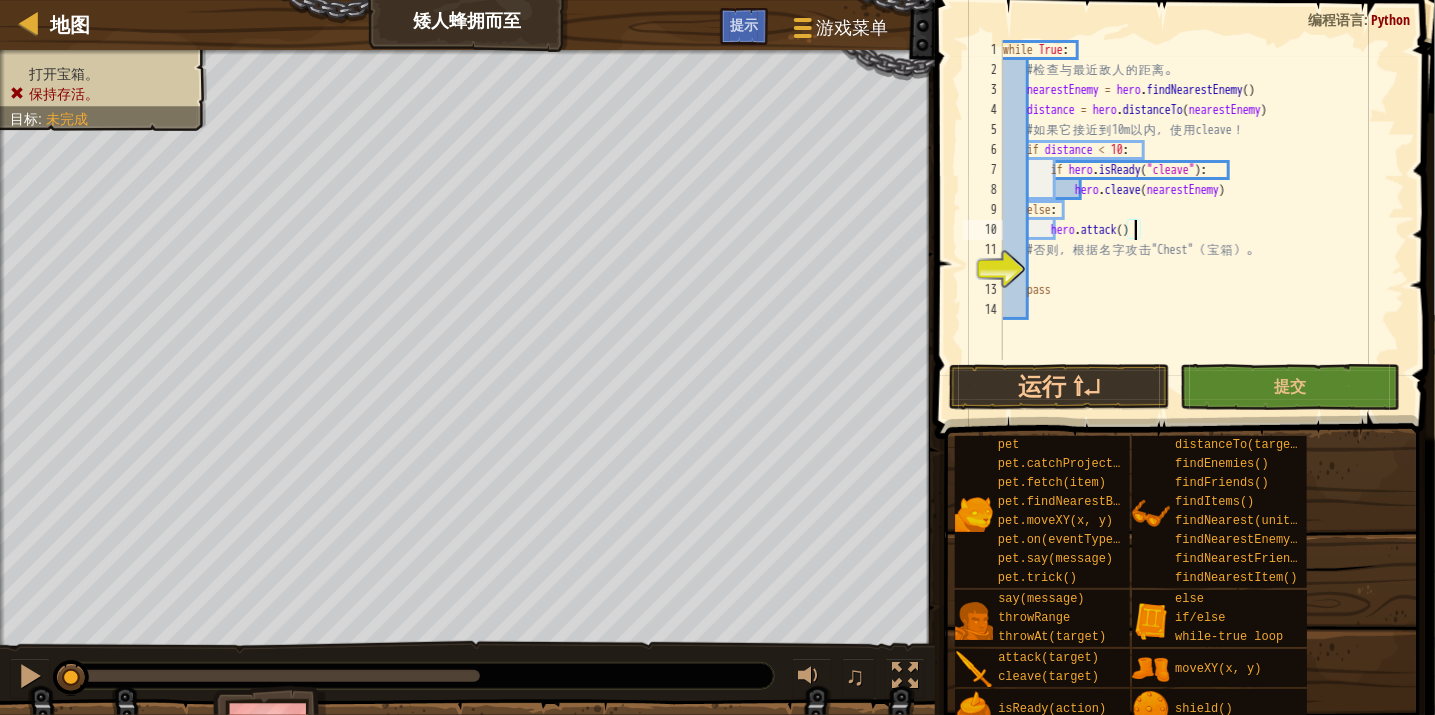 paste on "Chest" 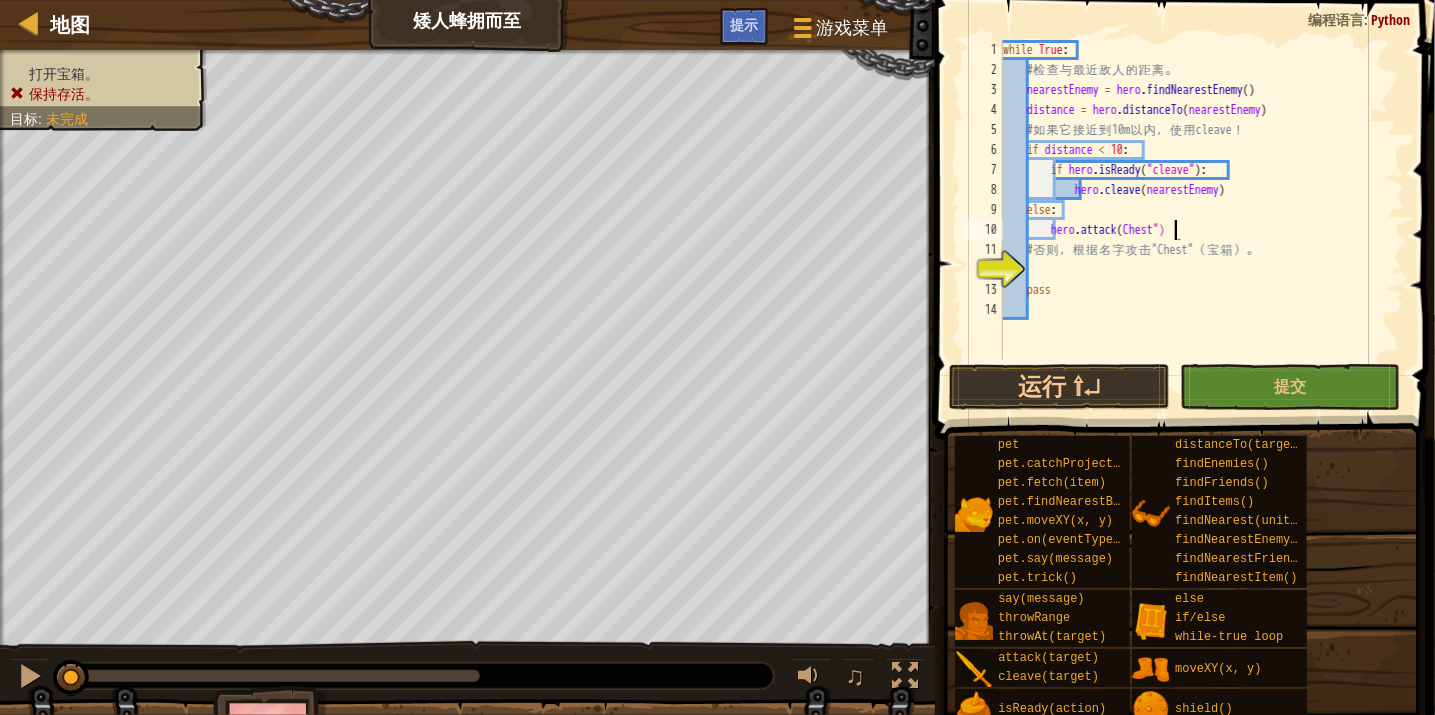 scroll, scrollTop: 9, scrollLeft: 13, axis: both 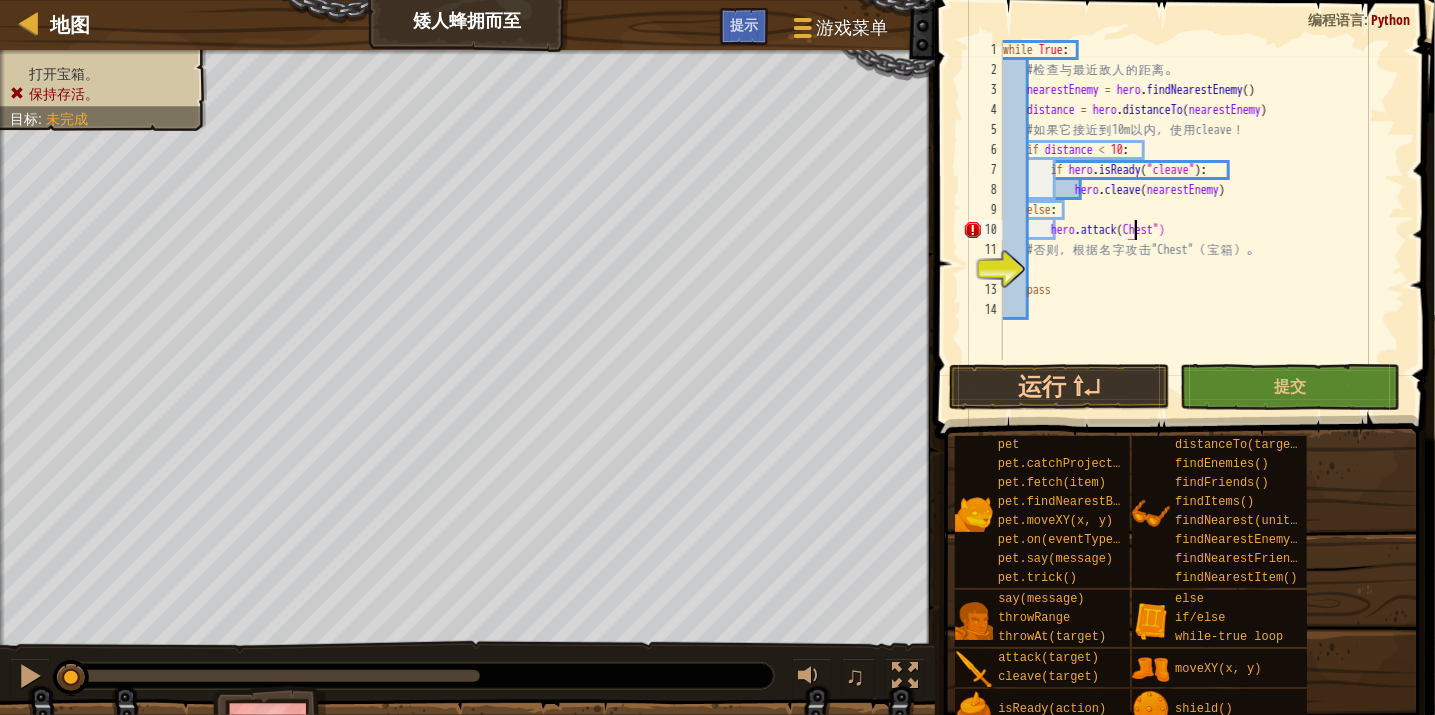 type on "hero.attack("Chest")" 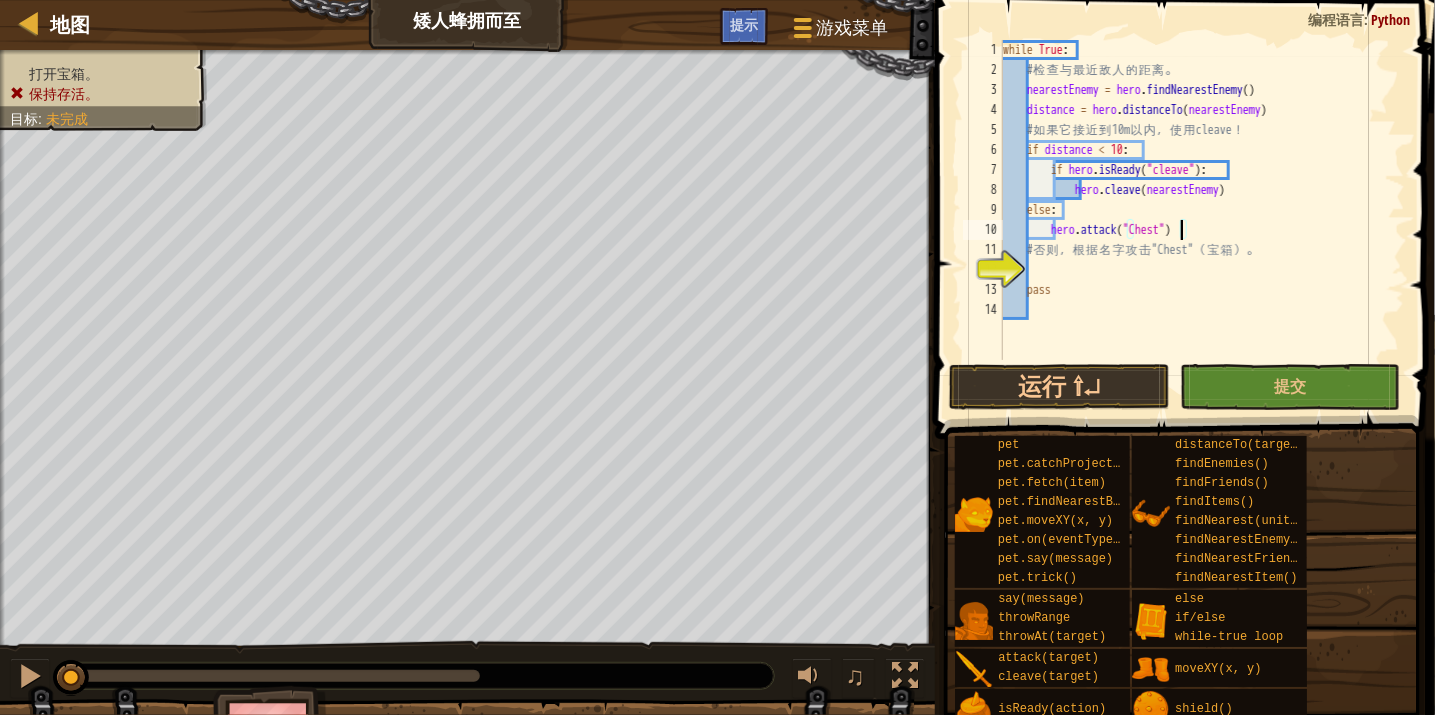 scroll, scrollTop: 9, scrollLeft: 2, axis: both 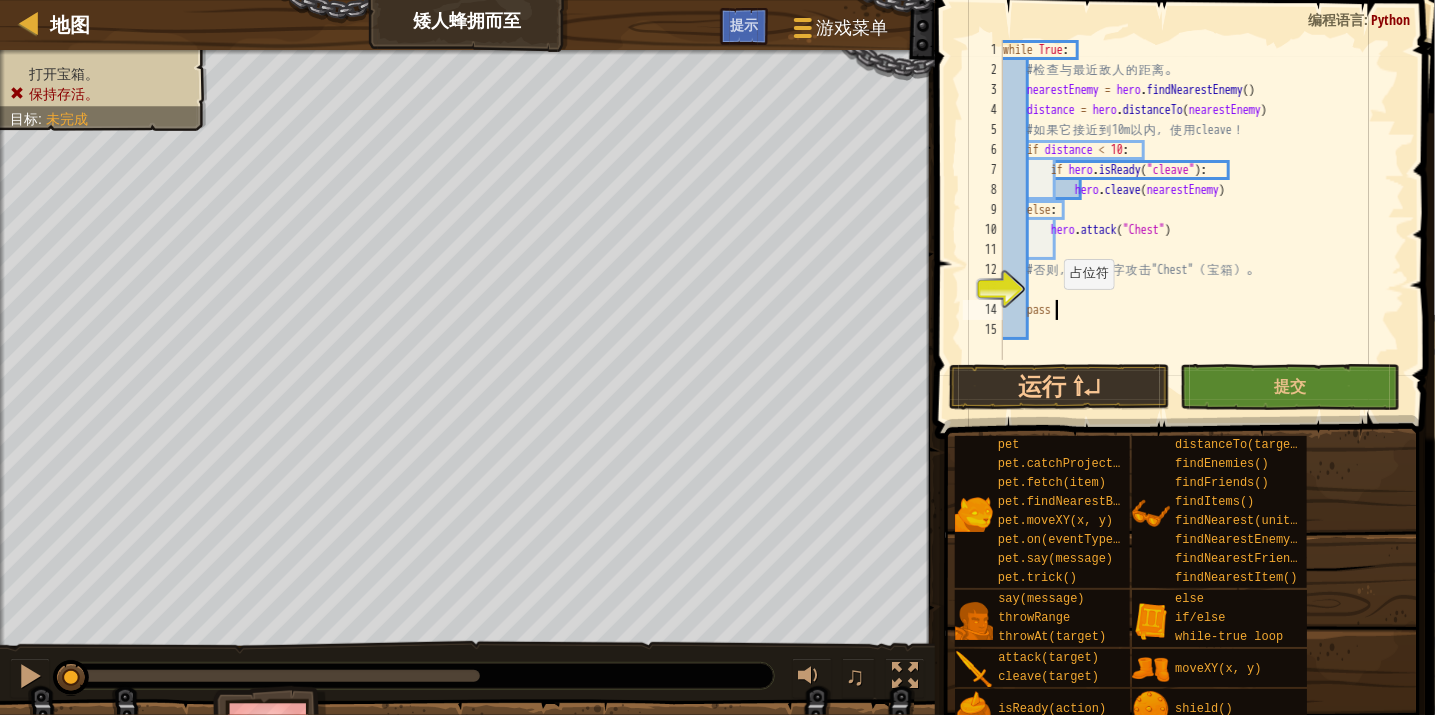 click on "while   True :      #  检 查 与 最 近 敌 人 的 距 离 。      nearestEnemy   =   hero . findNearestEnemy ( )      distance   =   hero . distanceTo ( nearestEnemy )      #  如 果 它 接 近 到 10m 以 内 ， 使 用 cleave ！      if   distance   <   10 :          if   hero . isReady ( "cleave" ) :              hero . cleave ( nearestEnemy )      else :          hero . attack ( "Chest" )               #  否 则 ， 根 据 名 字 攻 击 "Chest" （ 宝 箱 ） 。           pass" at bounding box center (1202, 220) 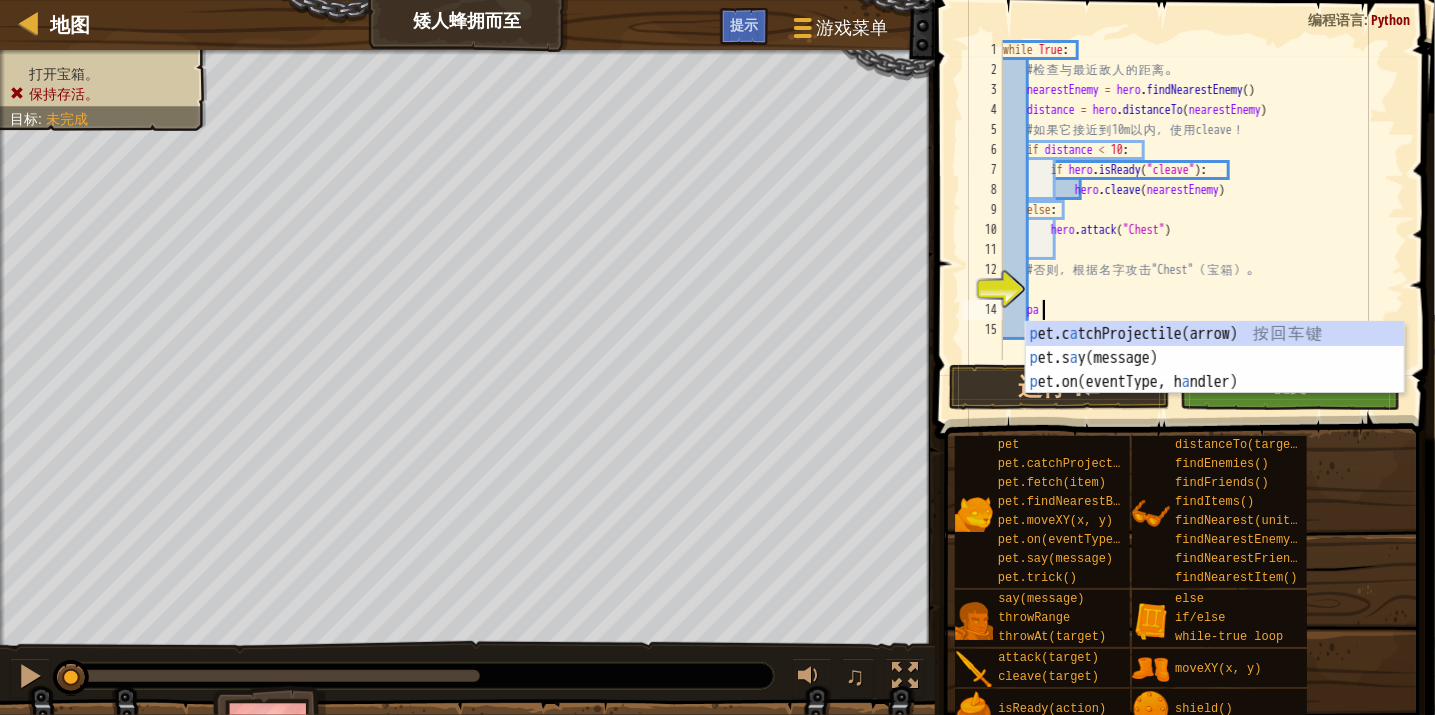 scroll, scrollTop: 9, scrollLeft: 2, axis: both 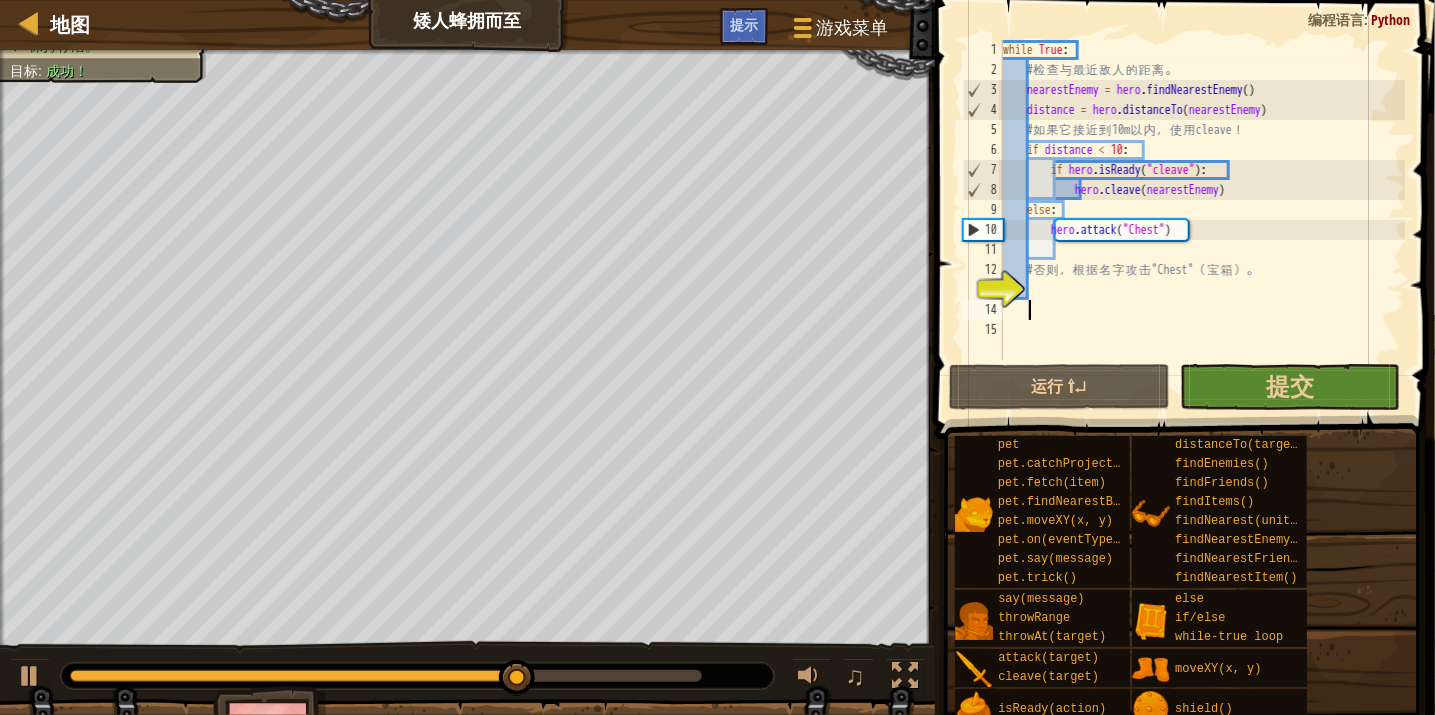 type 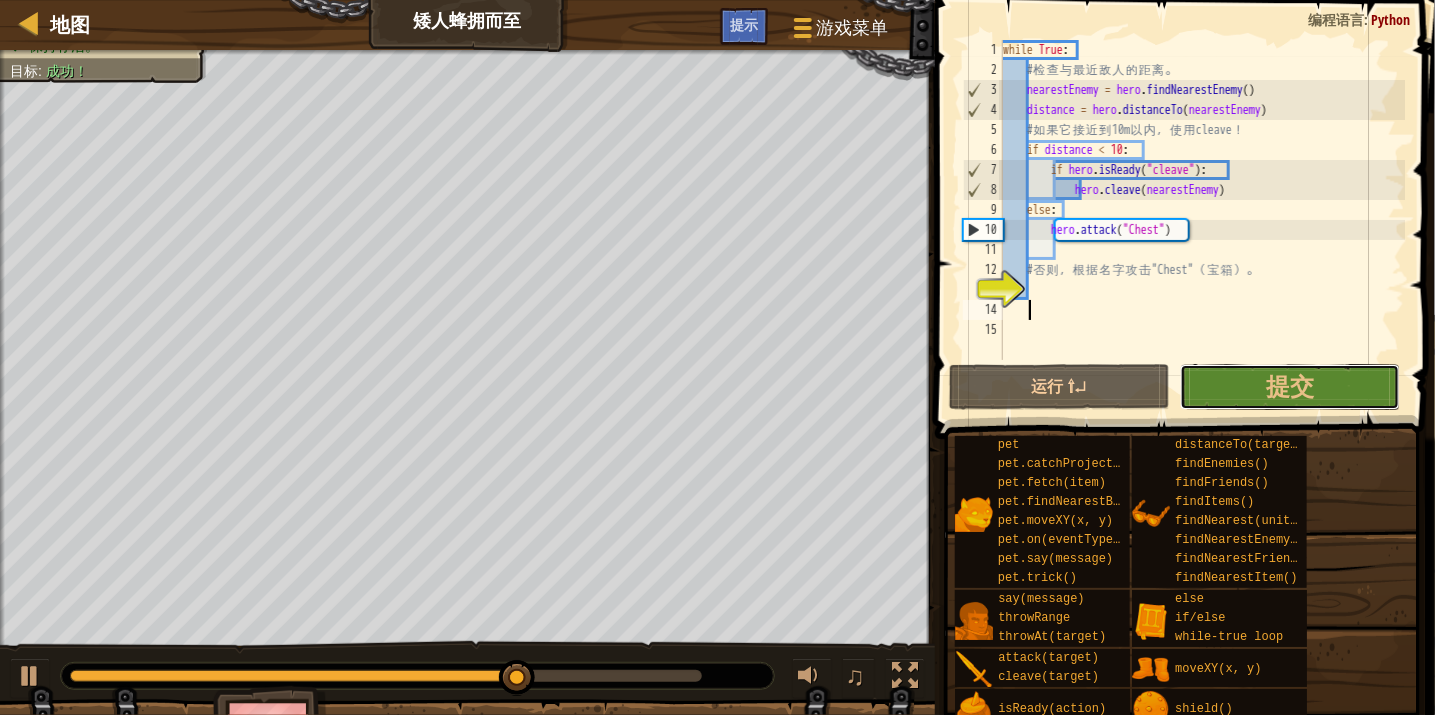 click on "提交" at bounding box center (1290, 387) 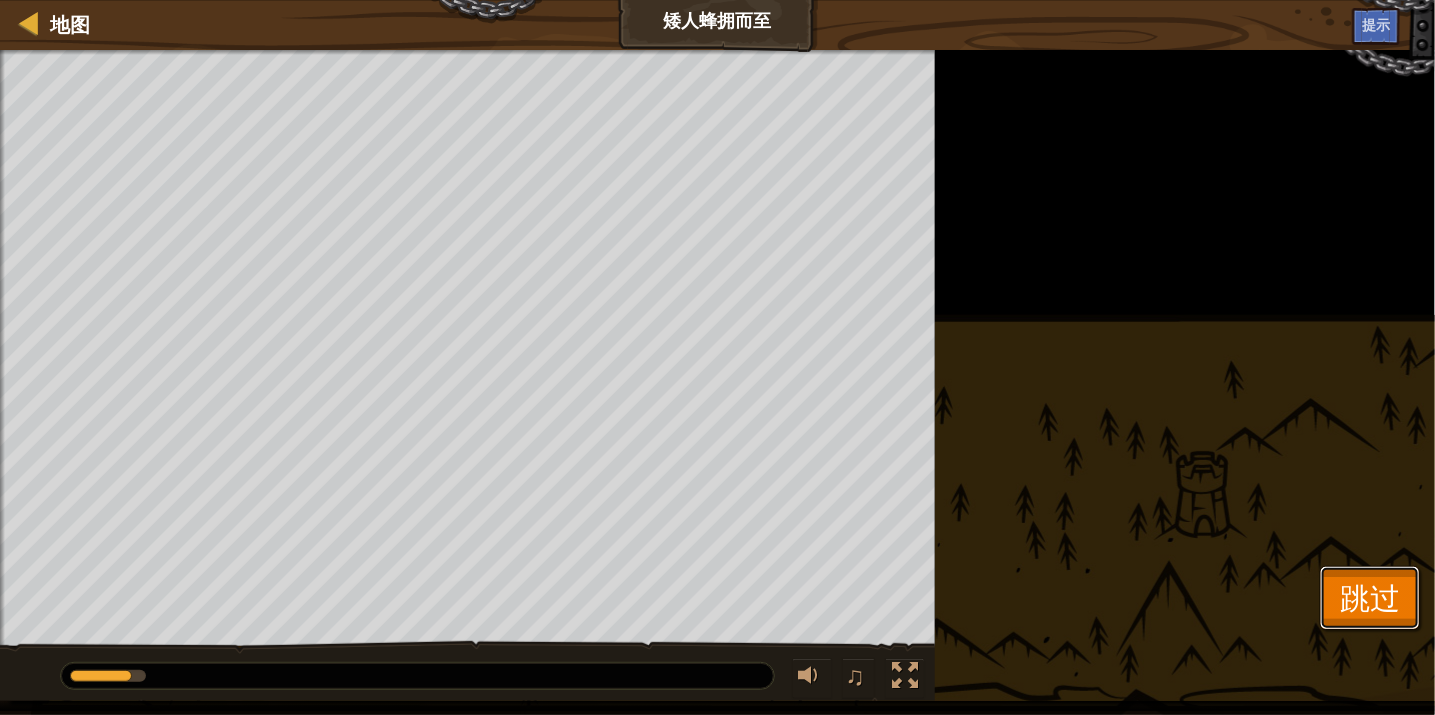 click on "跳过" at bounding box center [1370, 597] 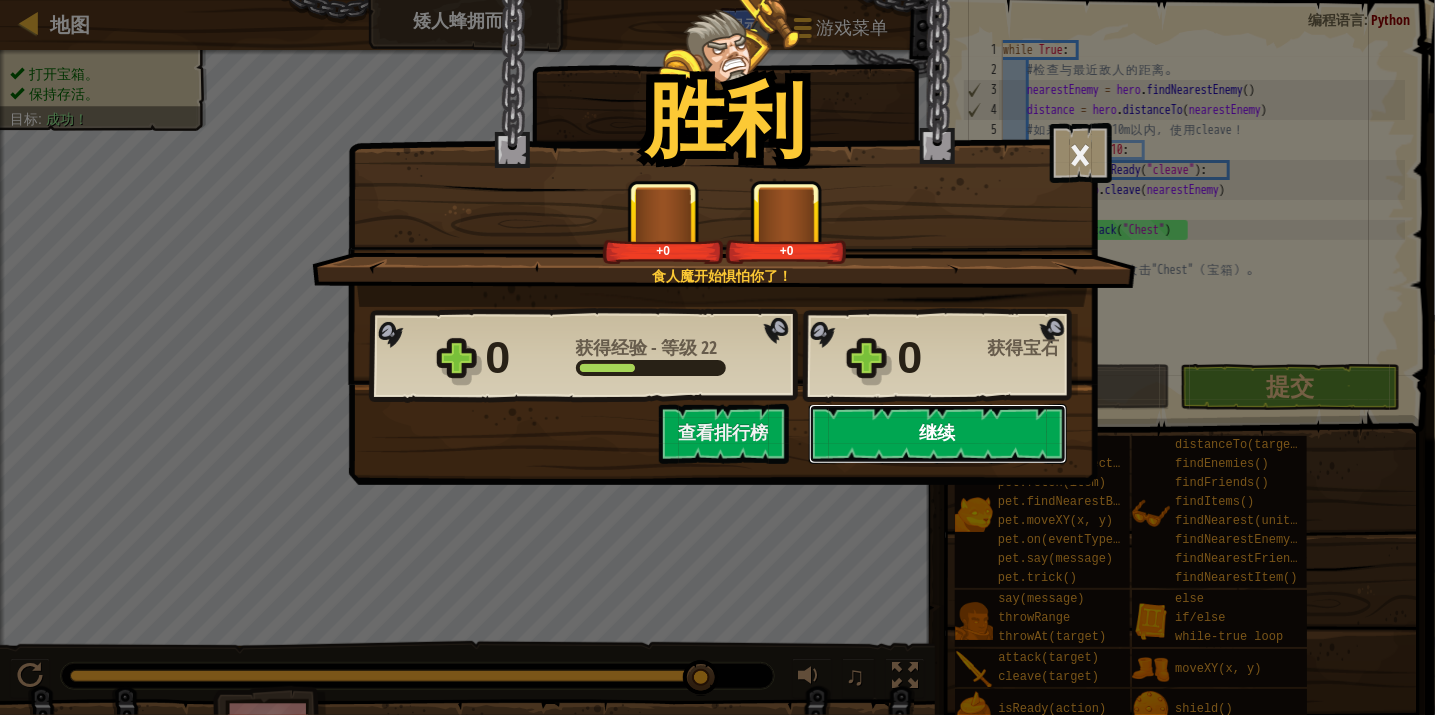click on "继续" at bounding box center [938, 434] 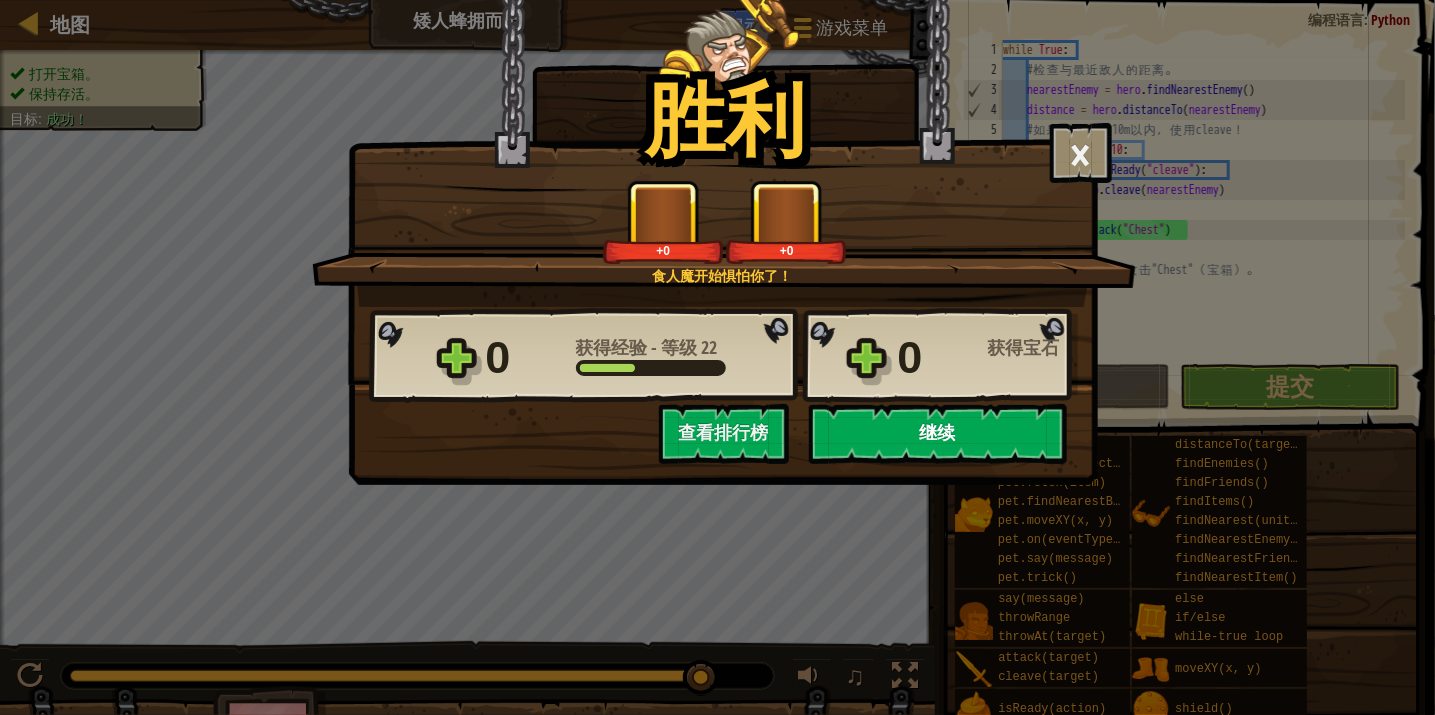 select on "zh-HANS" 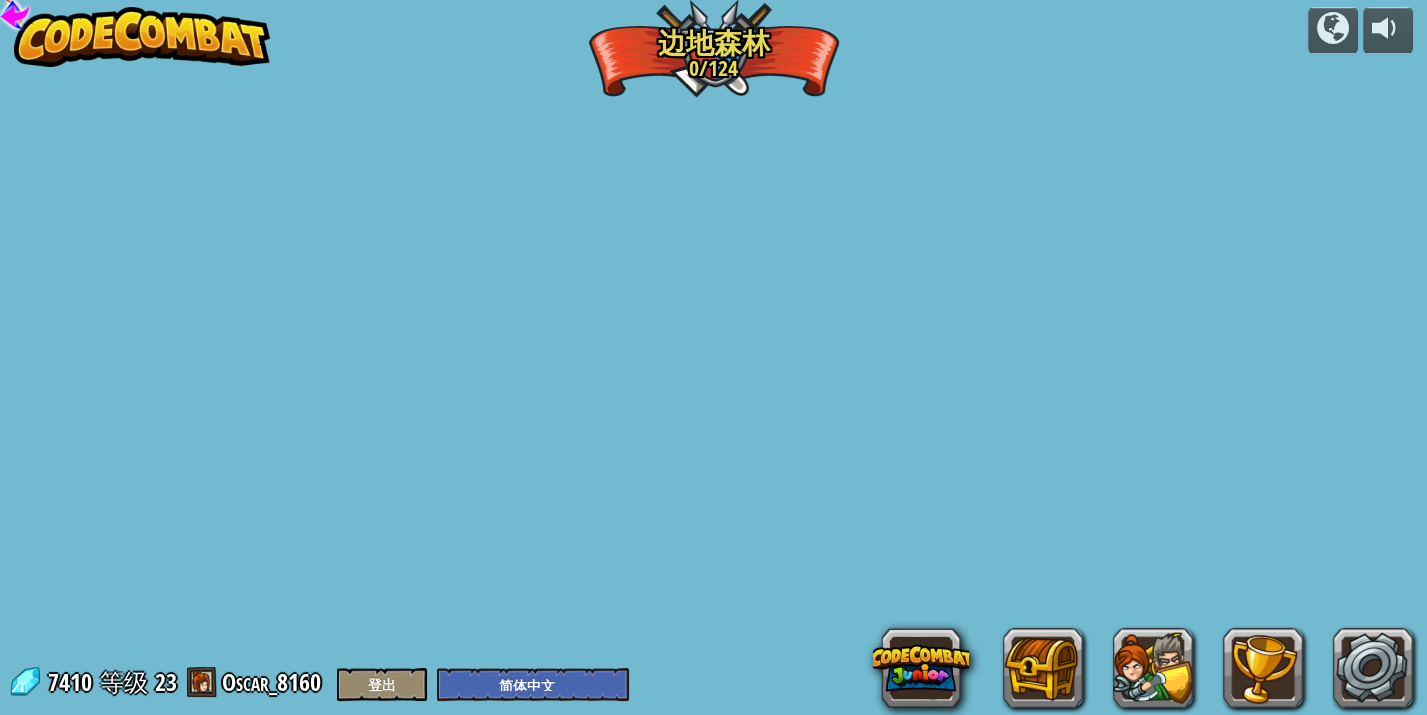 select on "zh-HANS" 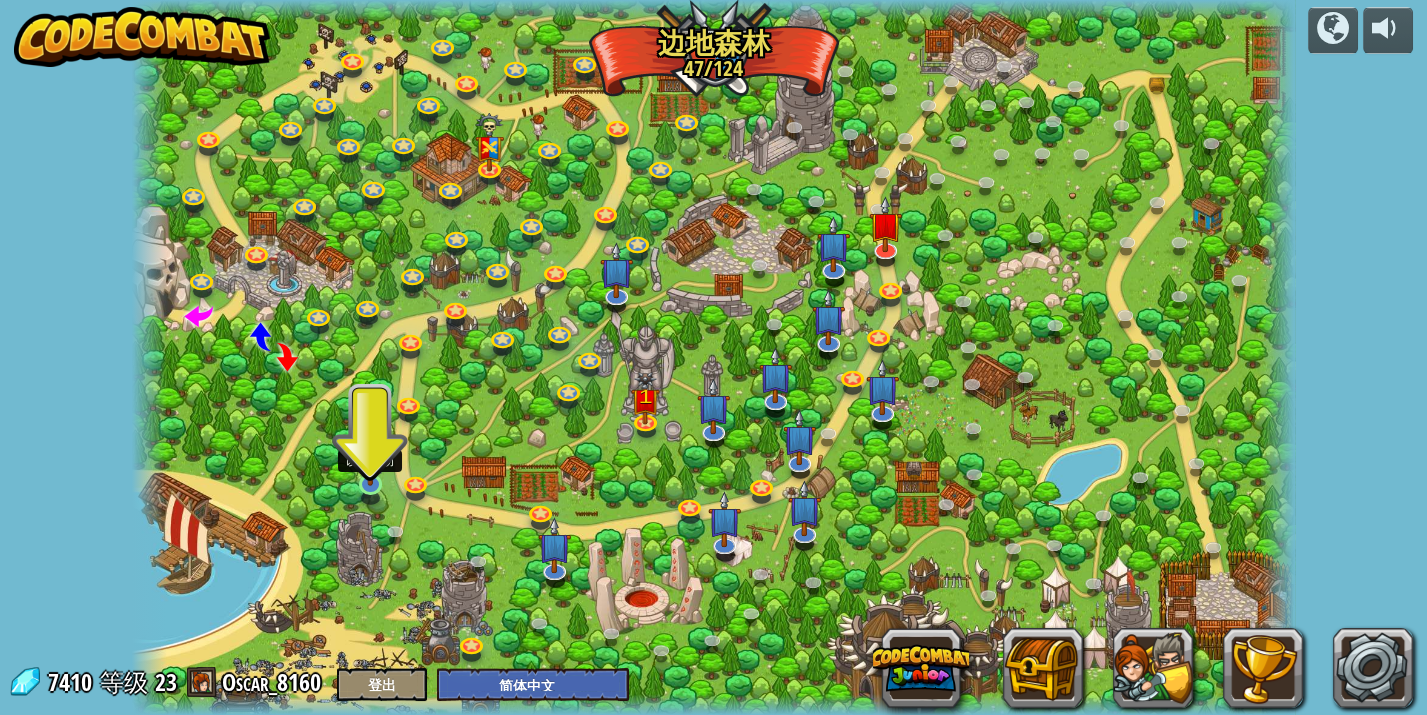click at bounding box center [370, 452] 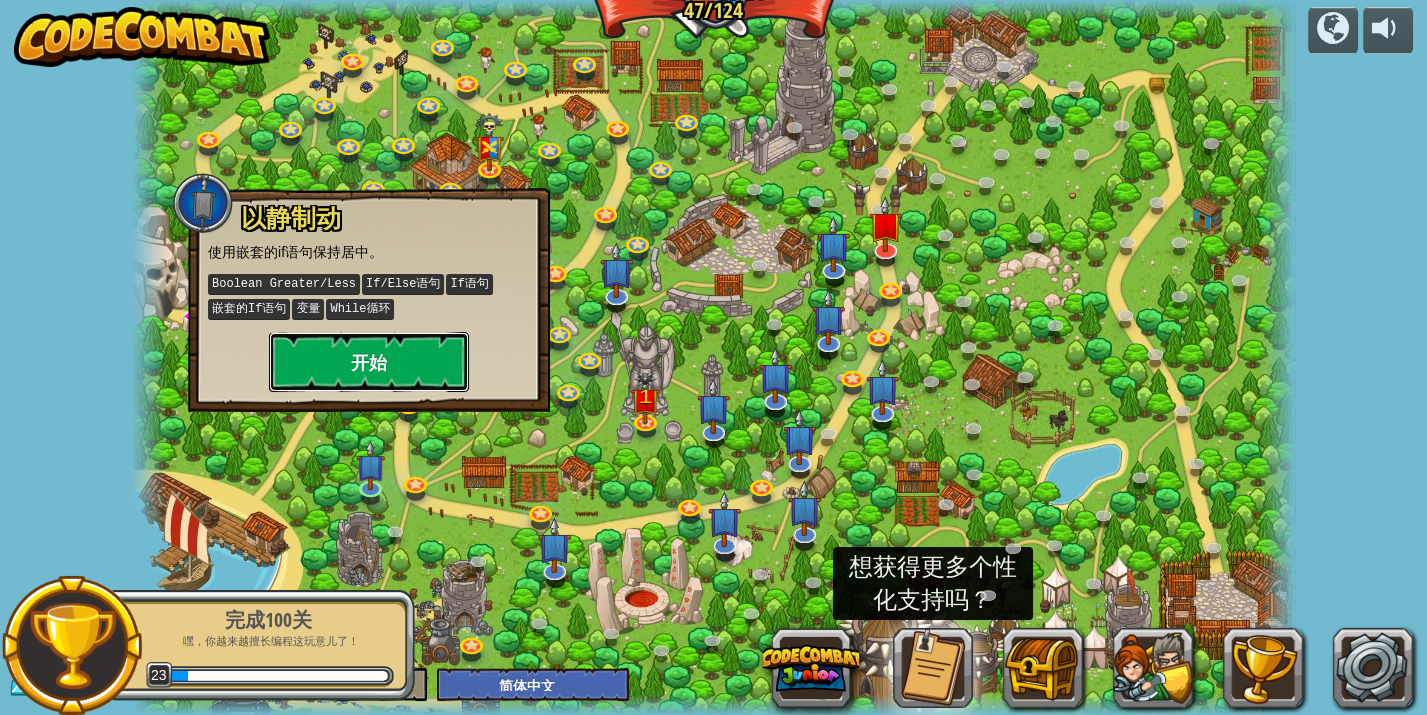 click on "开始" at bounding box center (369, 362) 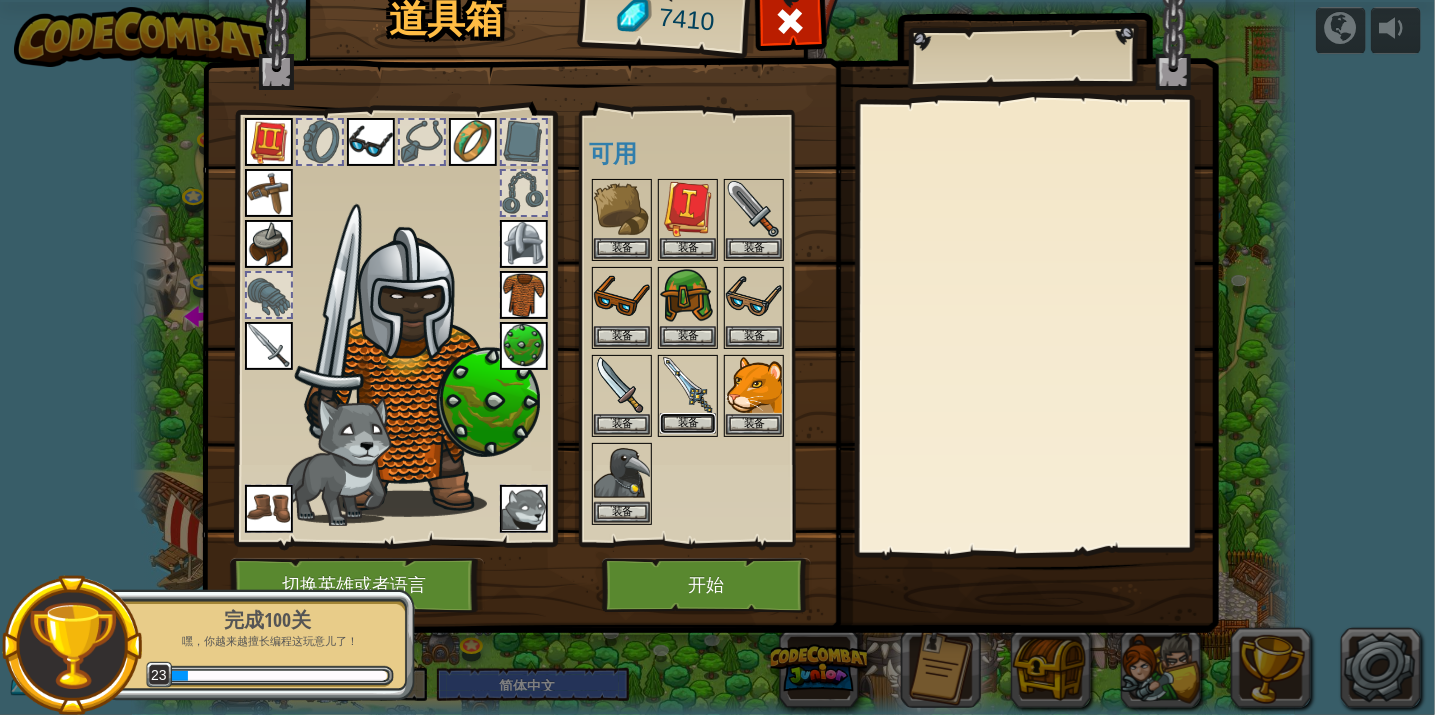 click on "装备" at bounding box center (688, 423) 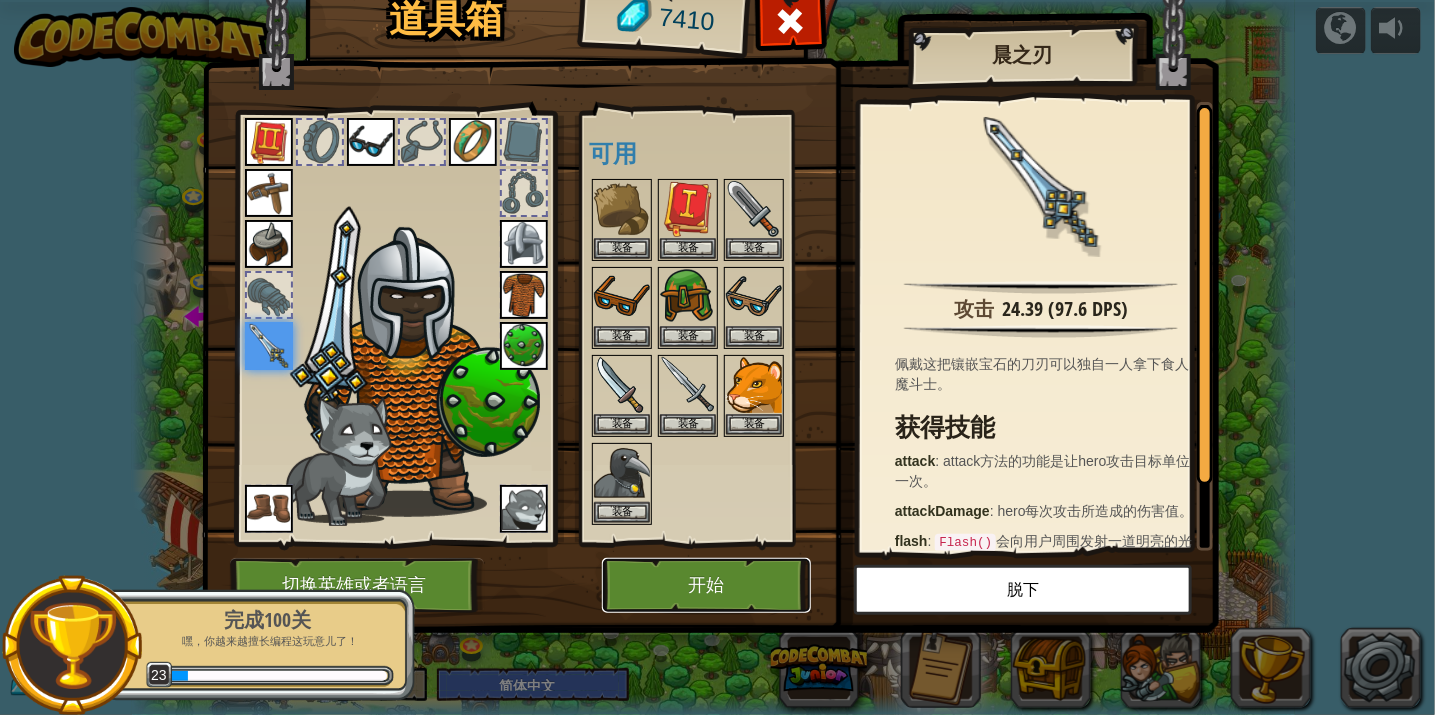 click on "开始" at bounding box center [706, 585] 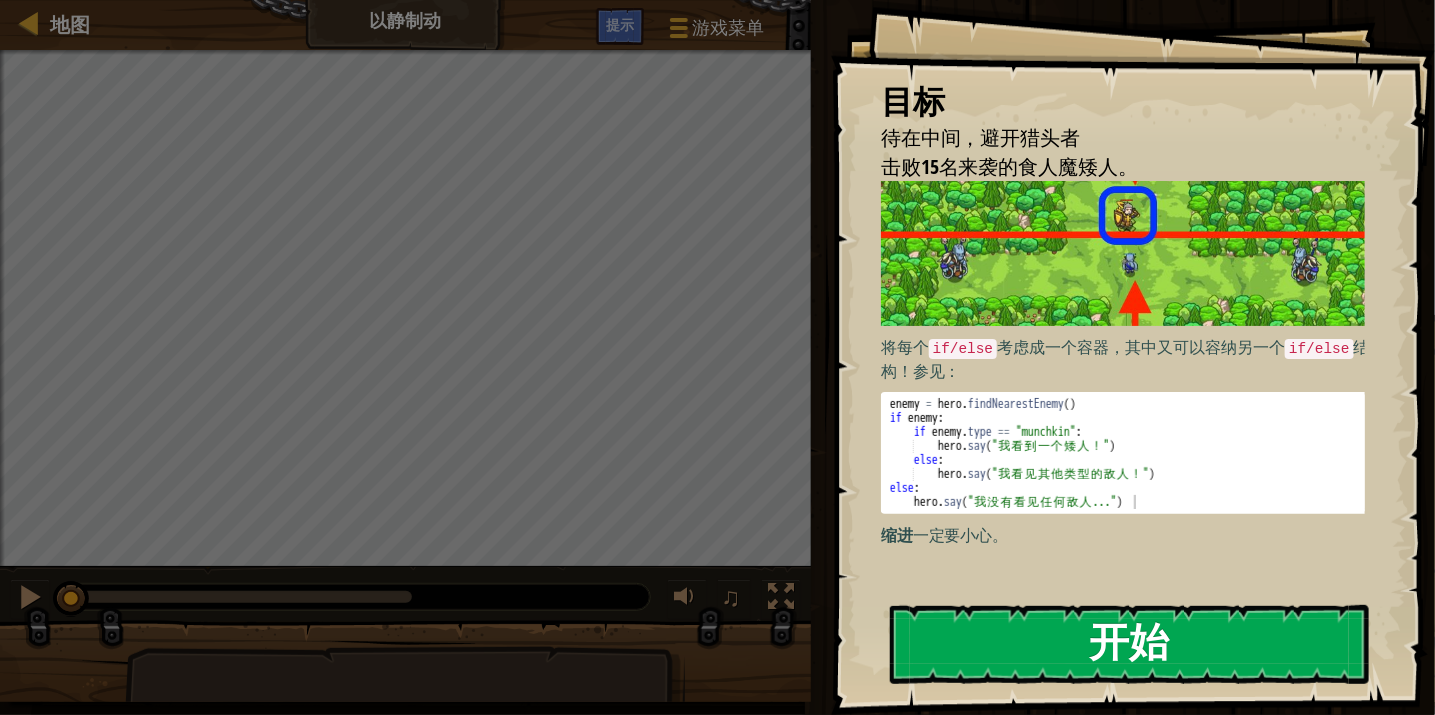 click on "开始" at bounding box center (1129, 644) 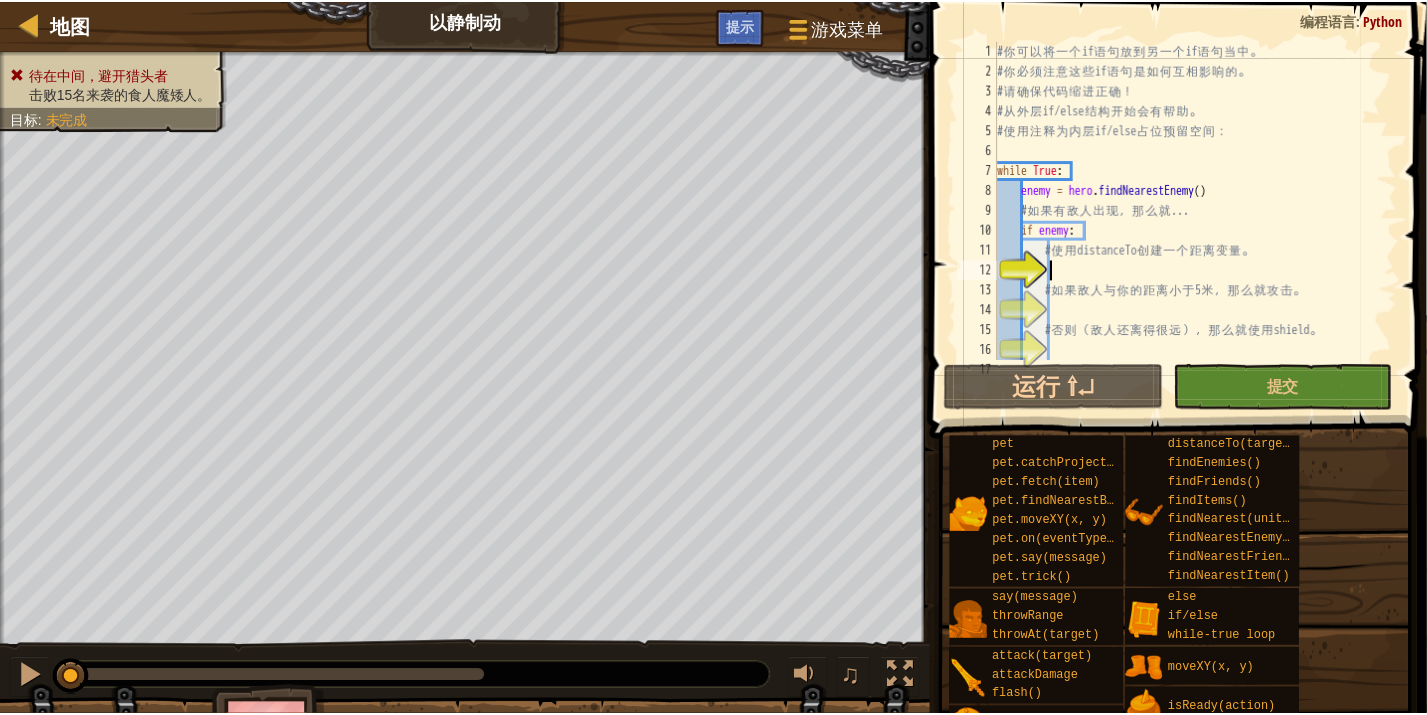 scroll, scrollTop: 60, scrollLeft: 0, axis: vertical 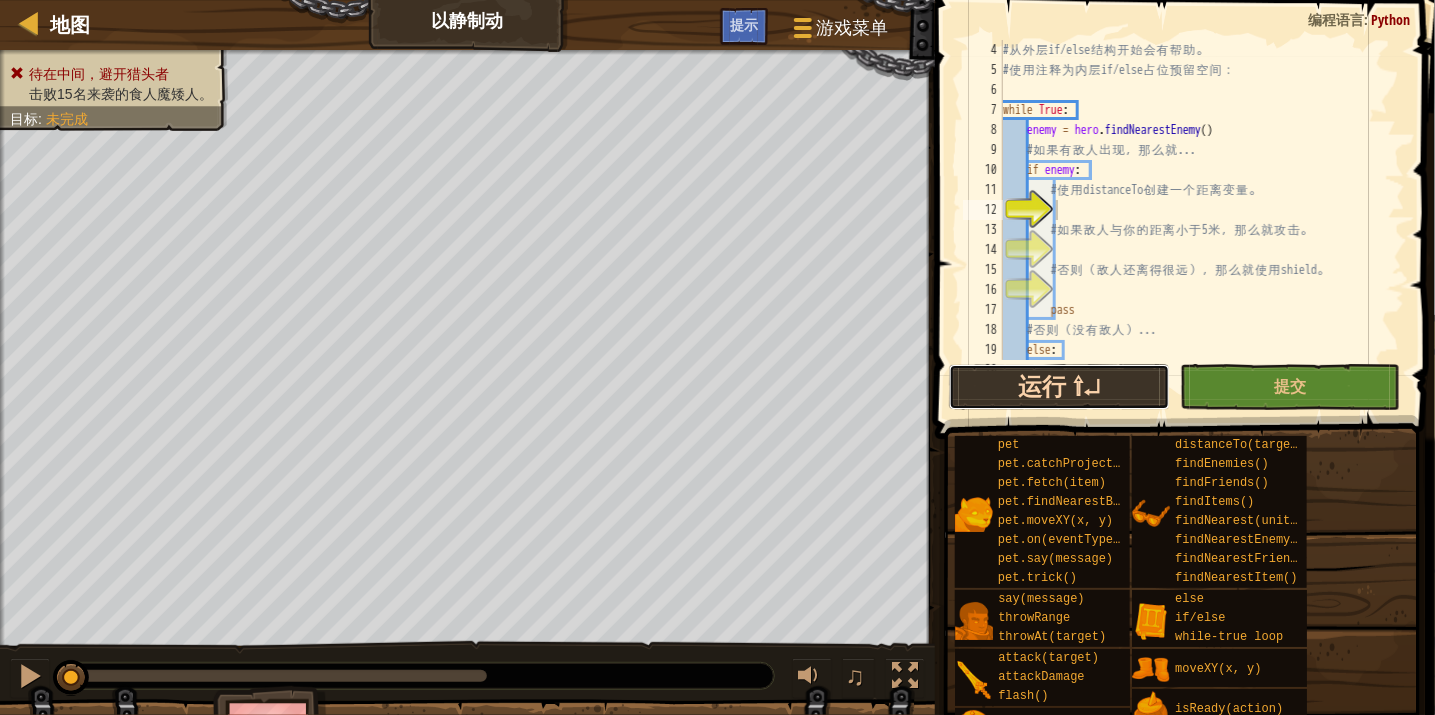 click on "运行 ⇧↵" at bounding box center (1059, 387) 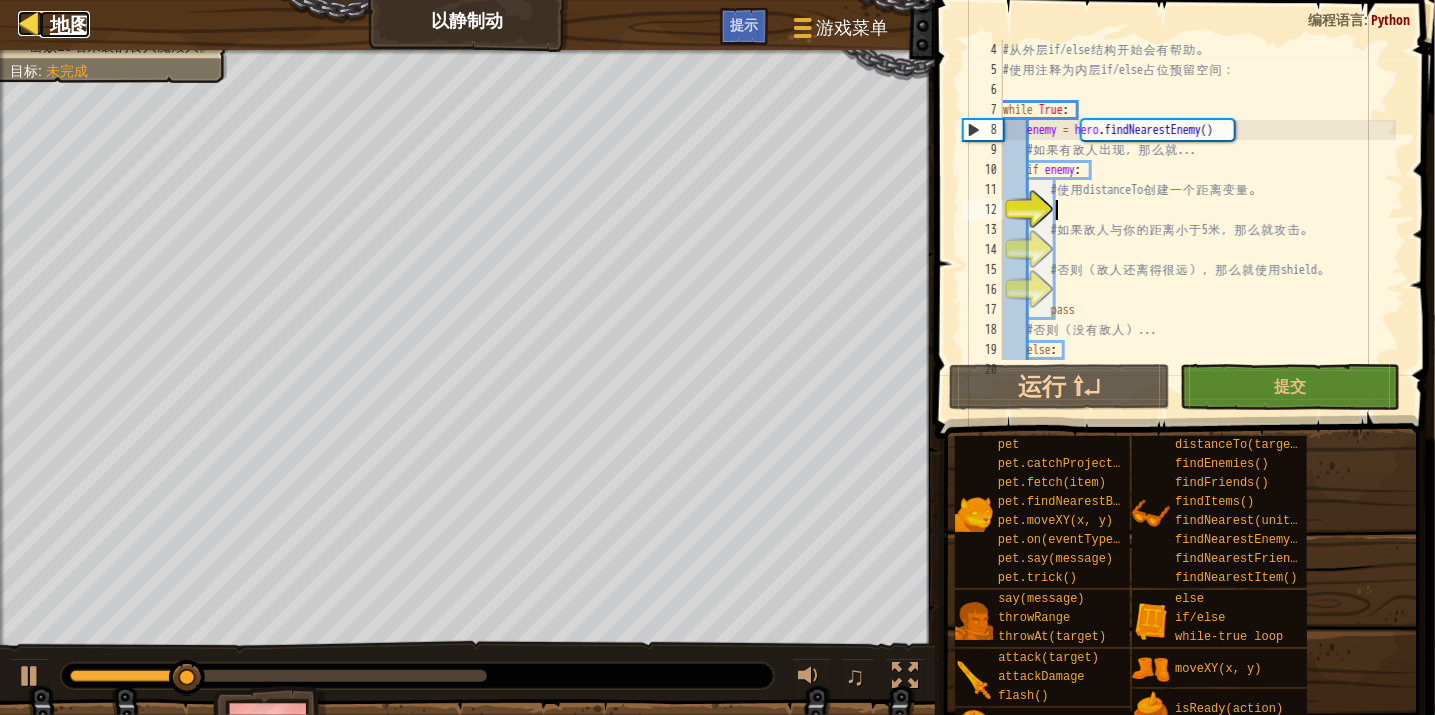 click on "地图" at bounding box center [70, 24] 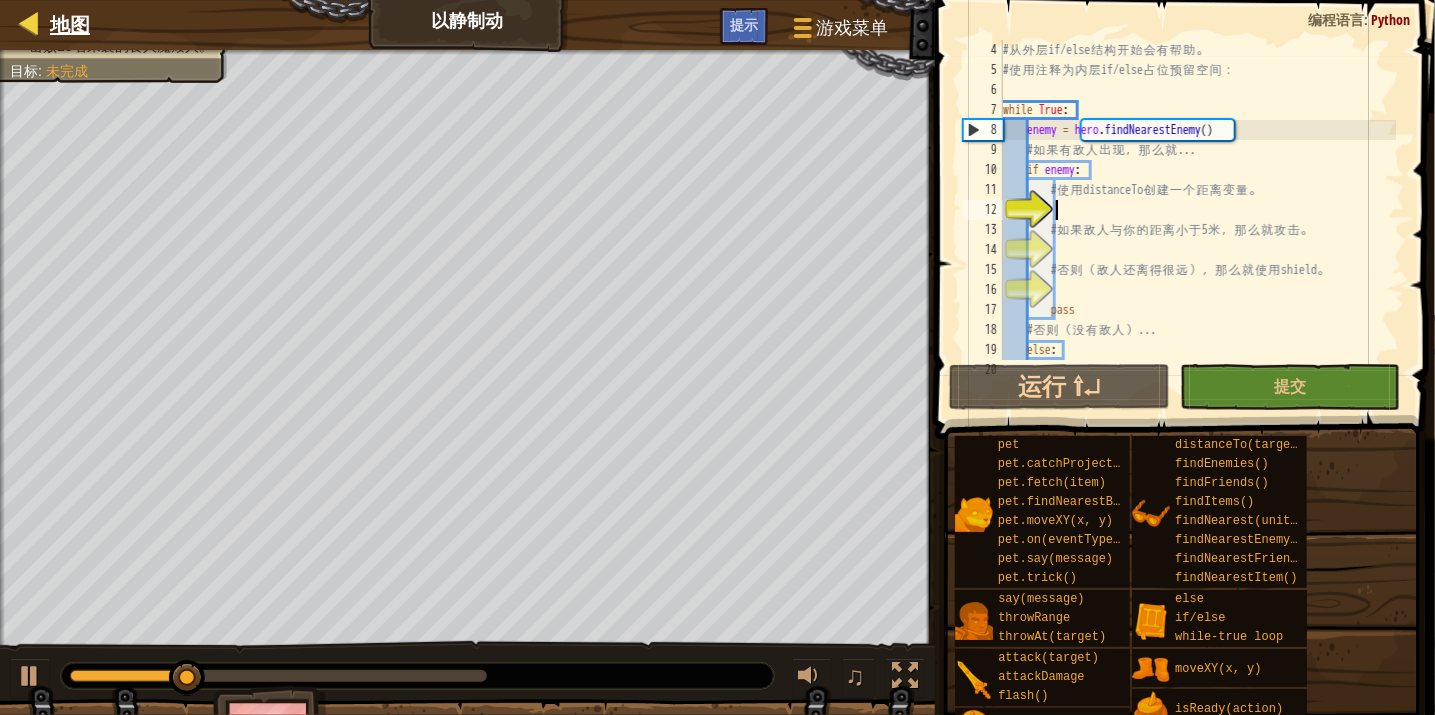 select on "zh-HANS" 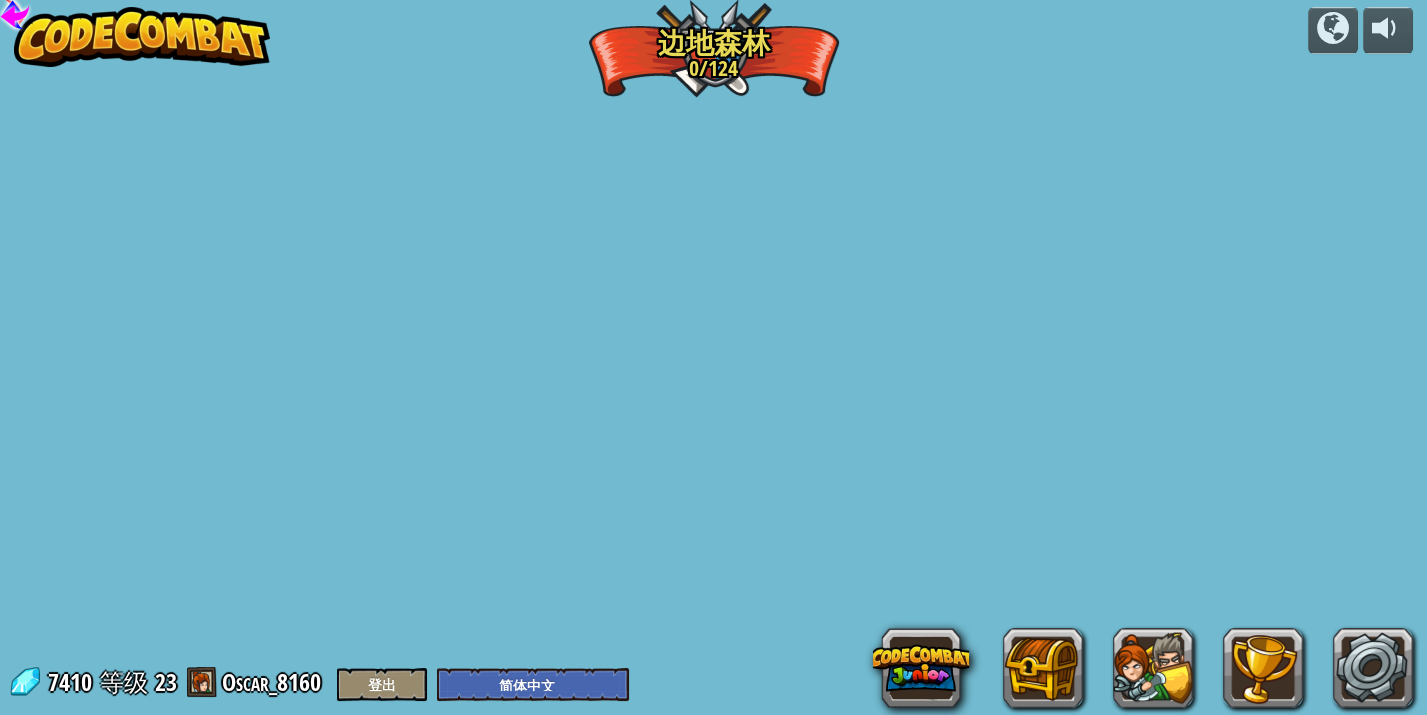 select on "zh-HANS" 